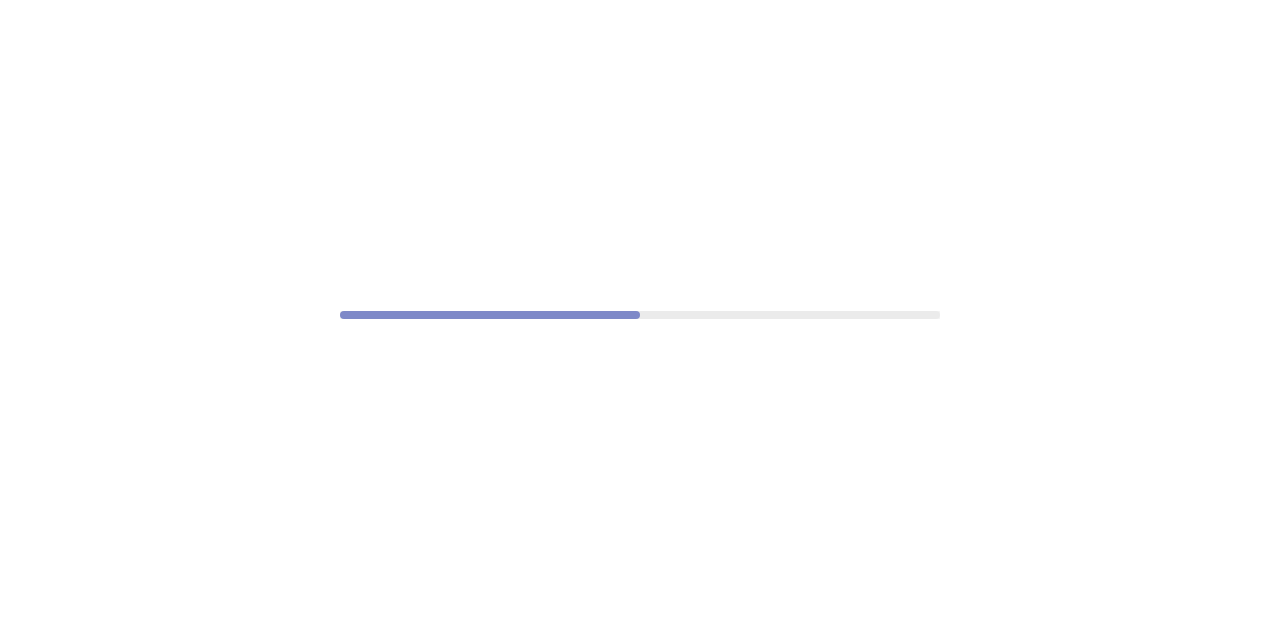 scroll, scrollTop: 0, scrollLeft: 0, axis: both 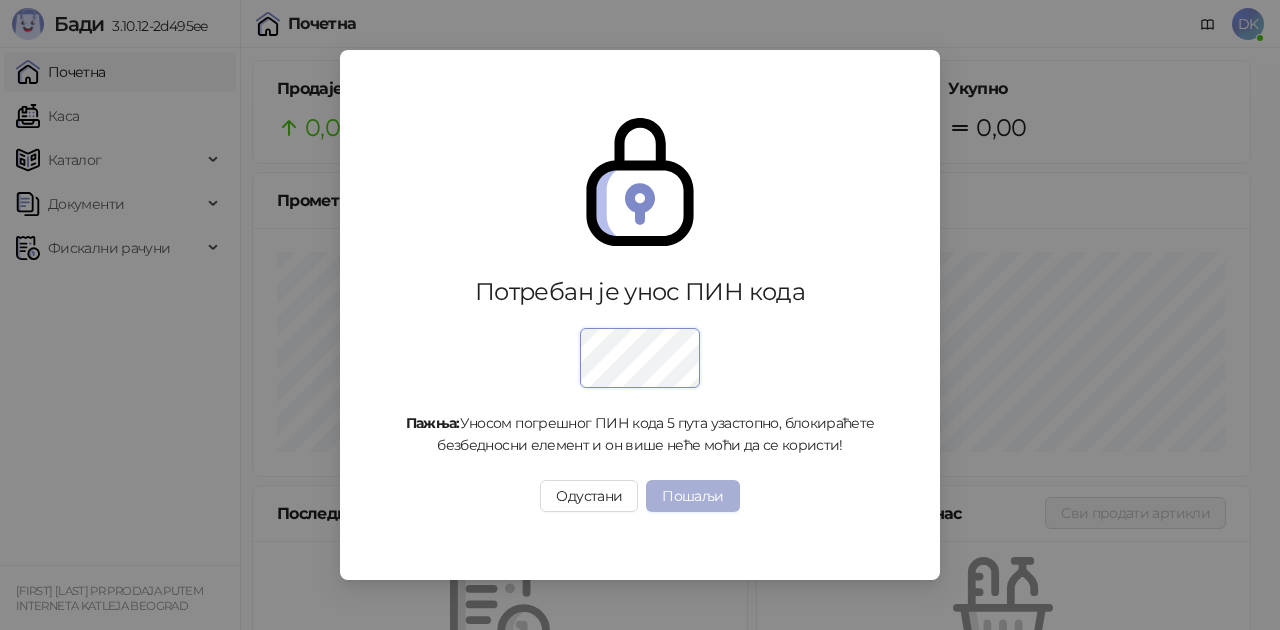 click on "Пошаљи" at bounding box center [692, 496] 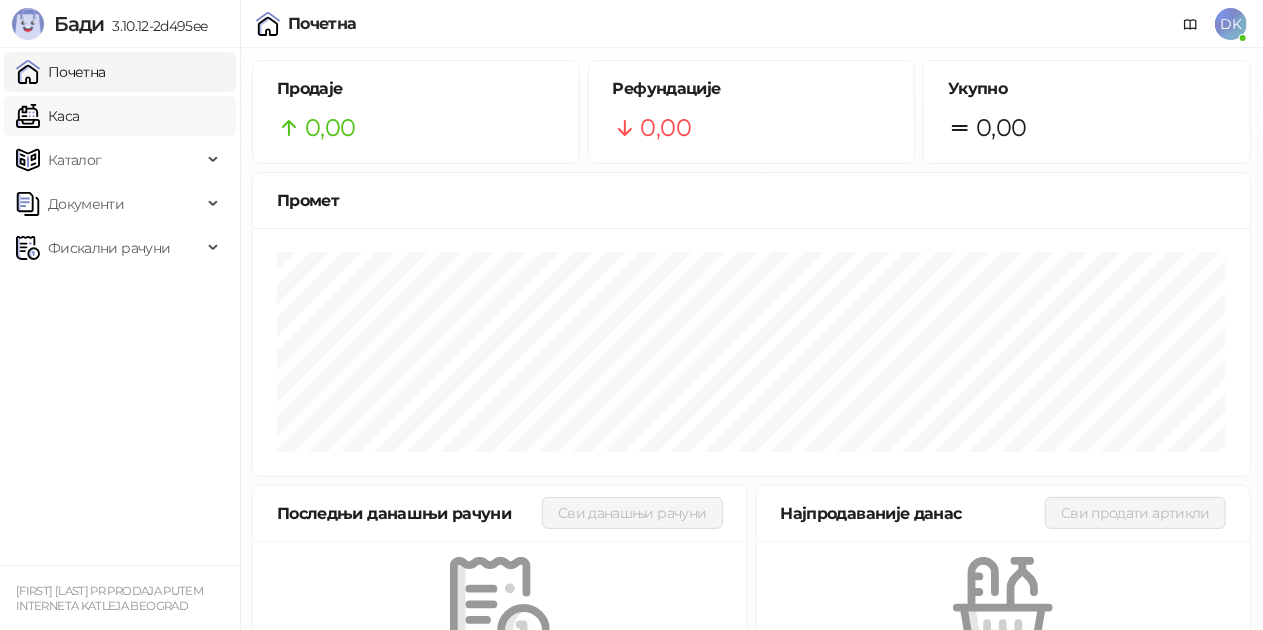 click on "Каса" at bounding box center [47, 116] 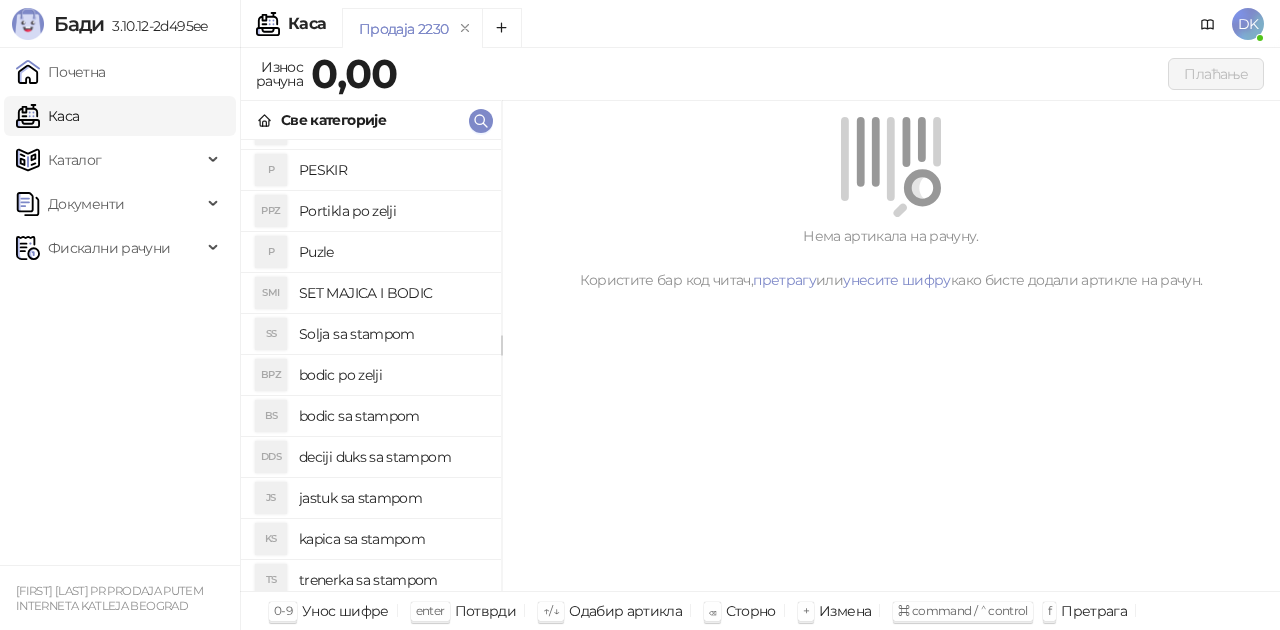 scroll, scrollTop: 492, scrollLeft: 0, axis: vertical 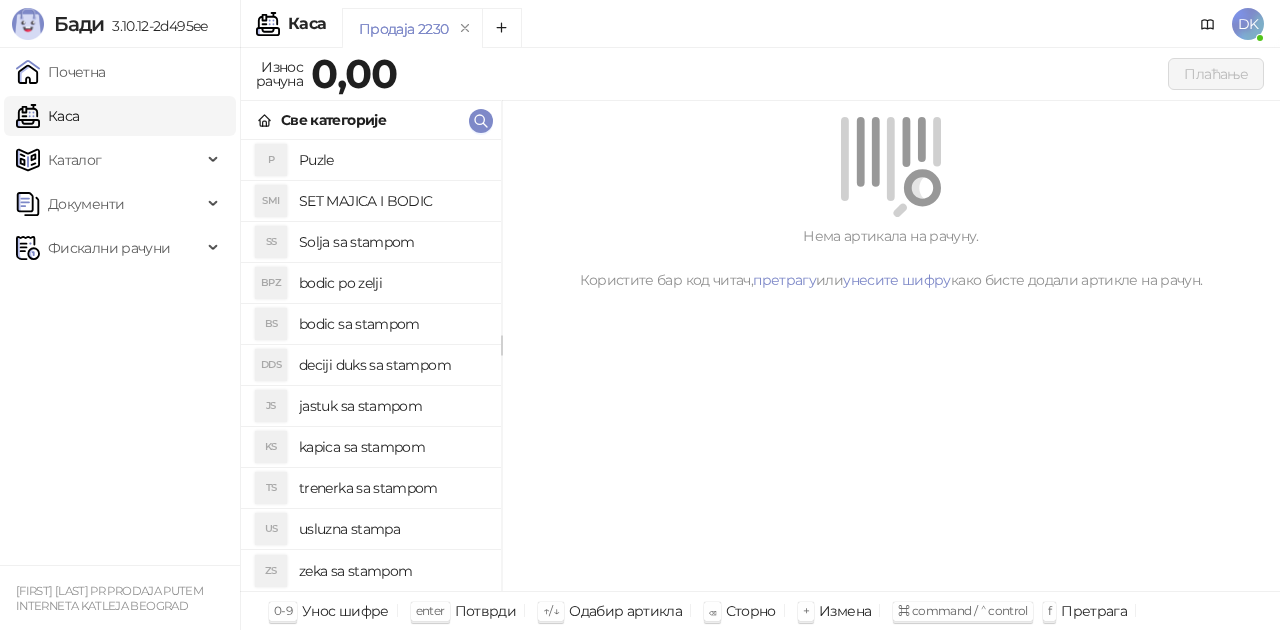 click on "bodic po zelji" at bounding box center [392, 283] 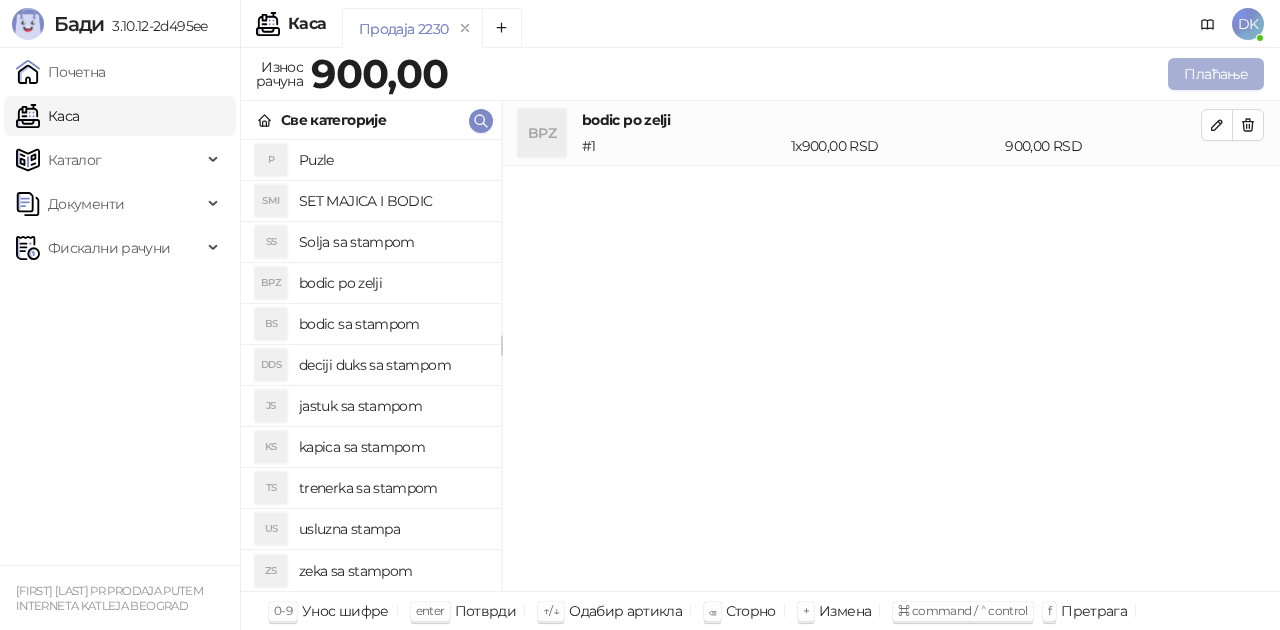 click on "Плаћање" at bounding box center (1216, 74) 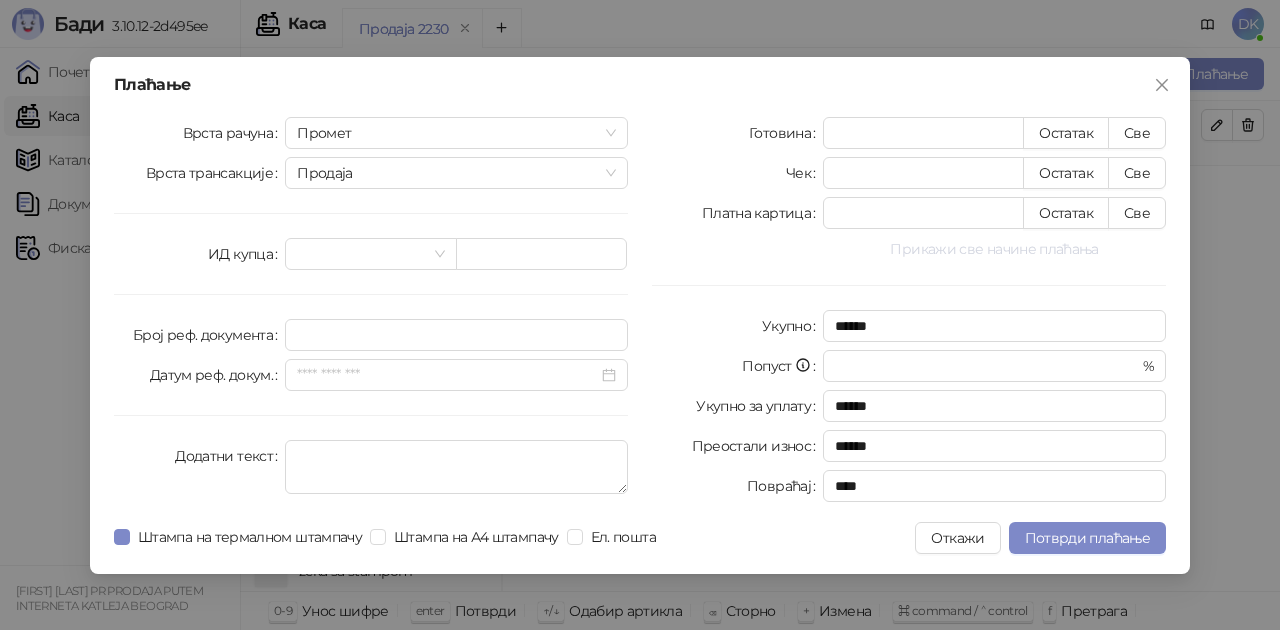 click on "Прикажи све начине плаћања" at bounding box center (994, 249) 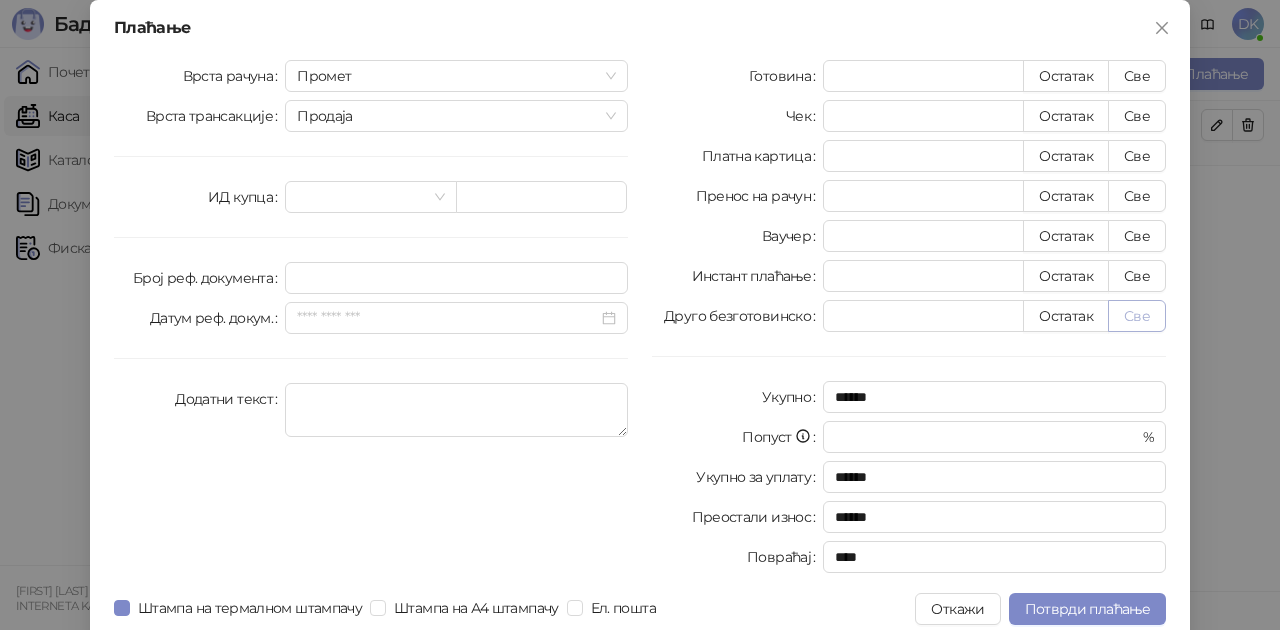 click on "Све" at bounding box center (1137, 316) 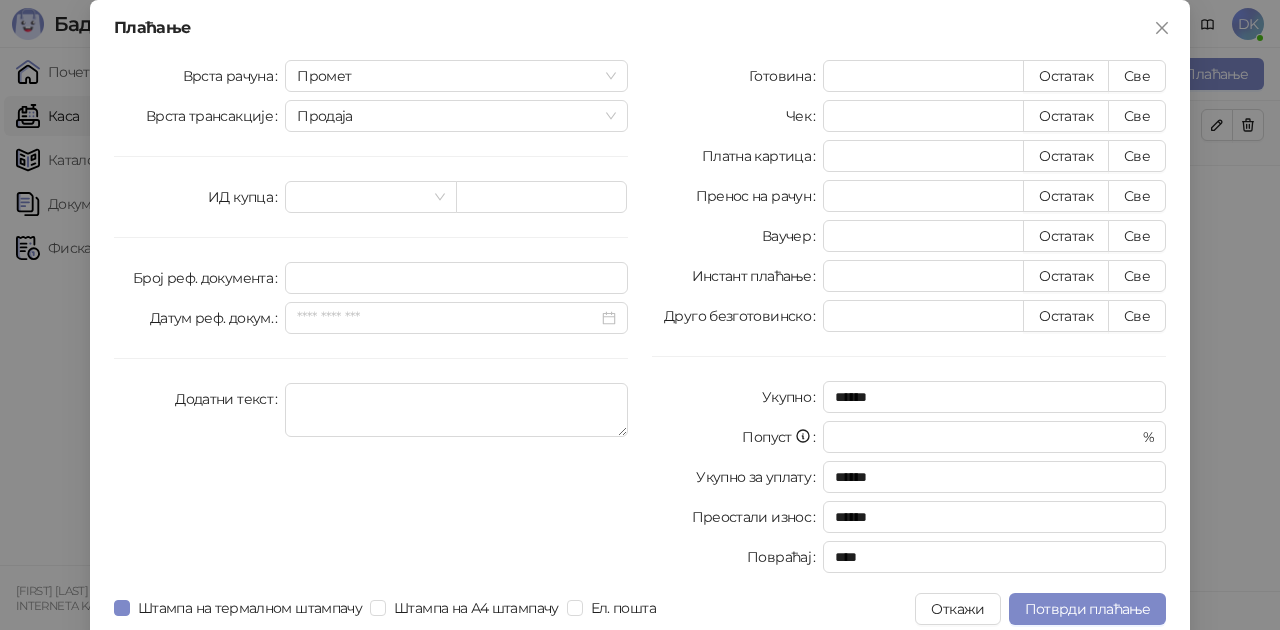 type on "***" 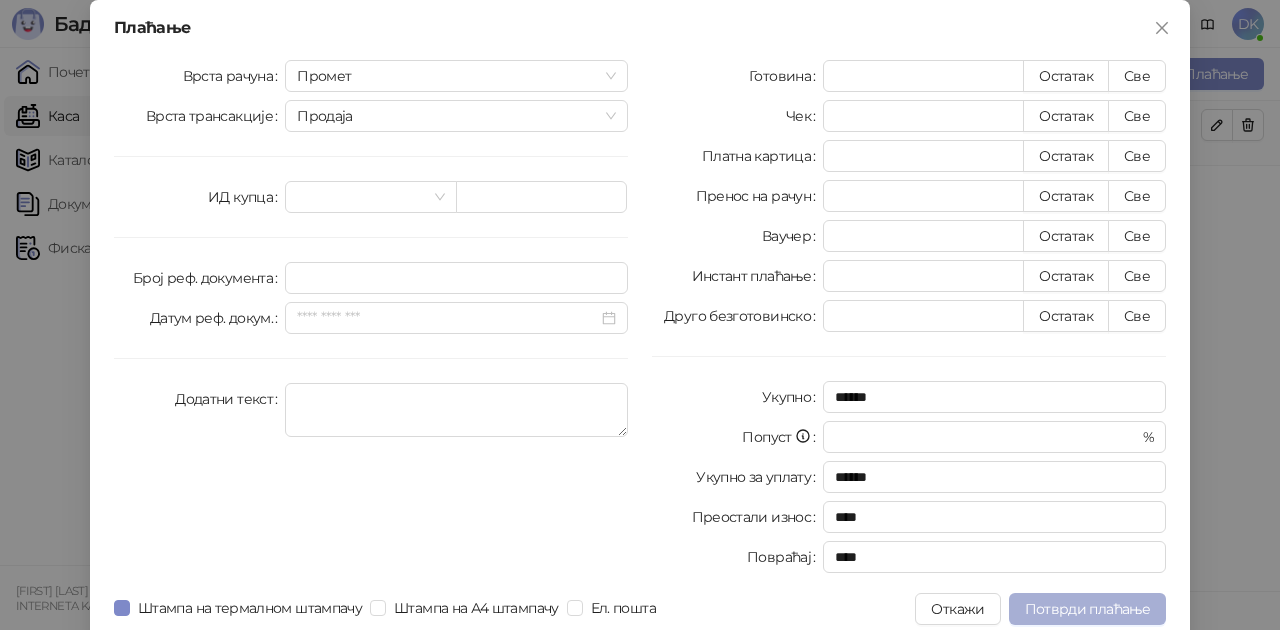 click on "Потврди плаћање" at bounding box center (1087, 609) 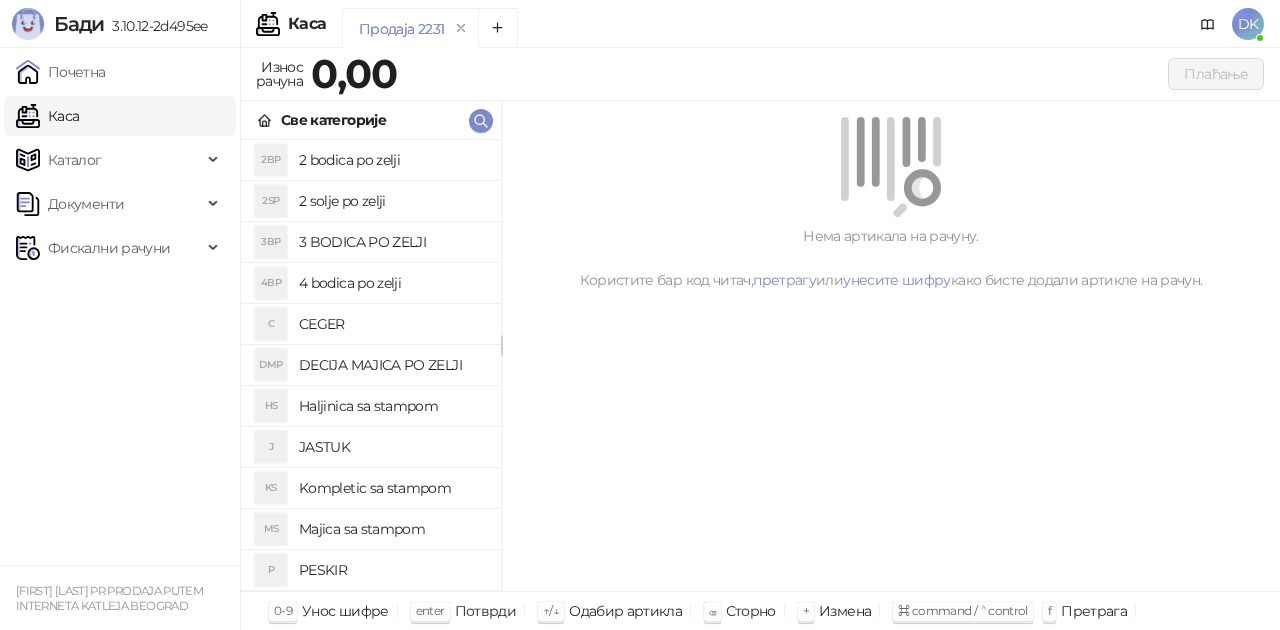 click on "2 bodica po zelji" at bounding box center [392, 160] 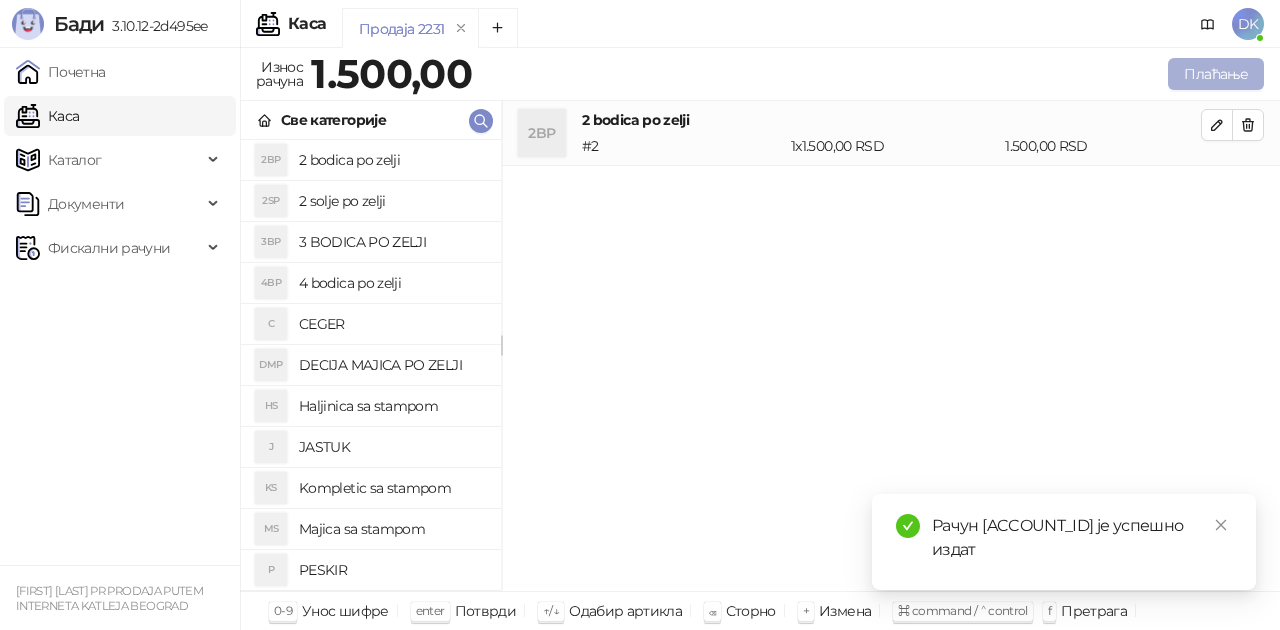click on "Плаћање" at bounding box center [1216, 74] 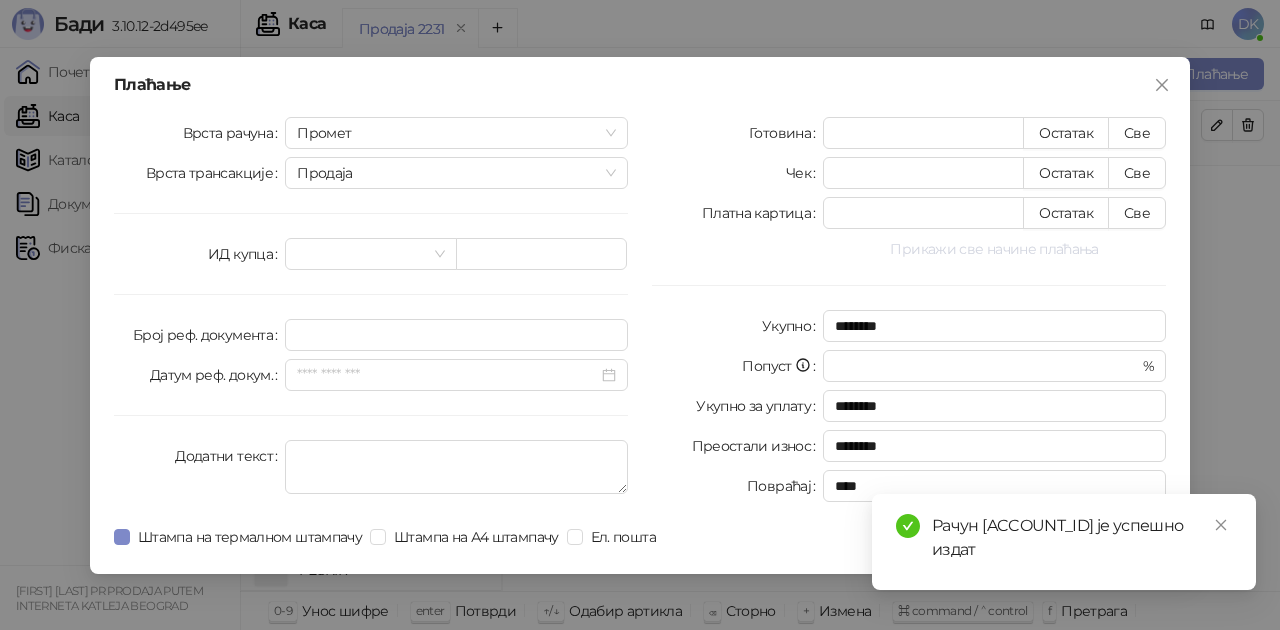 click on "Прикажи све начине плаћања" at bounding box center (994, 249) 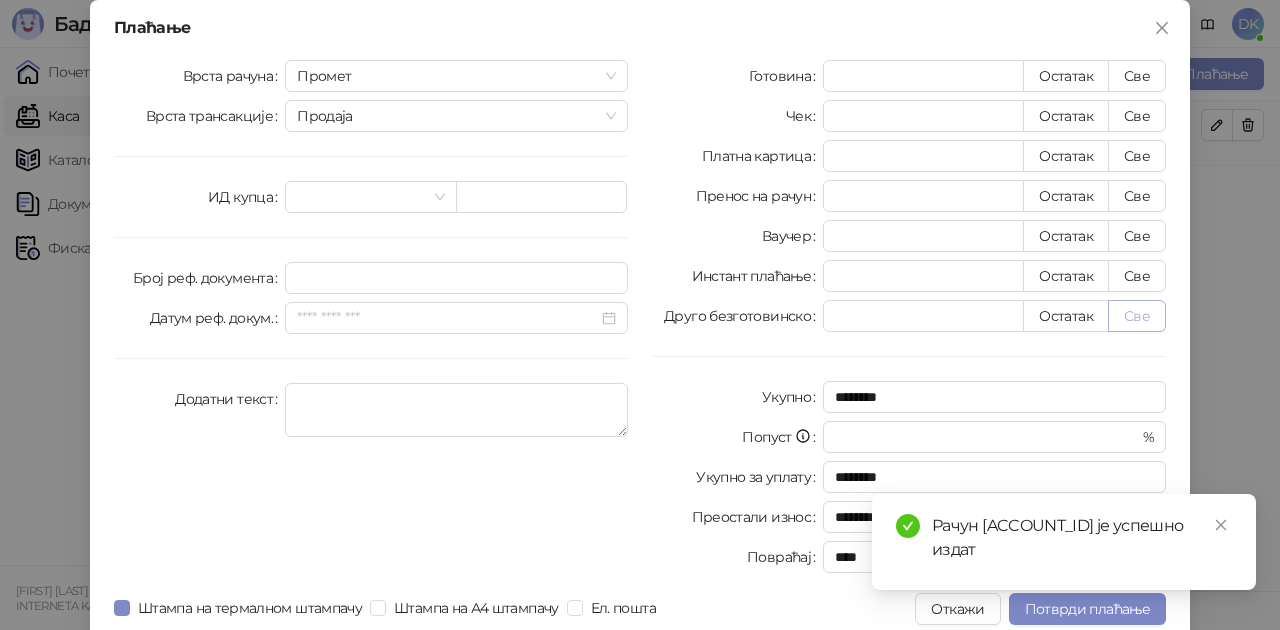 click on "Све" at bounding box center [1137, 316] 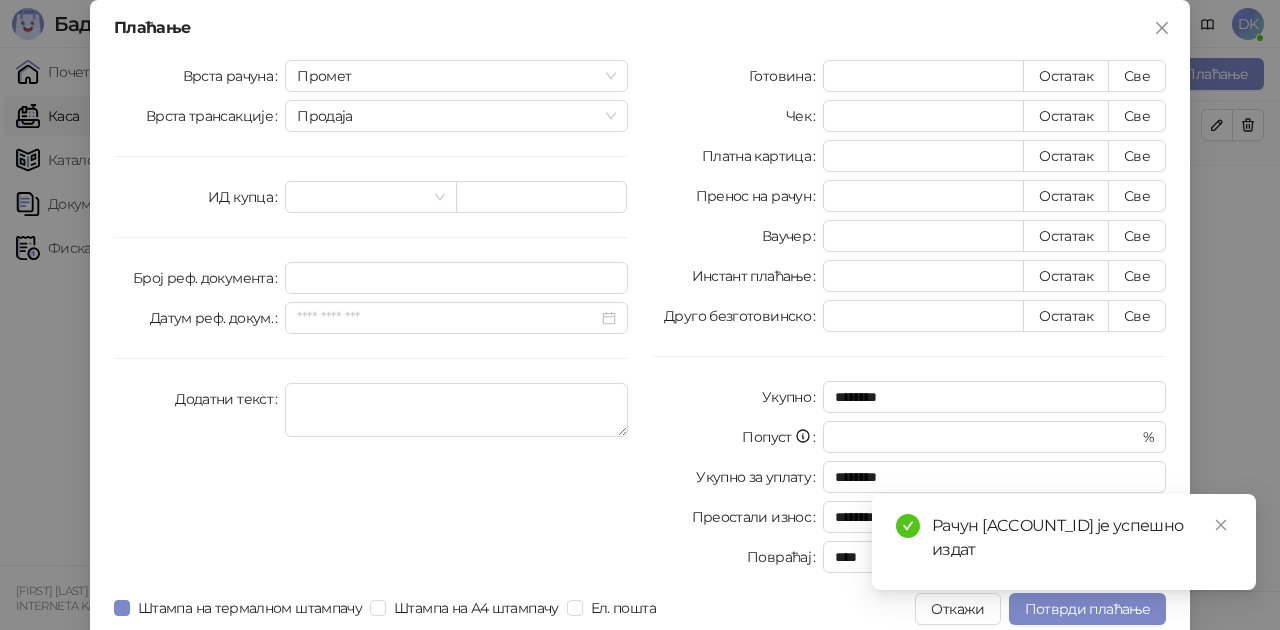 type on "****" 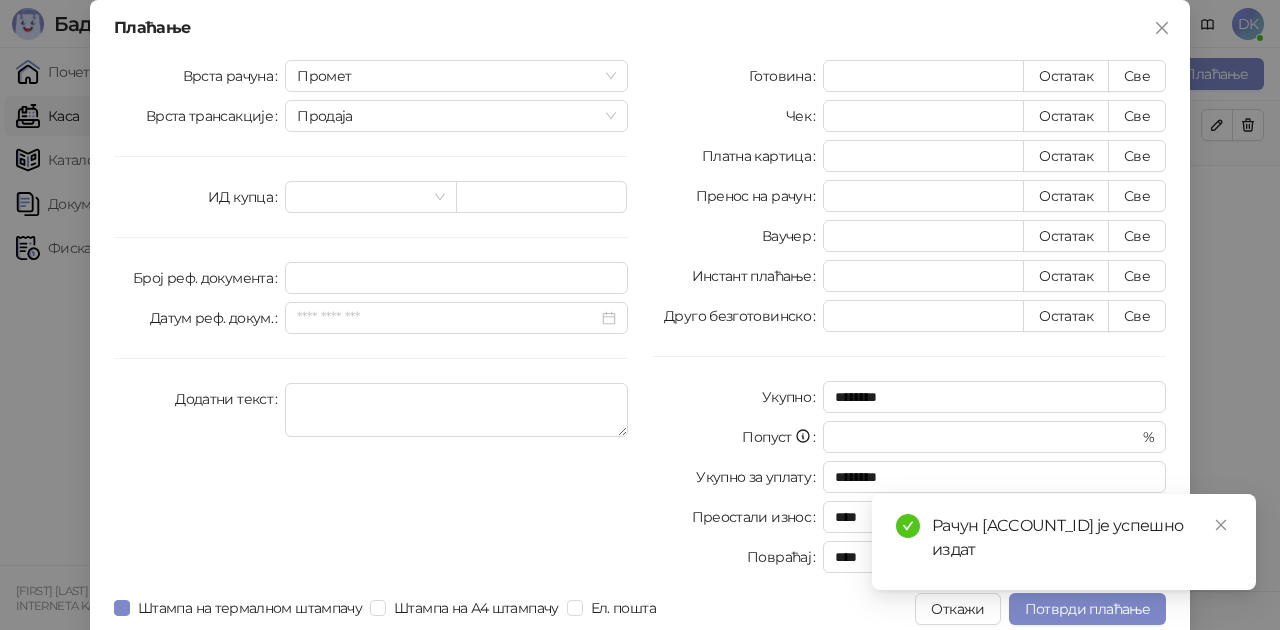 click on "Рачун [ACCOUNT_ID] је успешно издат" at bounding box center (1064, 542) 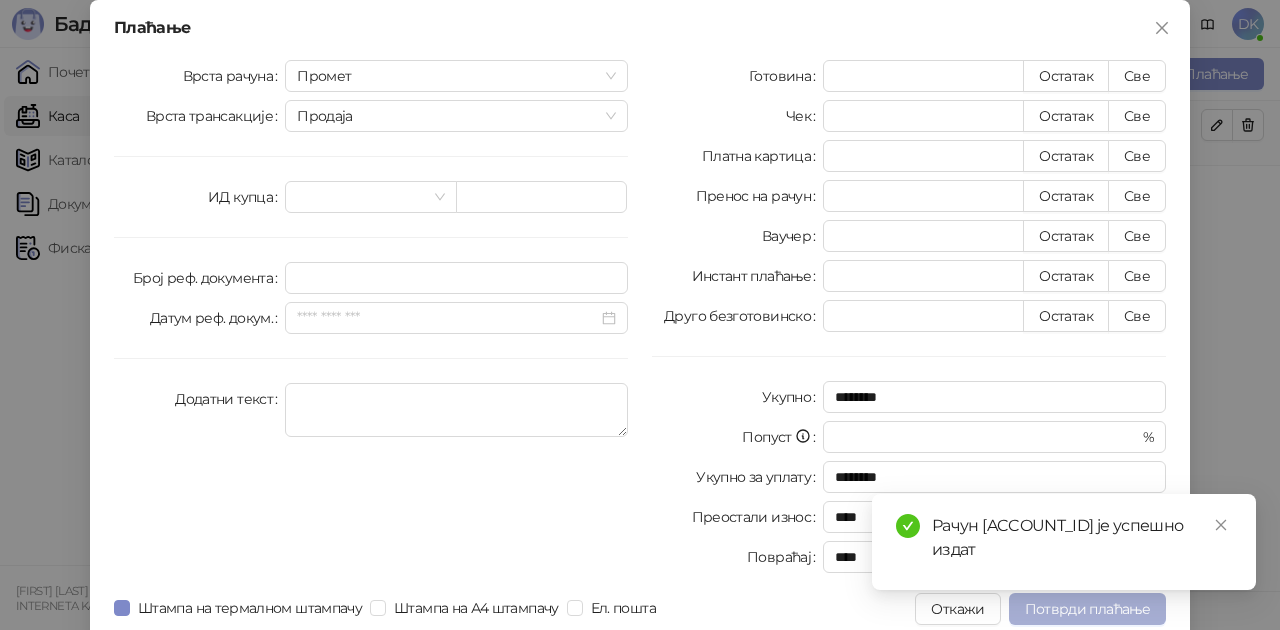 click on "Потврди плаћање" at bounding box center [1087, 609] 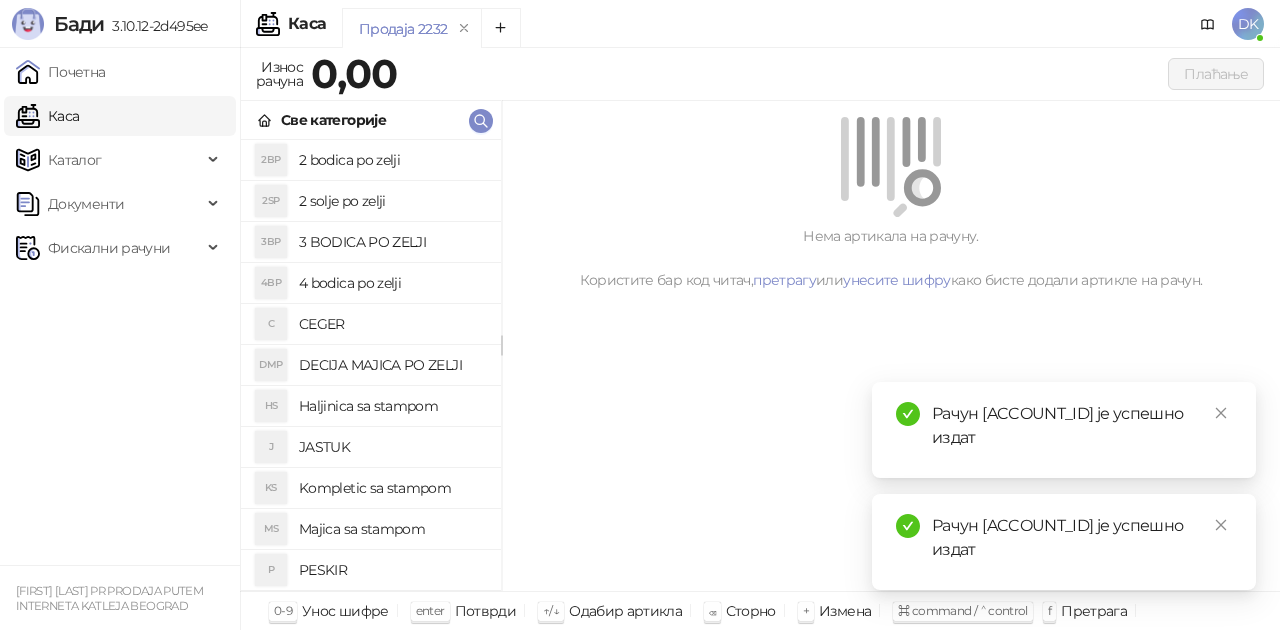 click on "2 bodica po zelji" at bounding box center (392, 160) 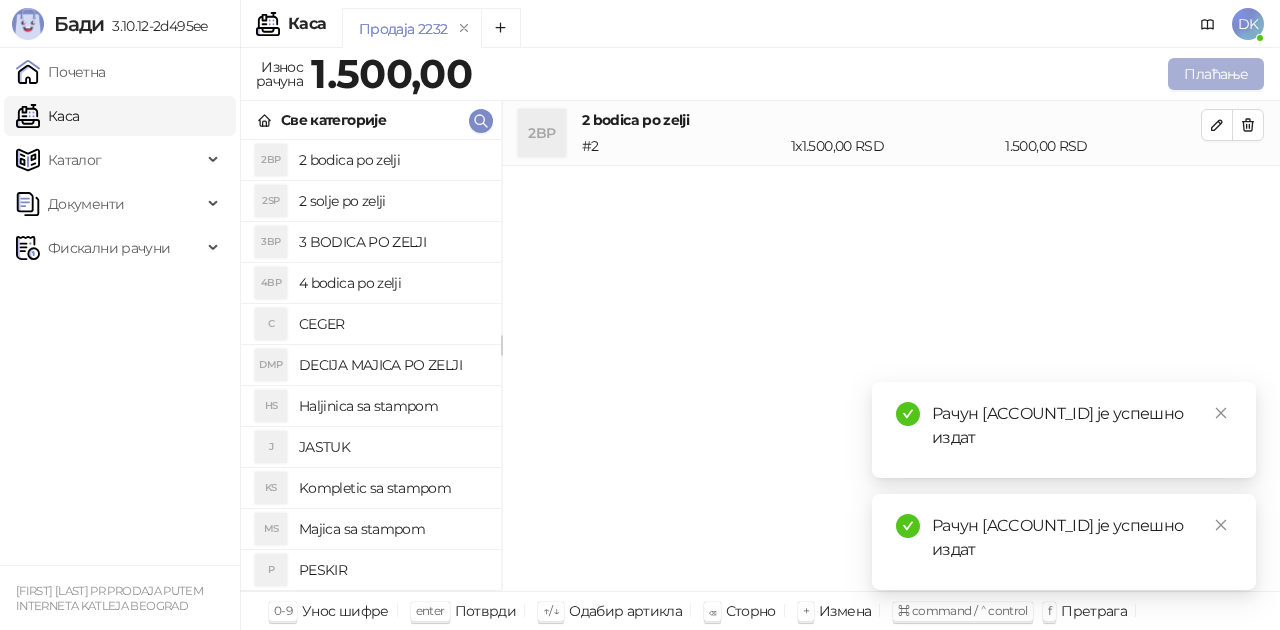 click on "Плаћање" at bounding box center [1216, 74] 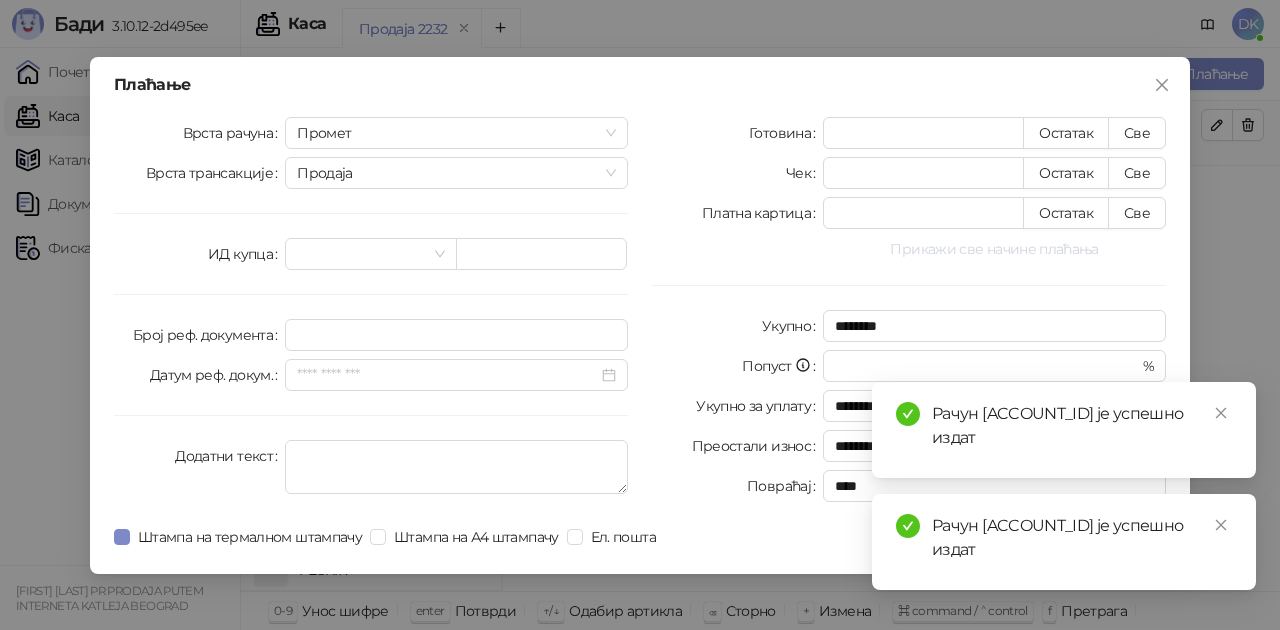 click on "Прикажи све начине плаћања" at bounding box center (994, 249) 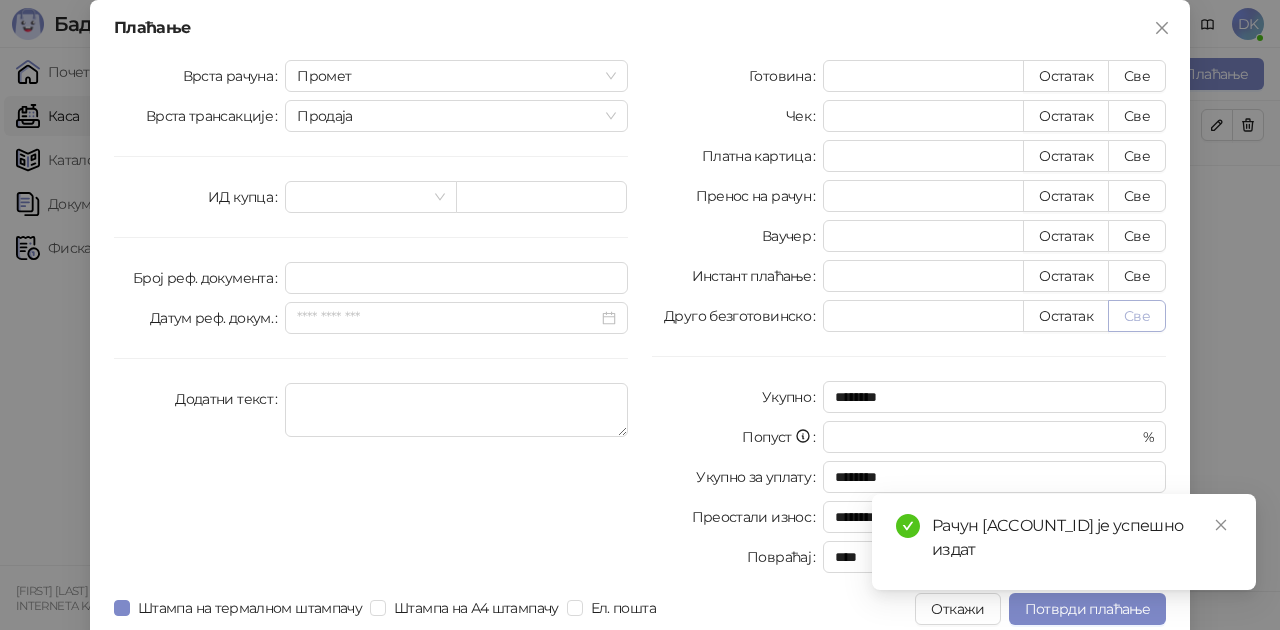 click on "Све" at bounding box center (1137, 316) 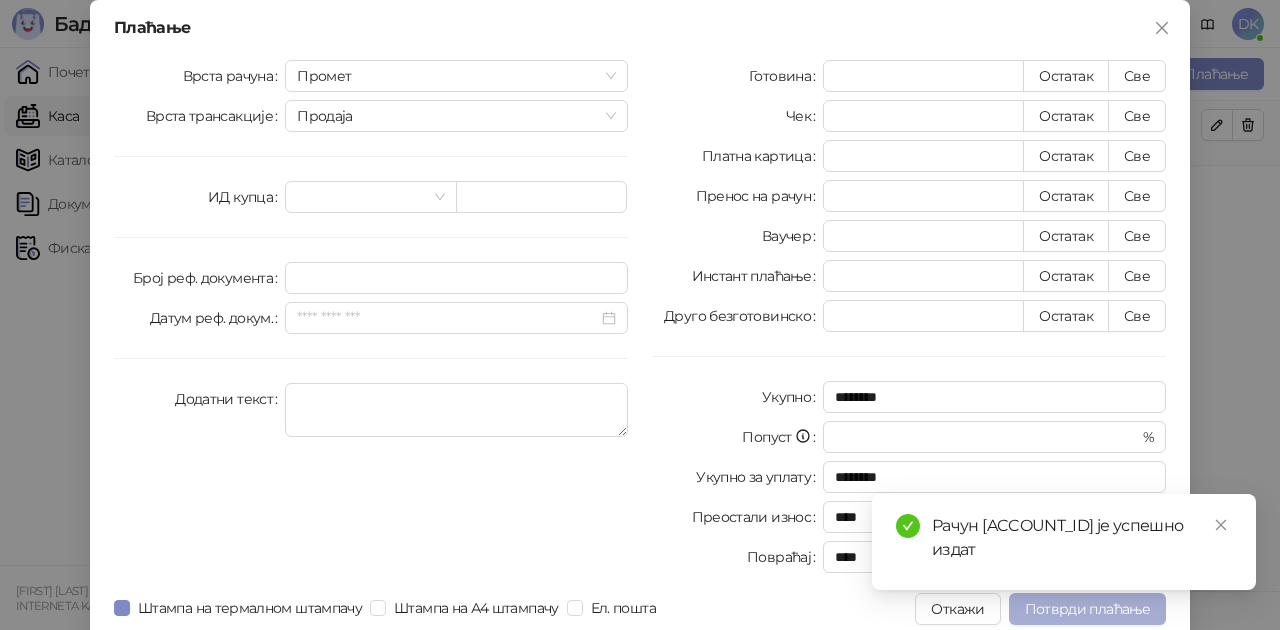 click on "Потврди плаћање" at bounding box center (1087, 609) 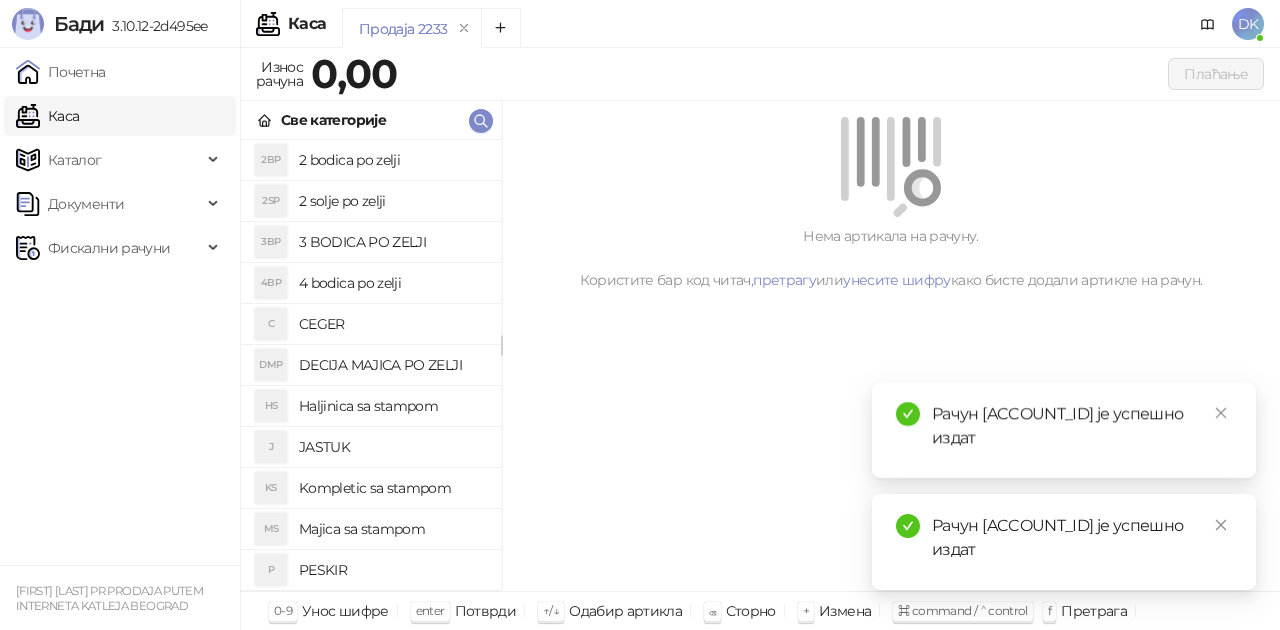 click on "2 bodica po zelji" at bounding box center [392, 160] 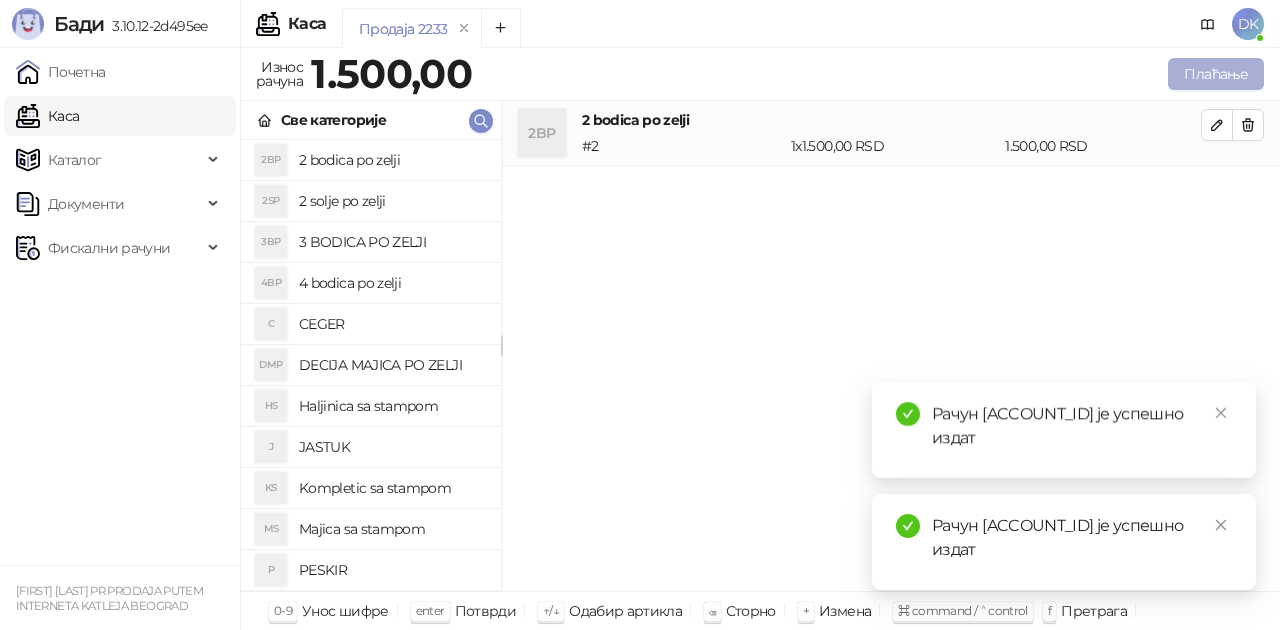 click on "Плаћање" at bounding box center [1216, 74] 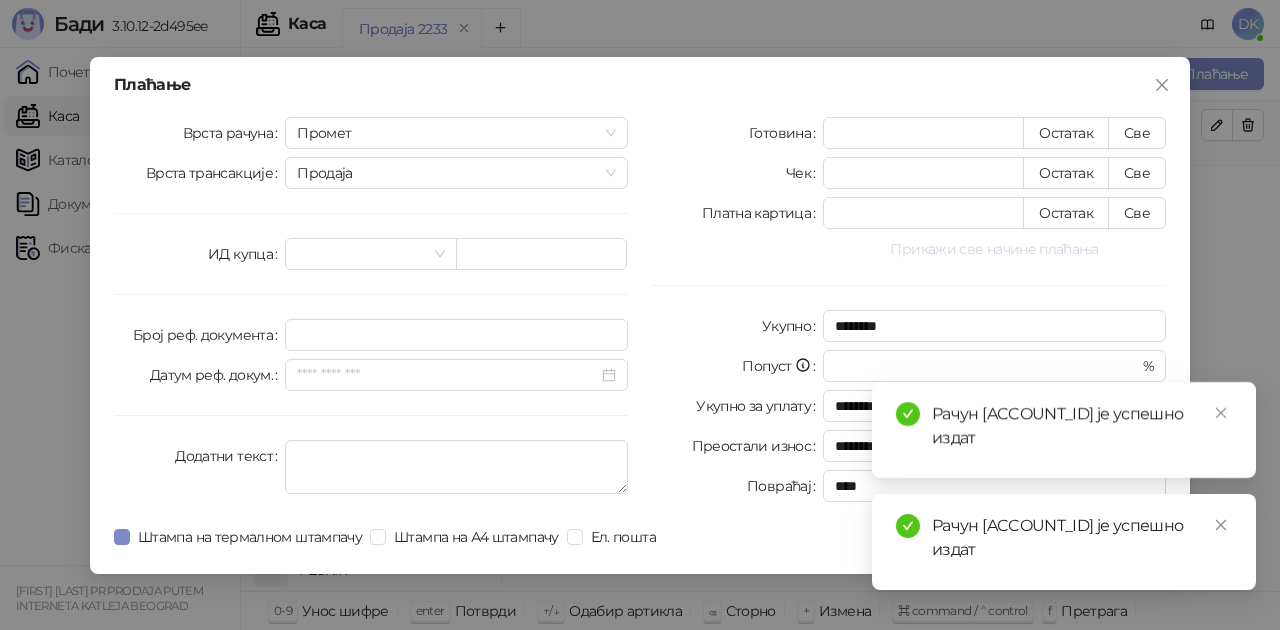 click on "Прикажи све начине плаћања" at bounding box center [994, 249] 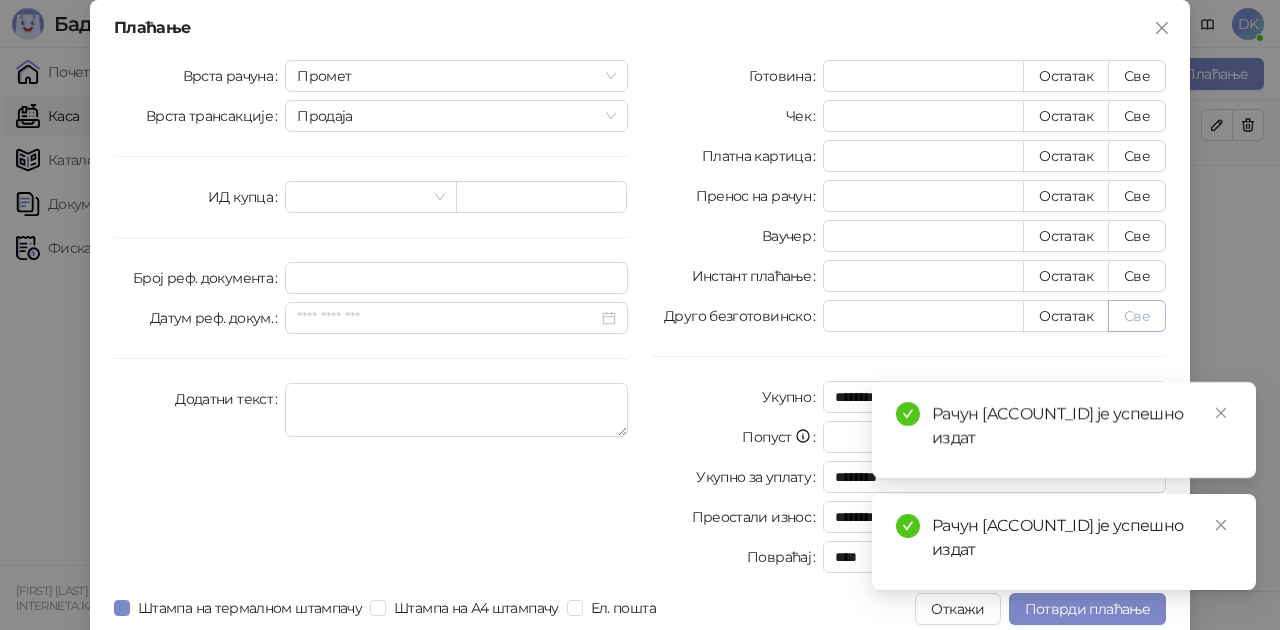click on "Све" at bounding box center [1137, 316] 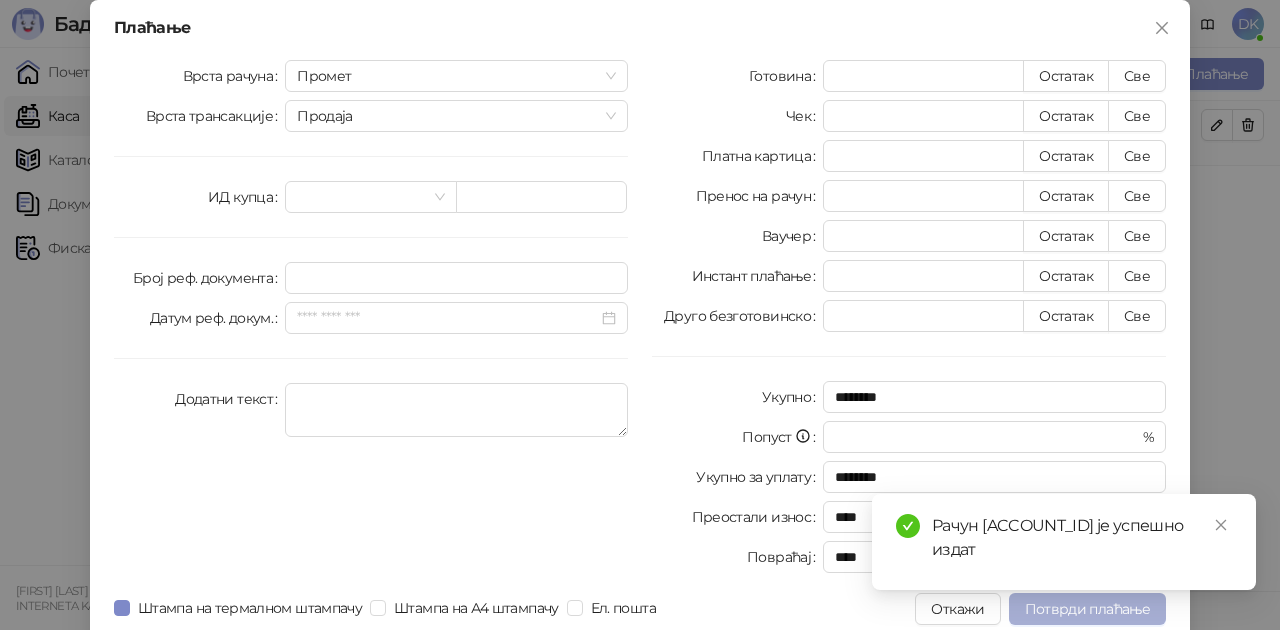 click on "Потврди плаћање" at bounding box center [1087, 609] 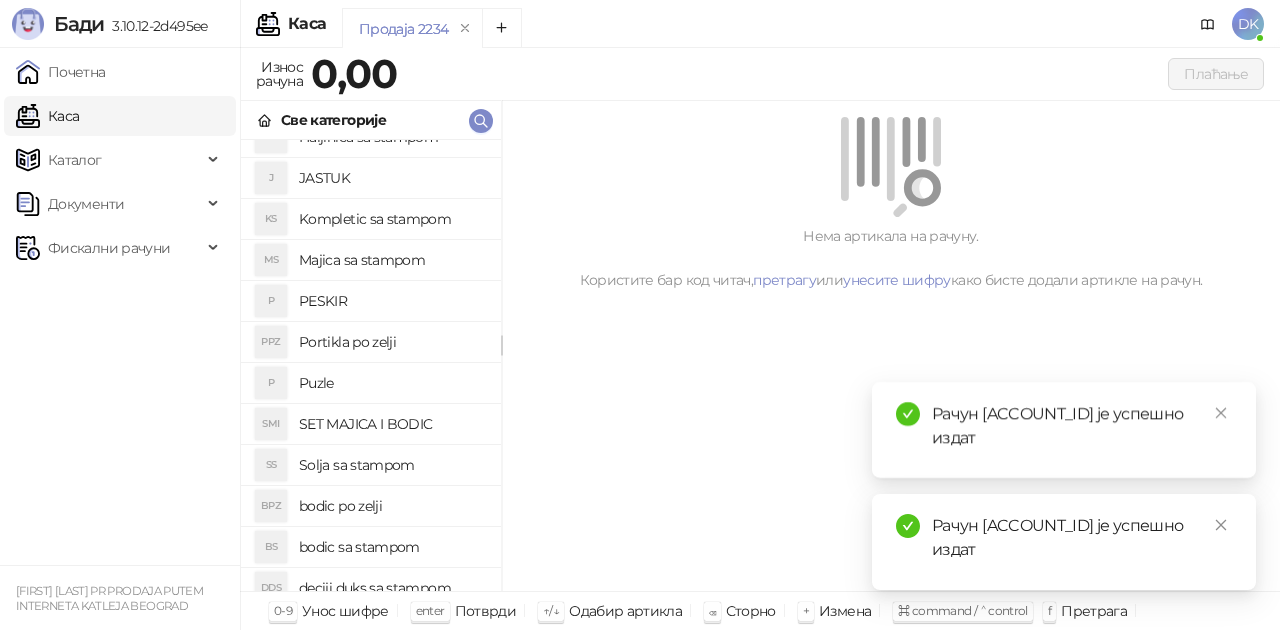 scroll, scrollTop: 300, scrollLeft: 0, axis: vertical 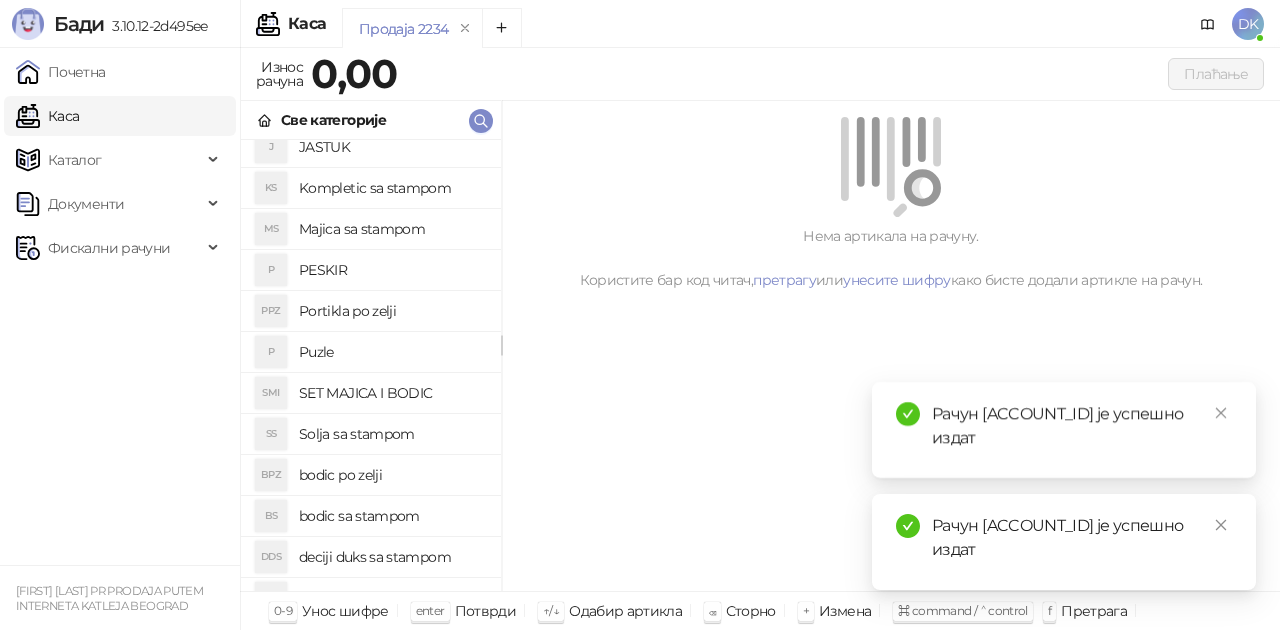 click on "bodic po zelji" at bounding box center (392, 475) 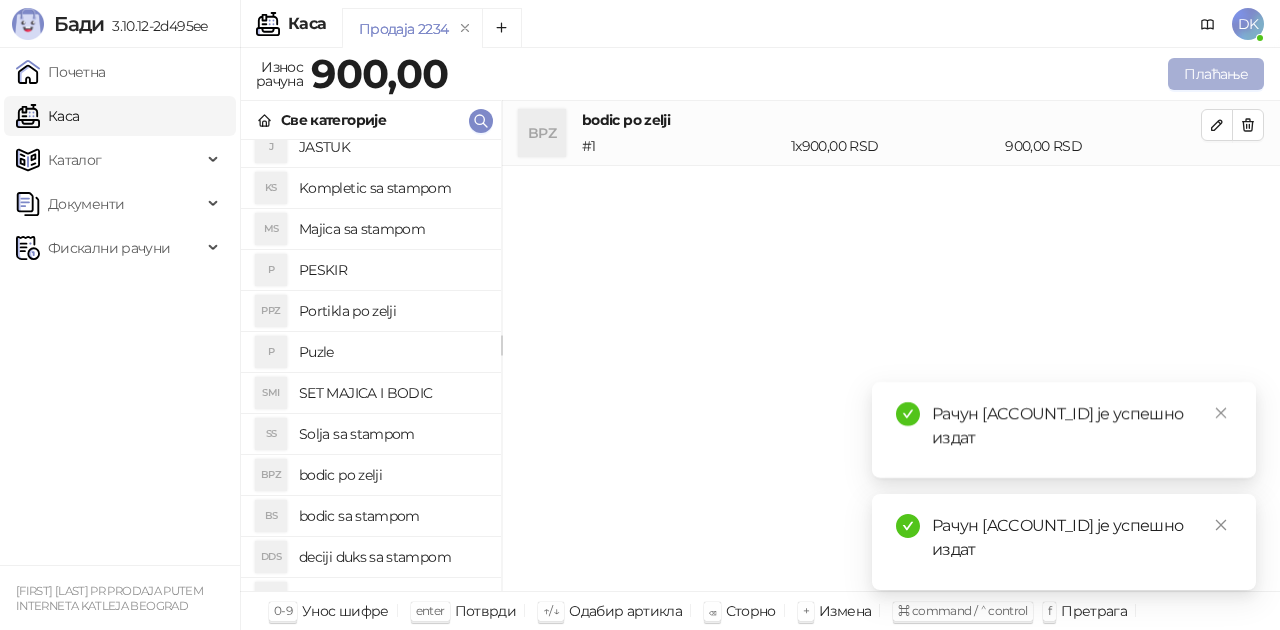 click on "Плаћање" at bounding box center [1216, 74] 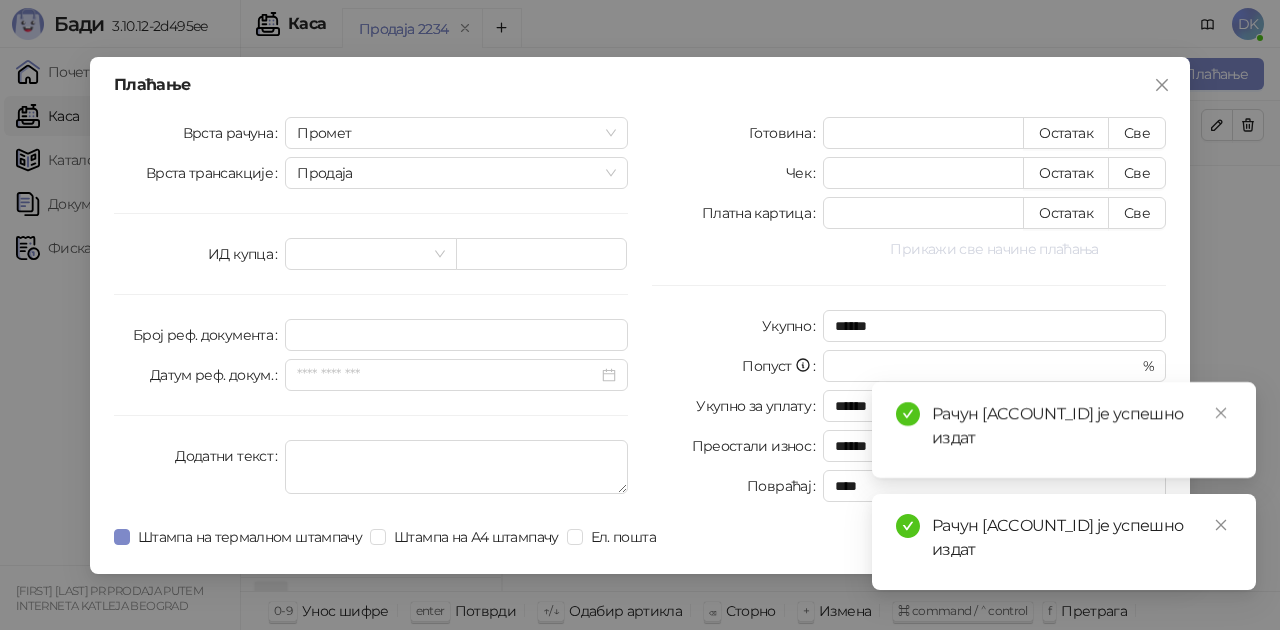 click on "Прикажи све начине плаћања" at bounding box center (994, 249) 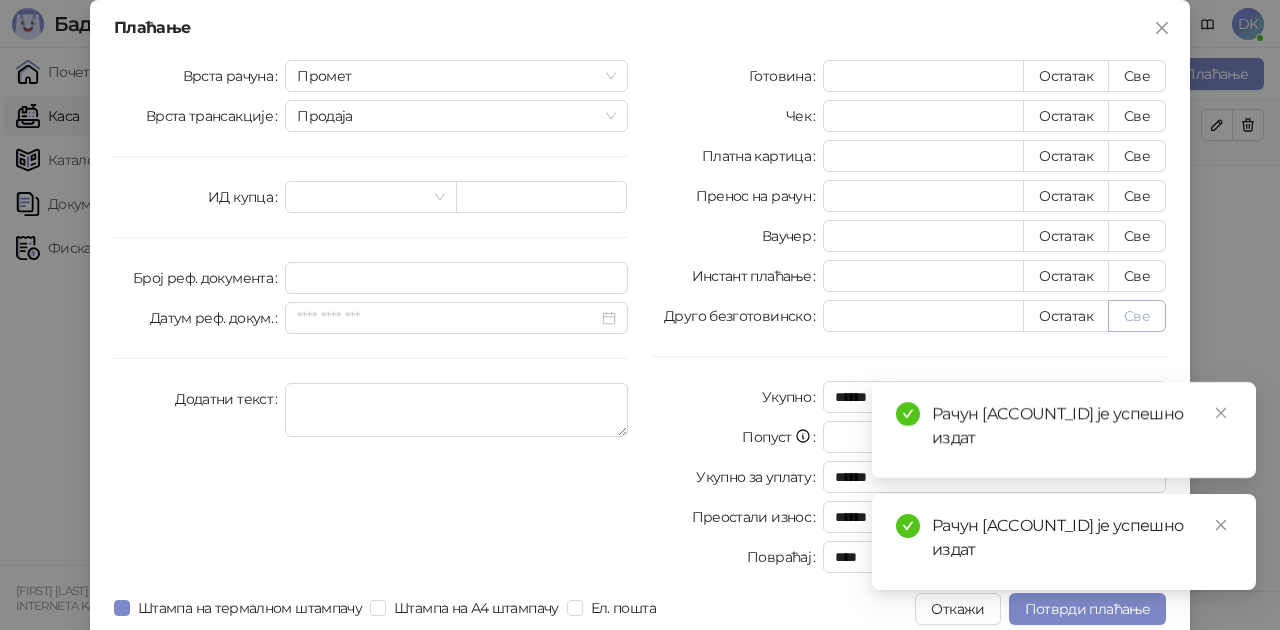 click on "Све" at bounding box center [1137, 316] 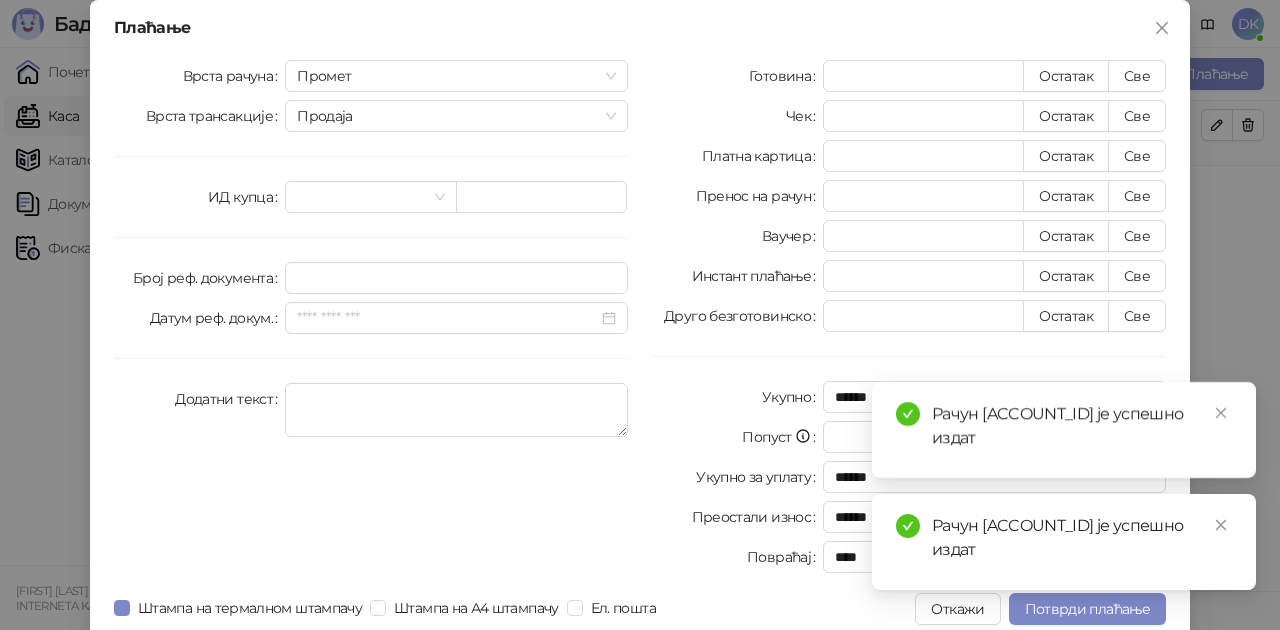 type on "***" 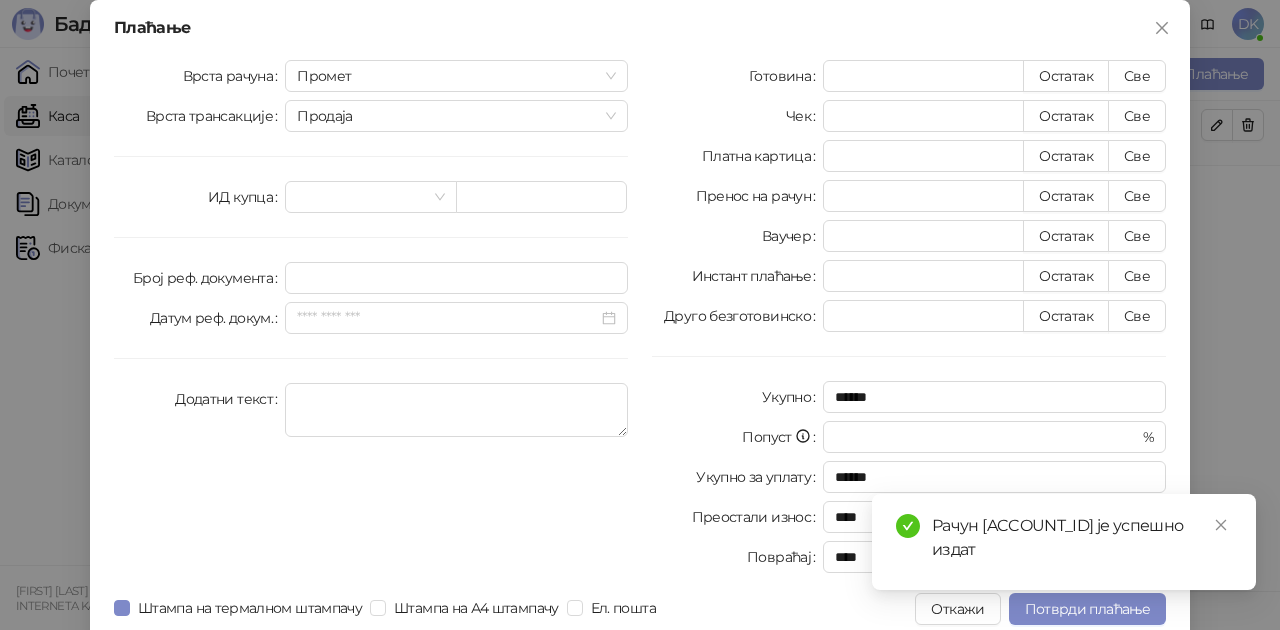click on "Рачун [ACCOUNT_ID] је успешно издат" at bounding box center (1064, 542) 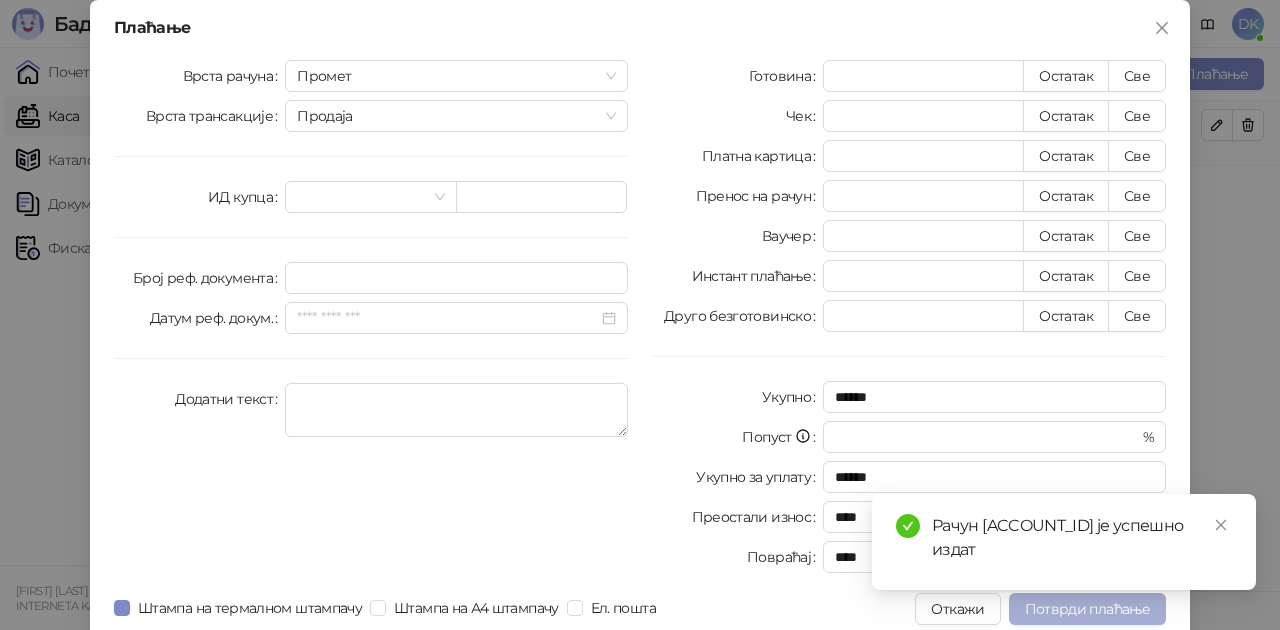 click on "Потврди плаћање" at bounding box center [1087, 609] 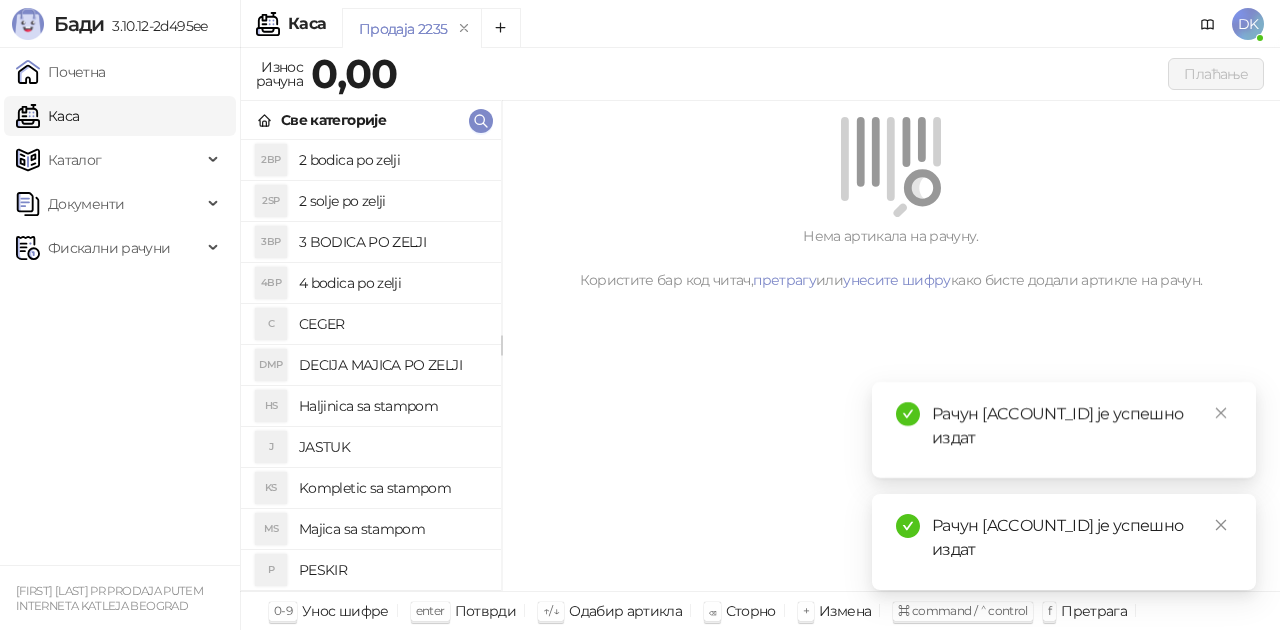 click on "4 bodica po zelji" at bounding box center (392, 283) 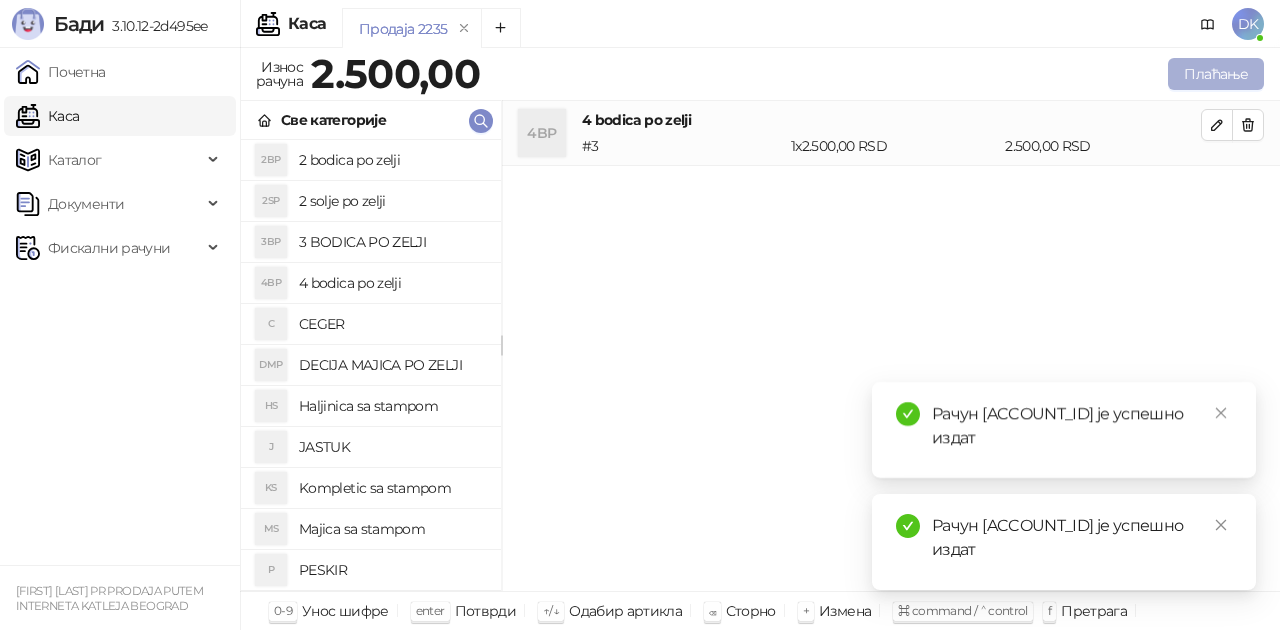 click on "Плаћање" at bounding box center [1216, 74] 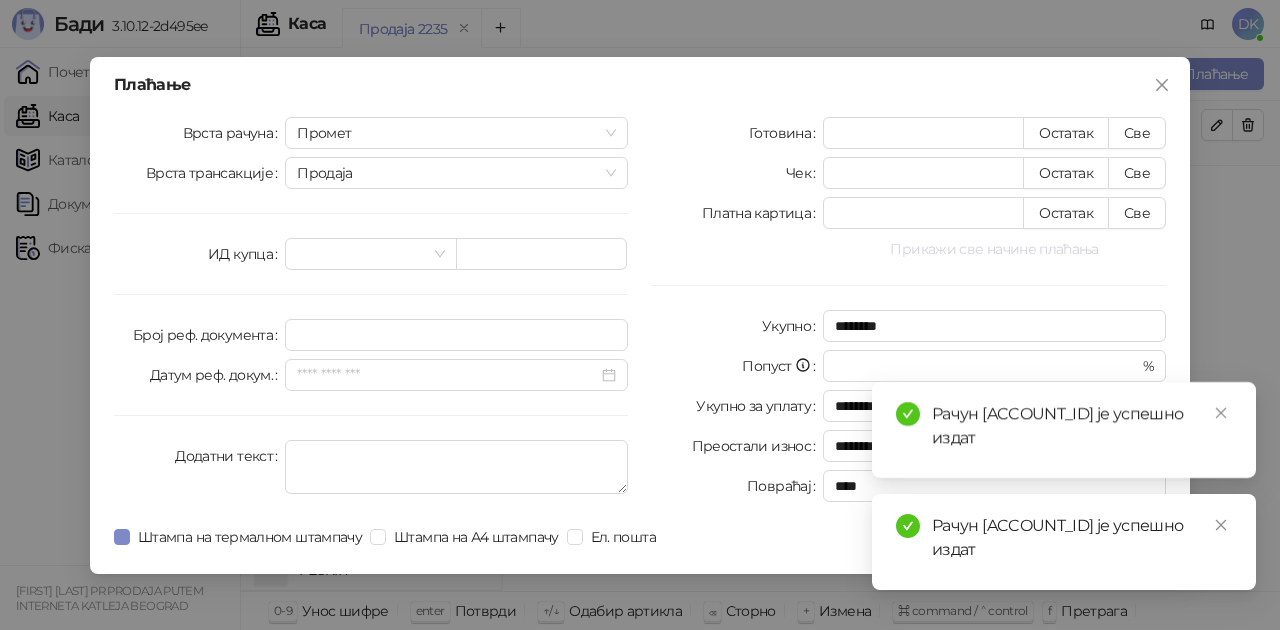 click on "Прикажи све начине плаћања" at bounding box center (994, 249) 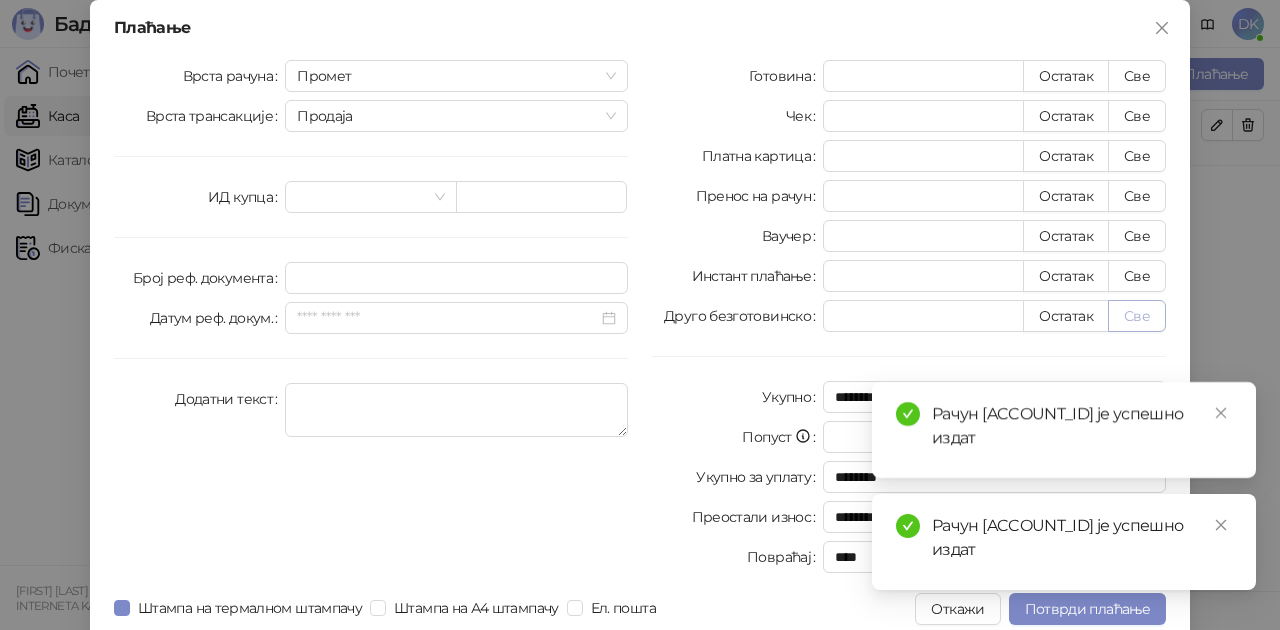 click on "Све" at bounding box center [1137, 316] 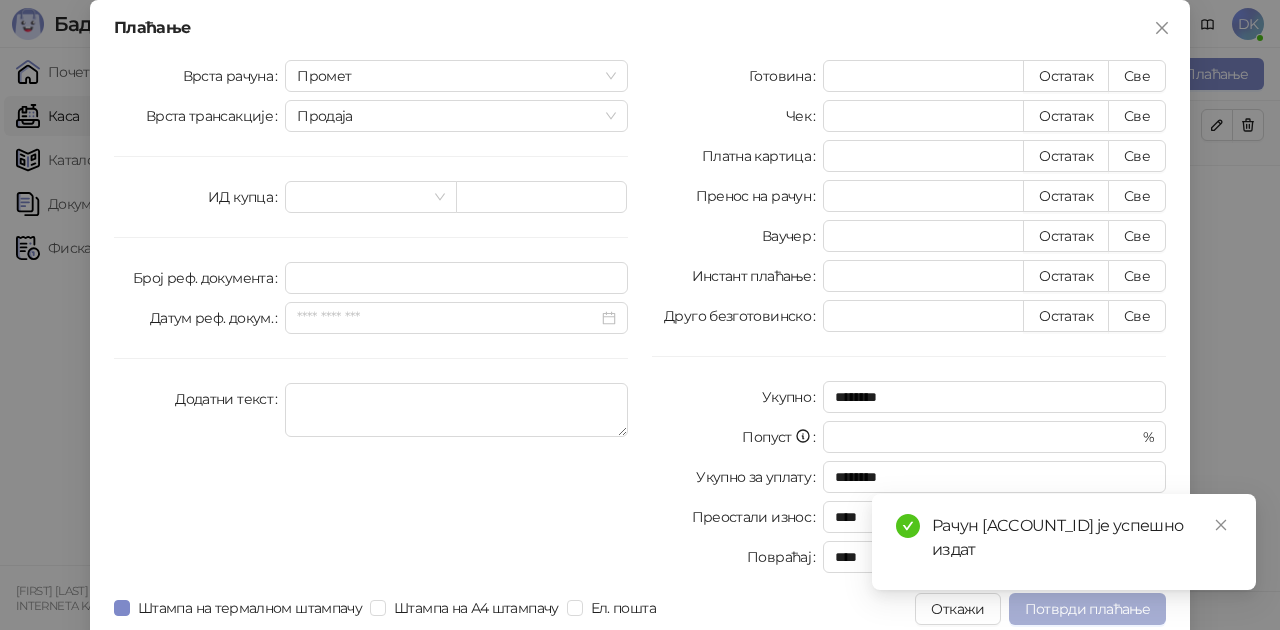 click on "Потврди плаћање" at bounding box center (1087, 609) 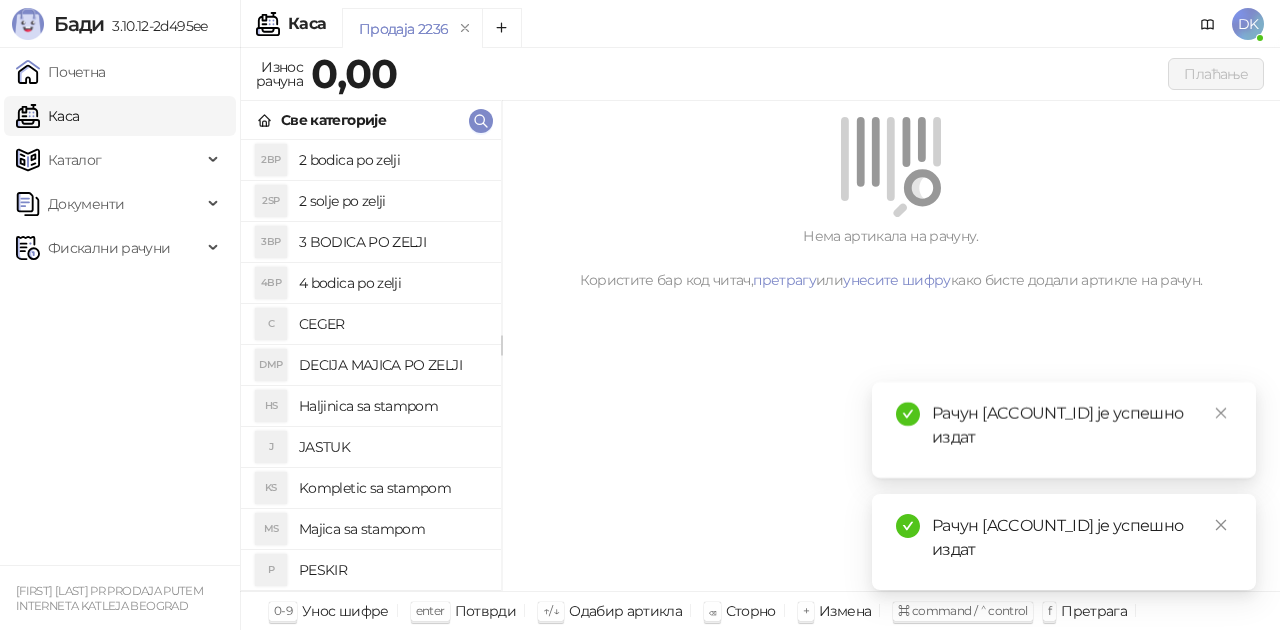 click on "2 bodica po zelji" at bounding box center (392, 160) 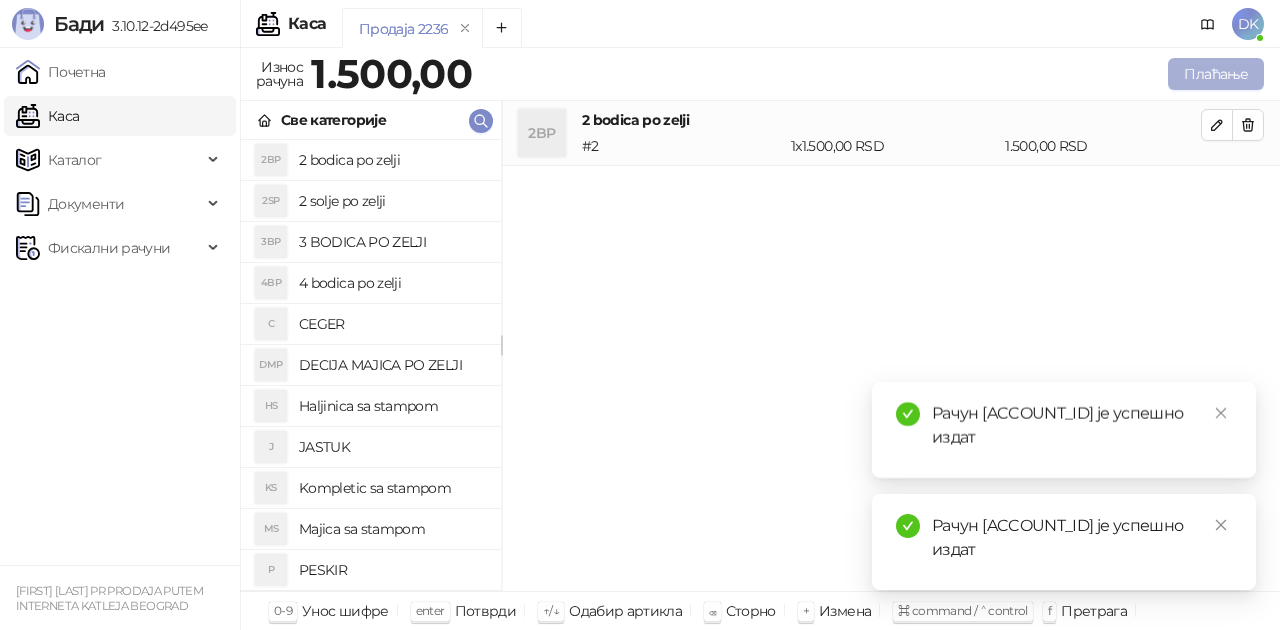 click on "Плаћање" at bounding box center (1216, 74) 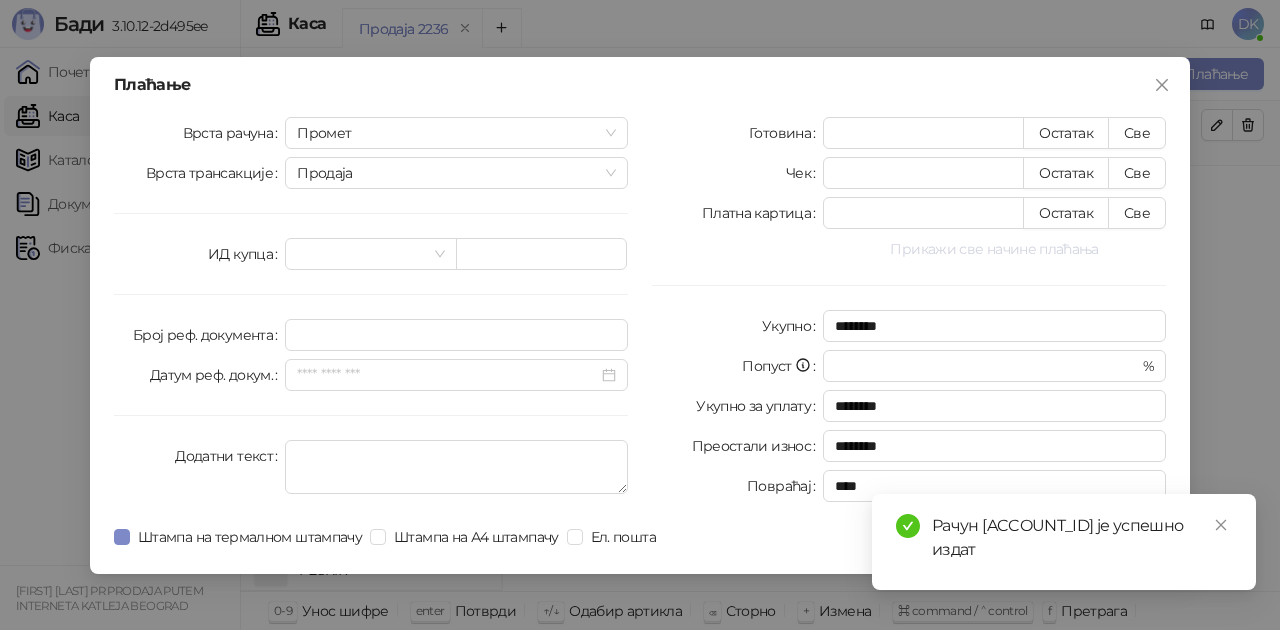 click on "Прикажи све начине плаћања" at bounding box center (994, 249) 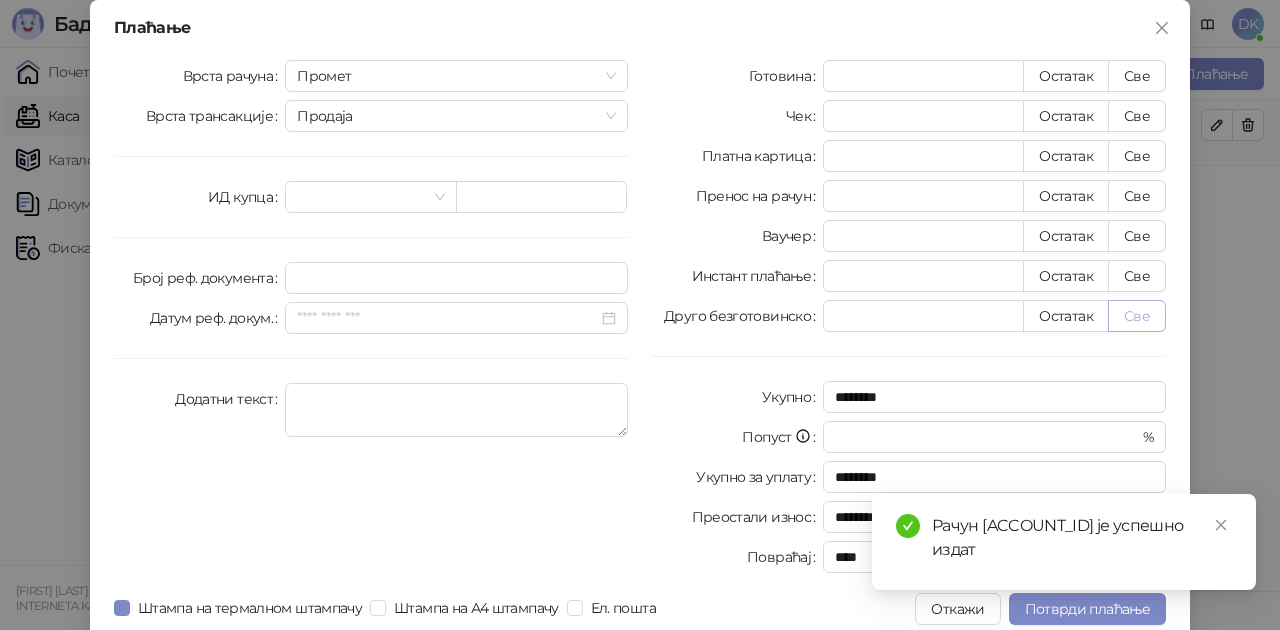 click on "Све" at bounding box center (1137, 316) 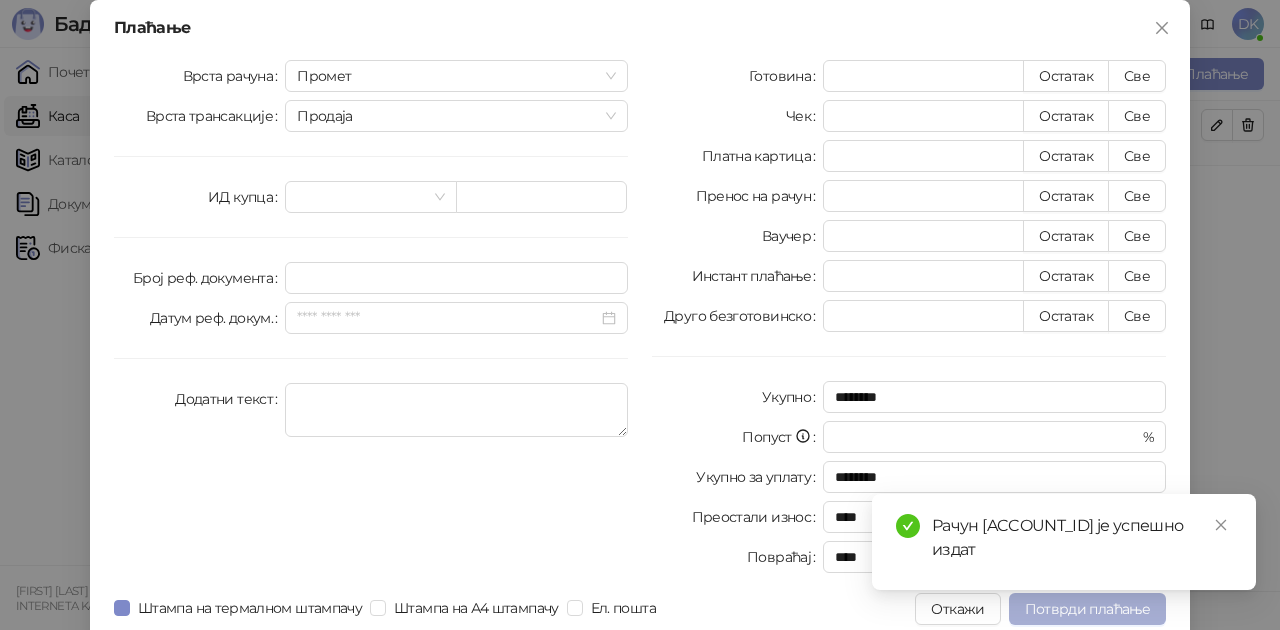 click on "Потврди плаћање" at bounding box center (1087, 609) 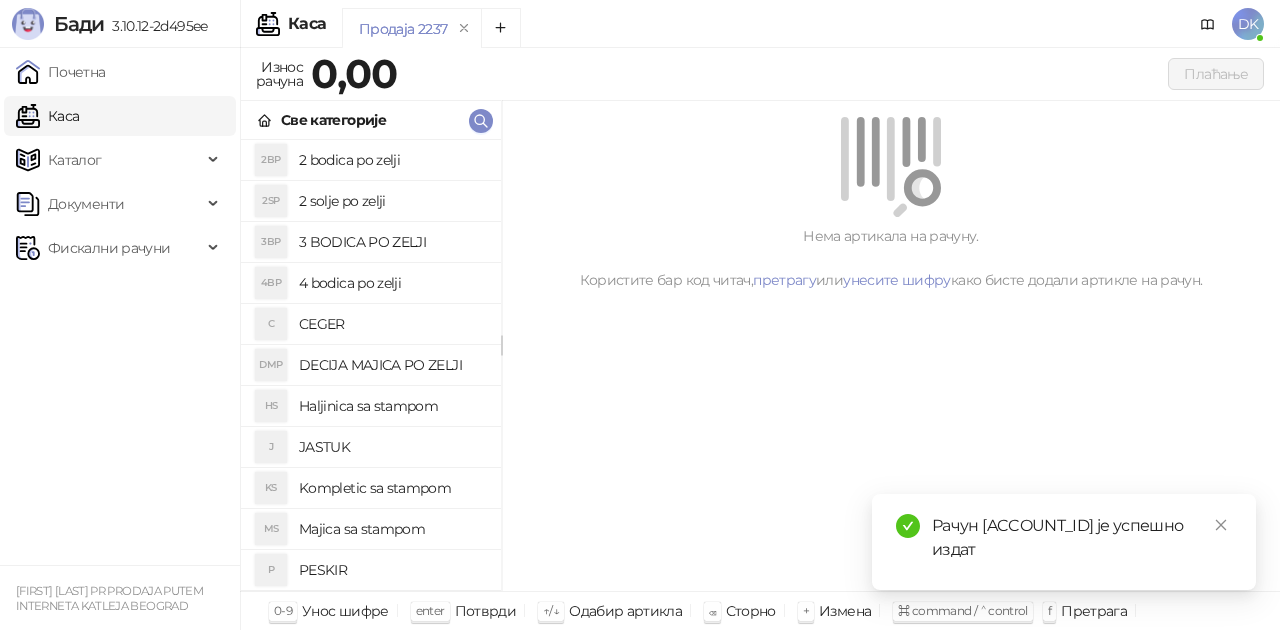 click on "2 bodica po zelji" at bounding box center (392, 160) 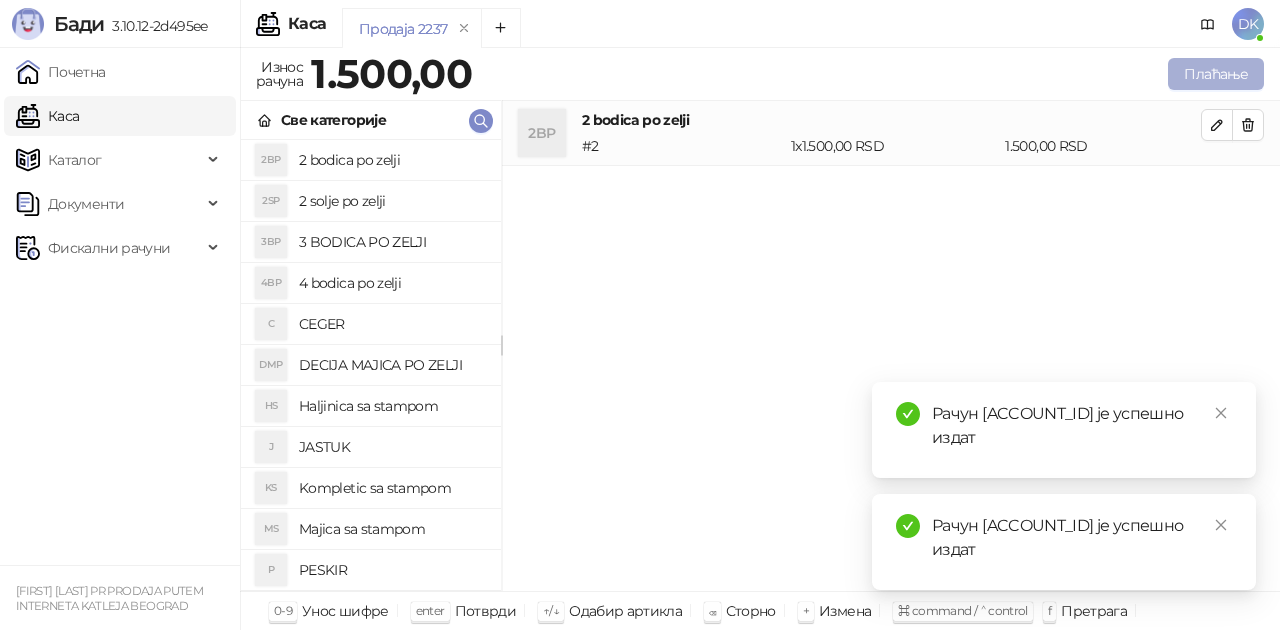 click on "Плаћање" at bounding box center (1216, 74) 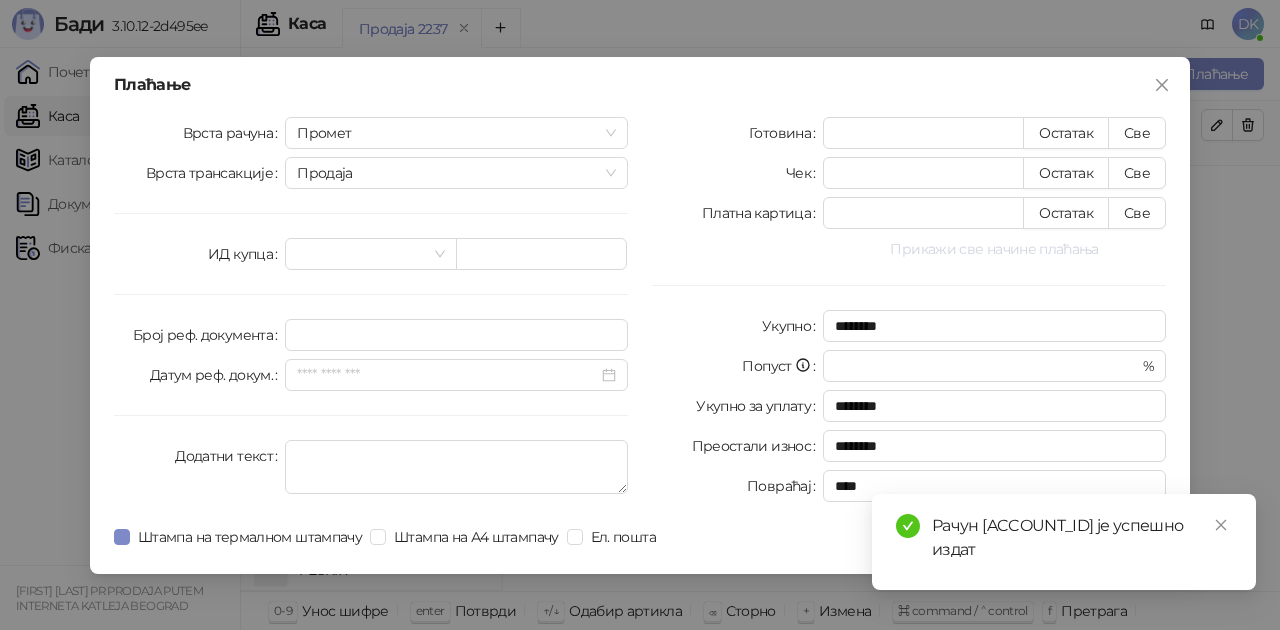 click on "Прикажи све начине плаћања" at bounding box center [994, 249] 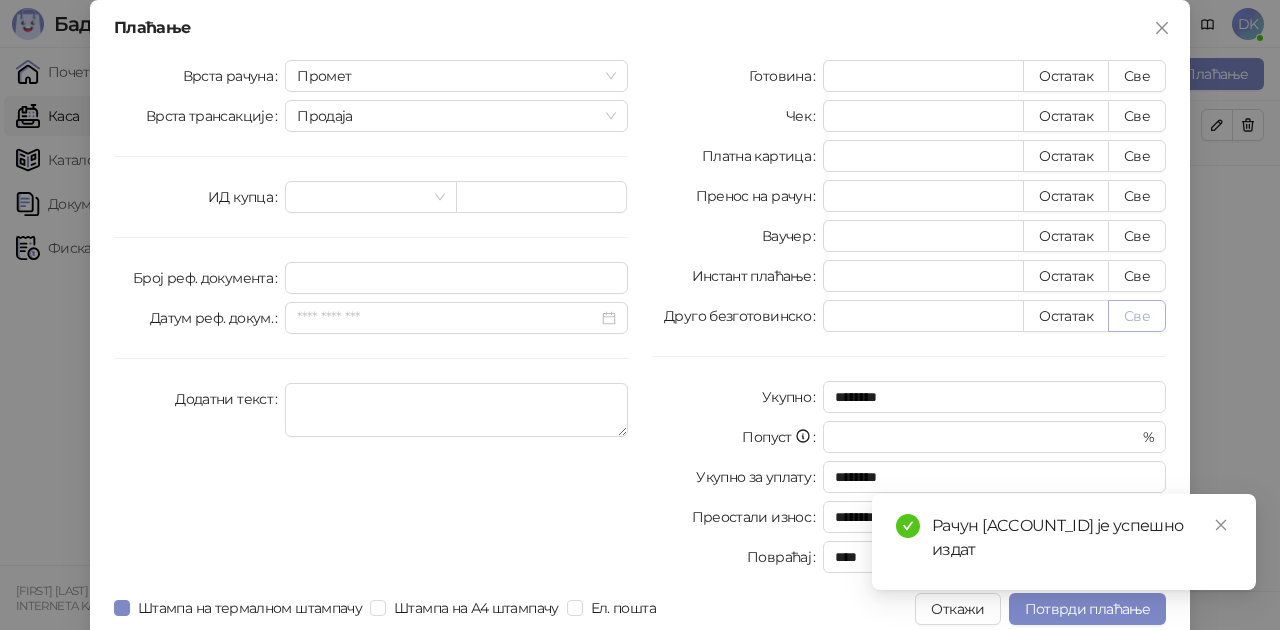 click on "Све" at bounding box center [1137, 316] 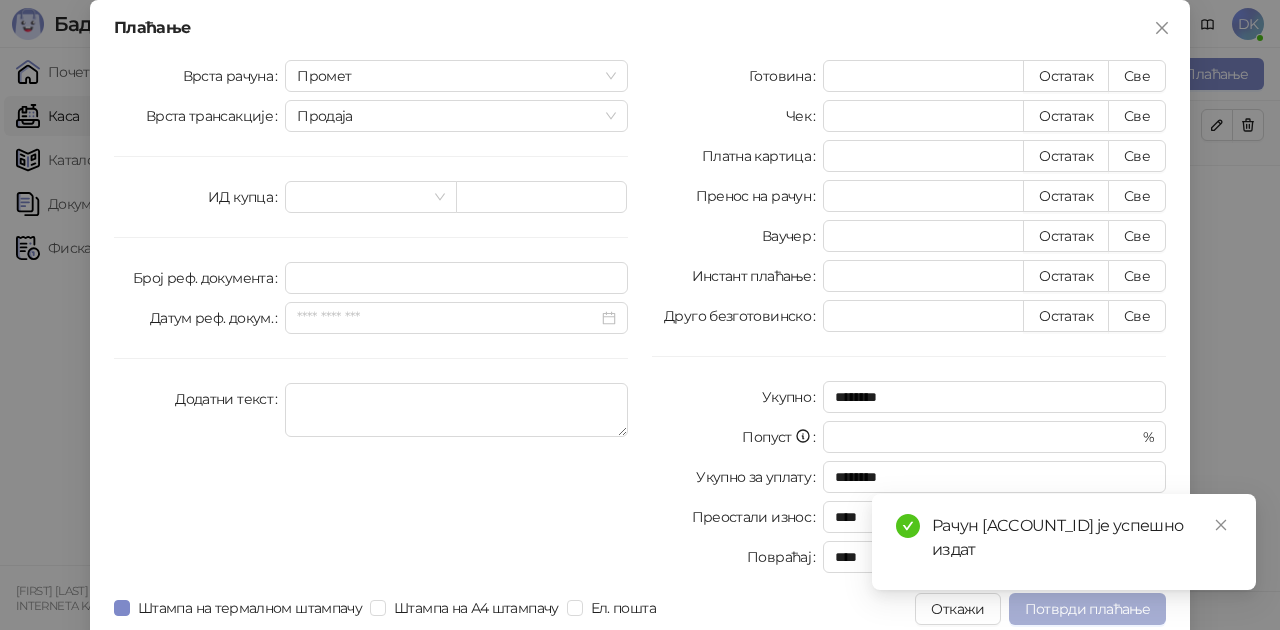 click on "Потврди плаћање" at bounding box center [1087, 609] 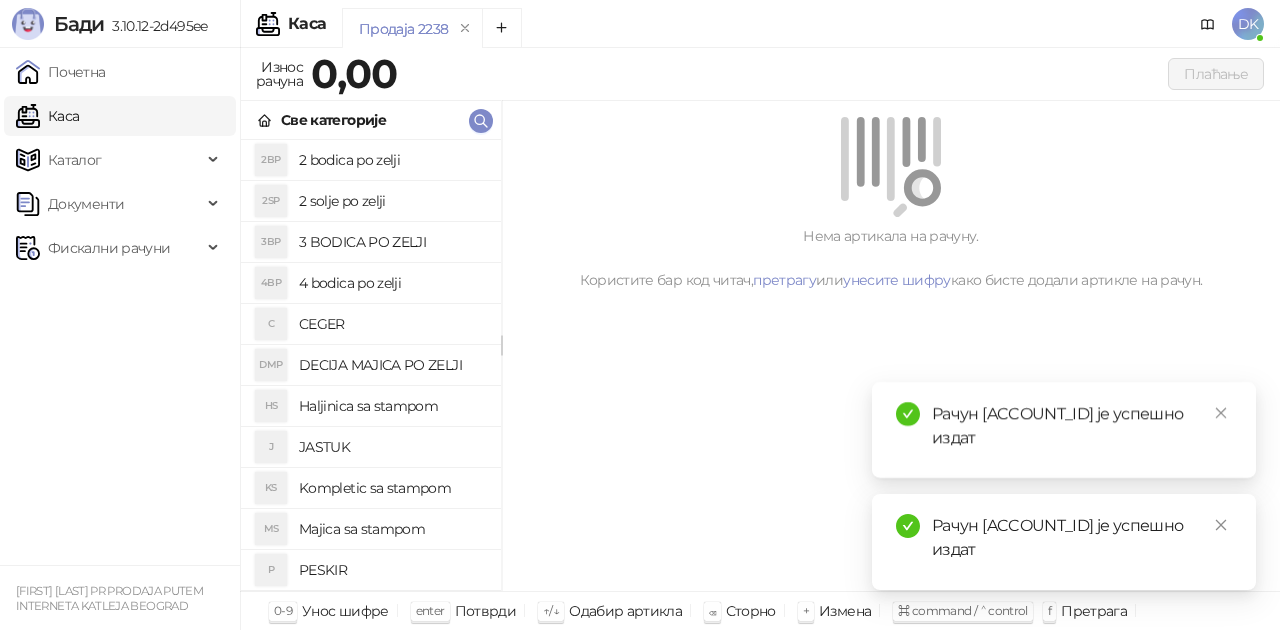 click on "2 bodica po zelji" at bounding box center [392, 160] 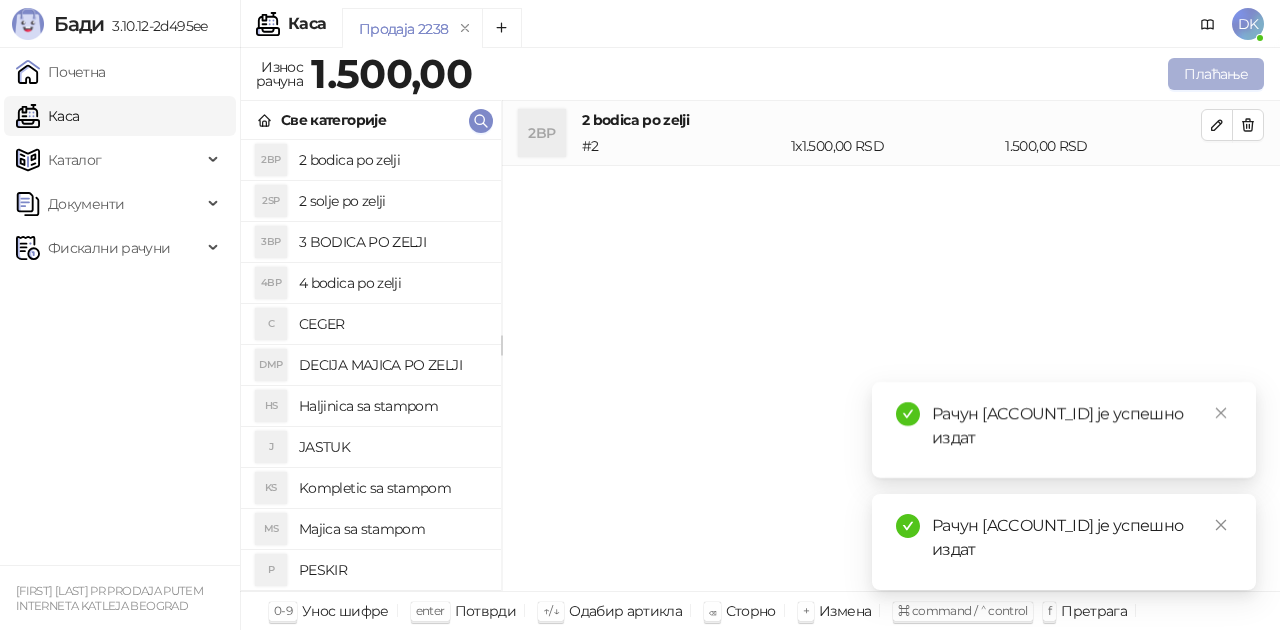 click on "Плаћање" at bounding box center [1216, 74] 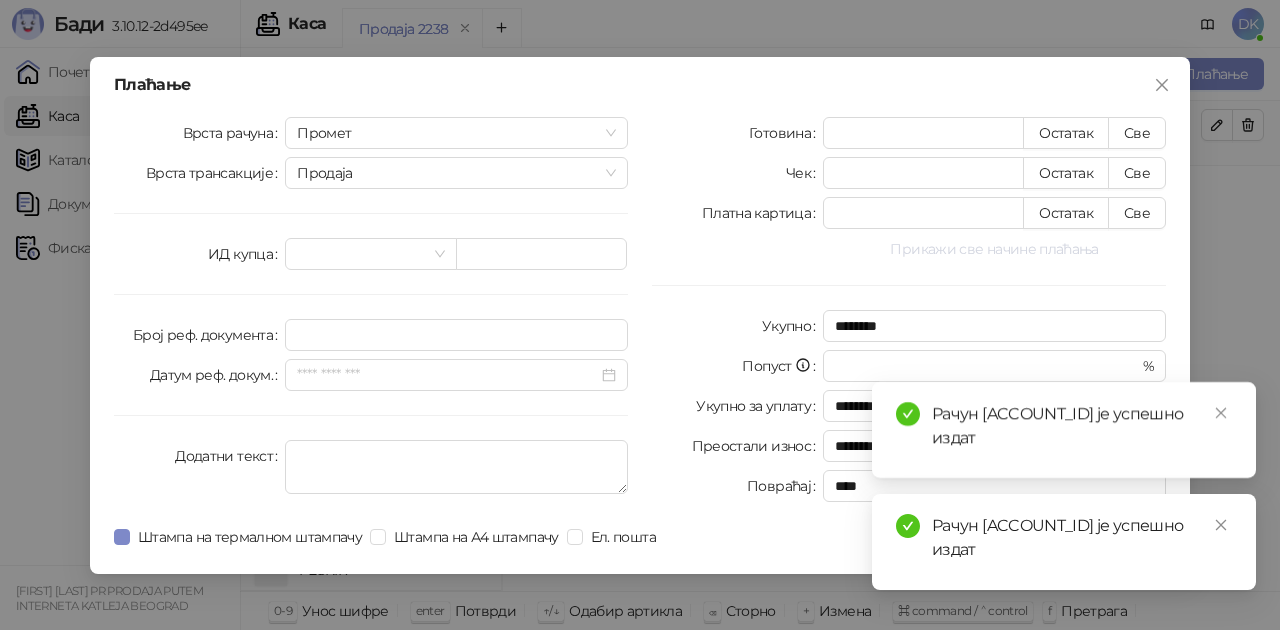 click on "Прикажи све начине плаћања" at bounding box center [994, 249] 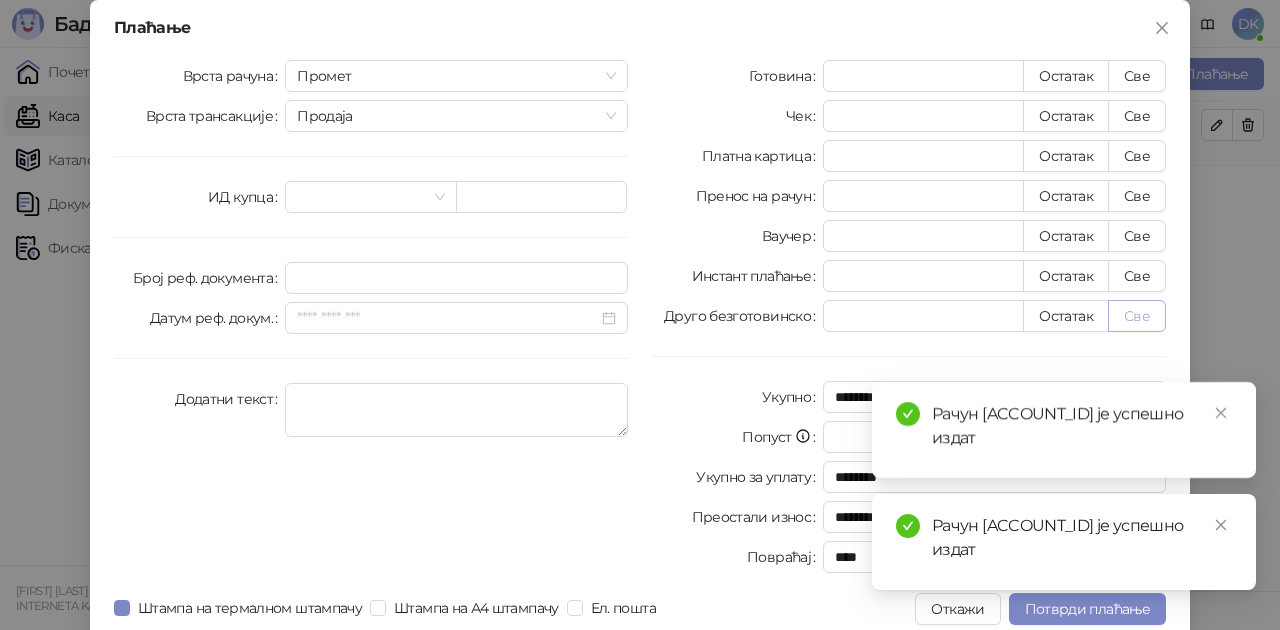 click on "Све" at bounding box center [1137, 316] 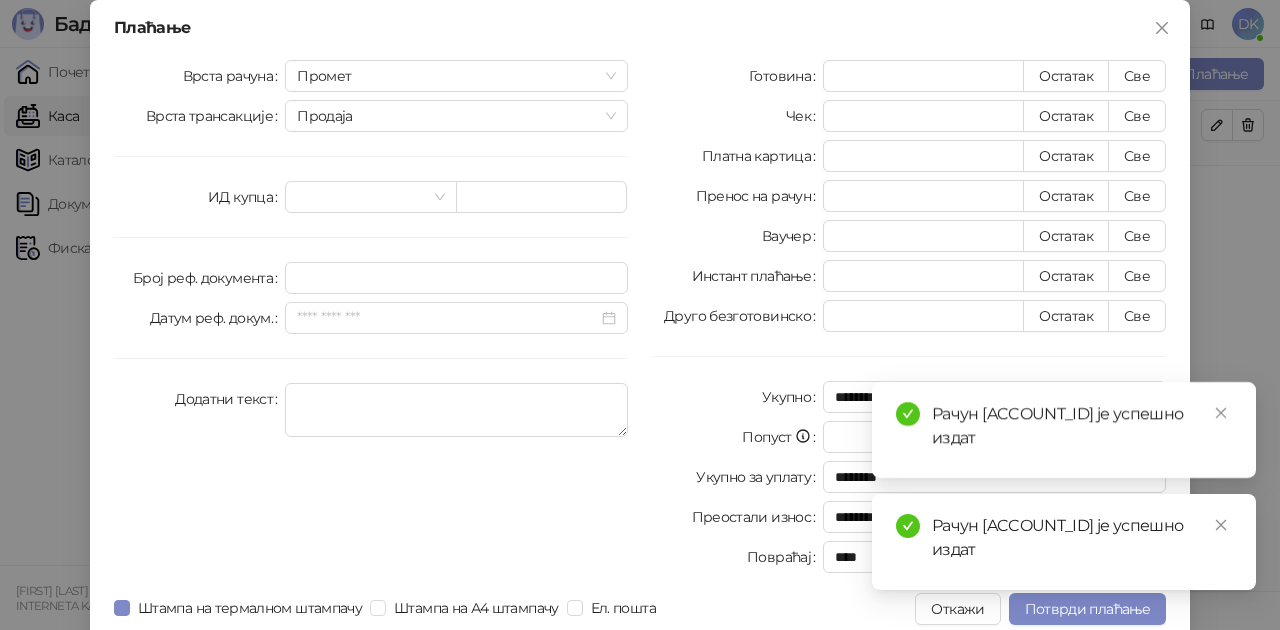 type on "****" 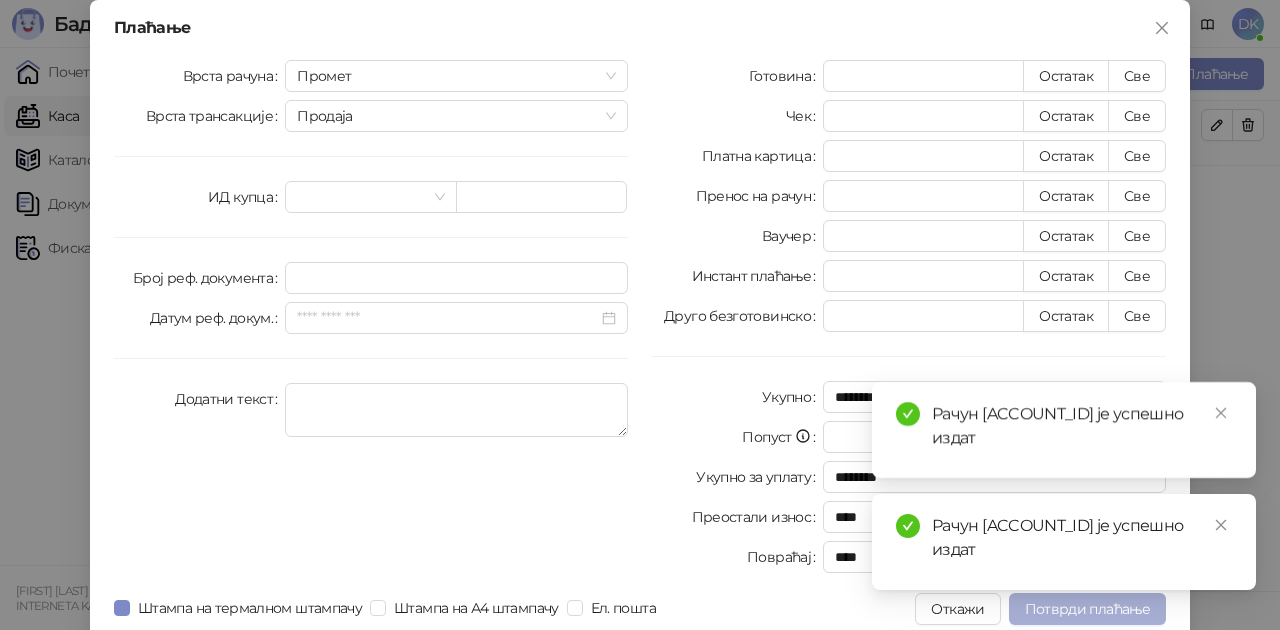 click on "Потврди плаћање" at bounding box center [1087, 609] 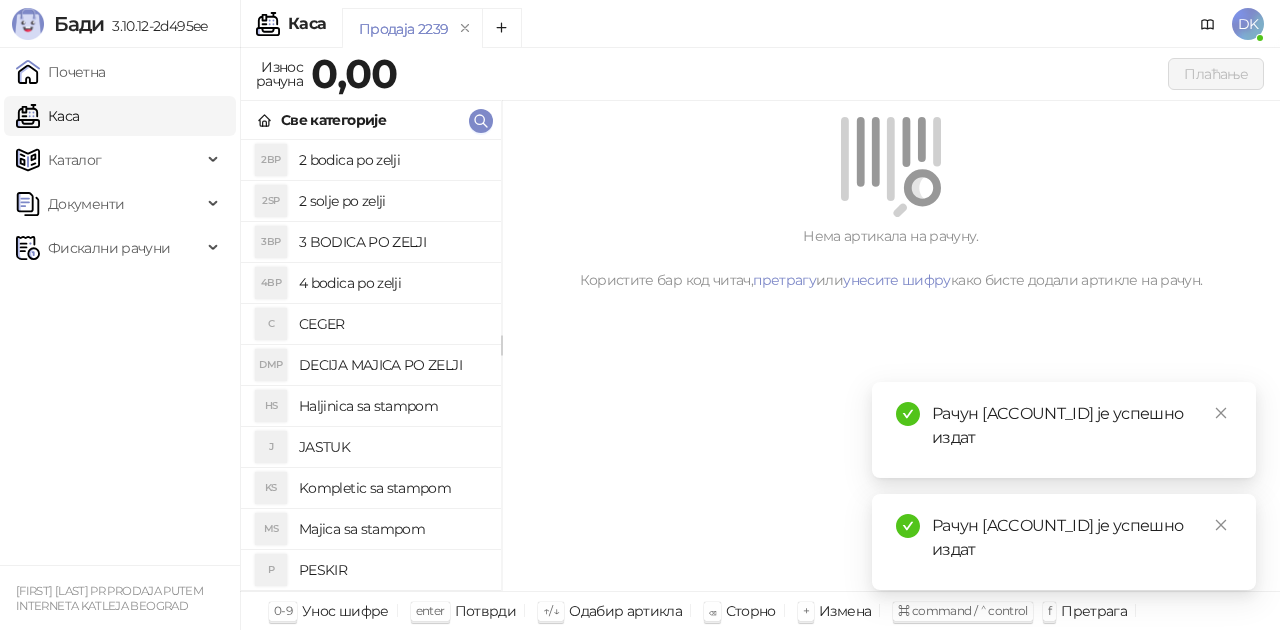 click on "2 bodica po zelji" at bounding box center (392, 160) 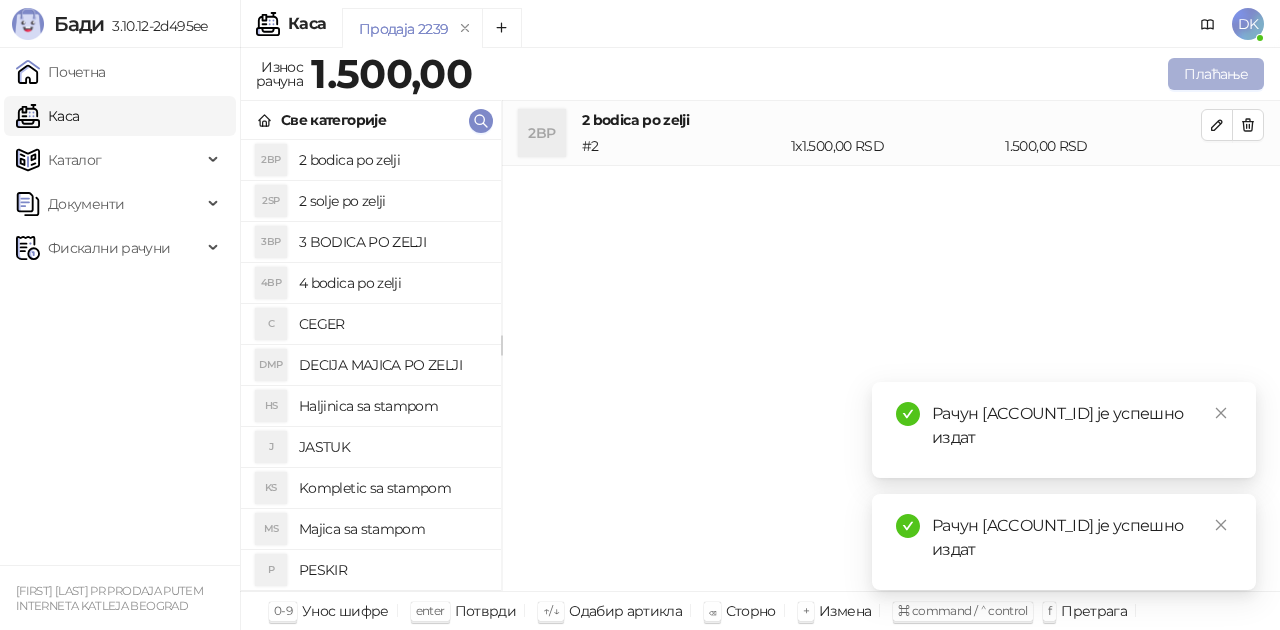 click on "Плаћање" at bounding box center [1216, 74] 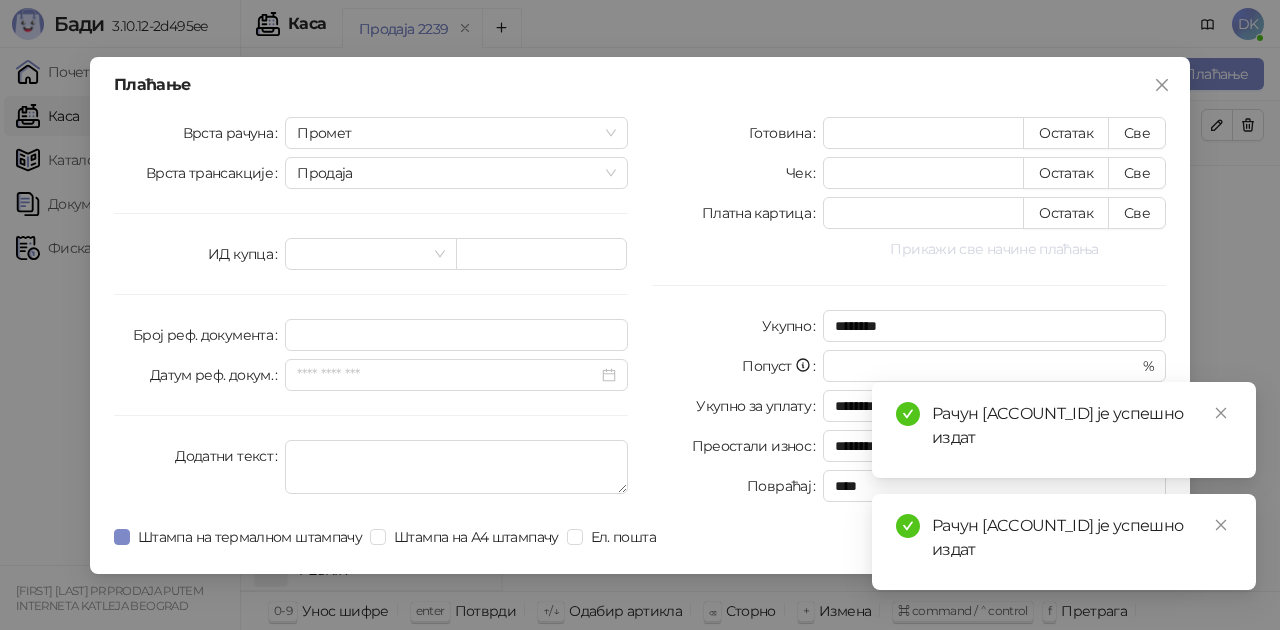 click on "Прикажи све начине плаћања" at bounding box center (994, 249) 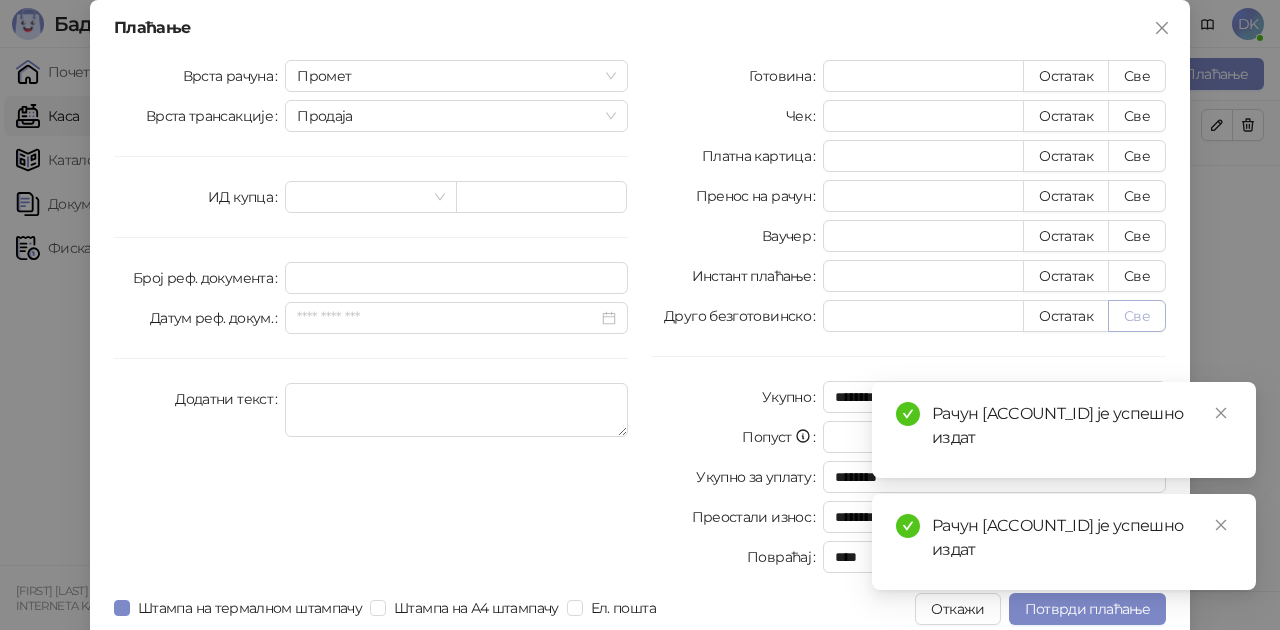 click on "Све" at bounding box center (1137, 316) 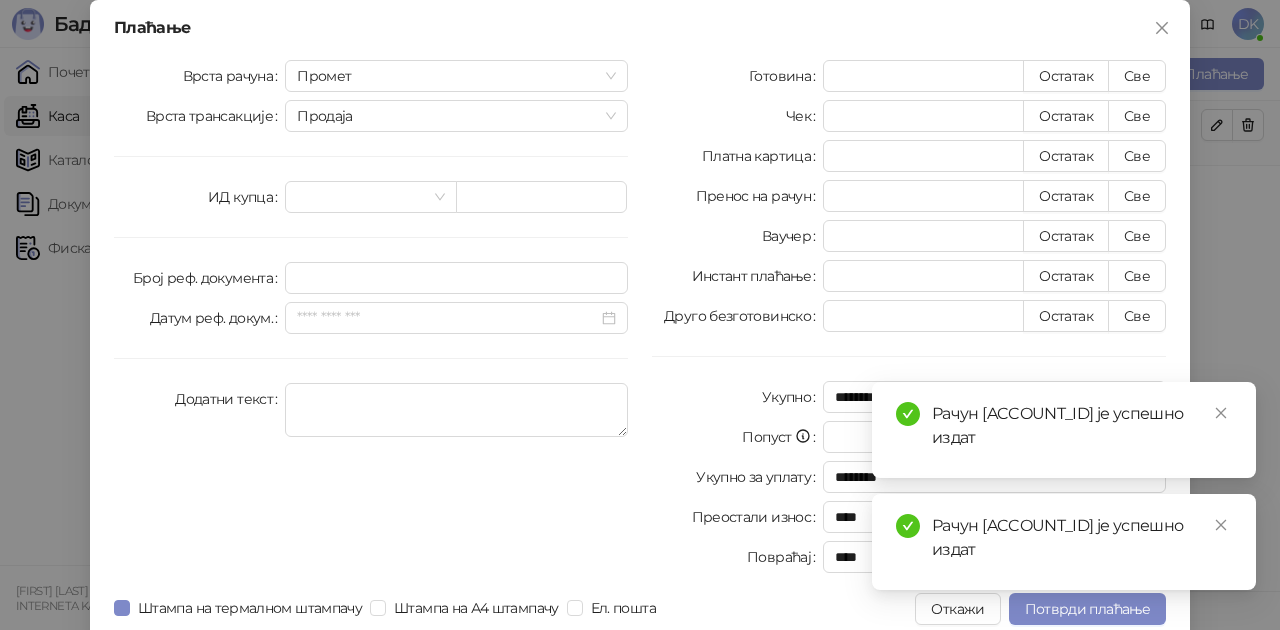 click on "Рачун [ACCOUNT_ID] је успешно издат" at bounding box center (1064, 542) 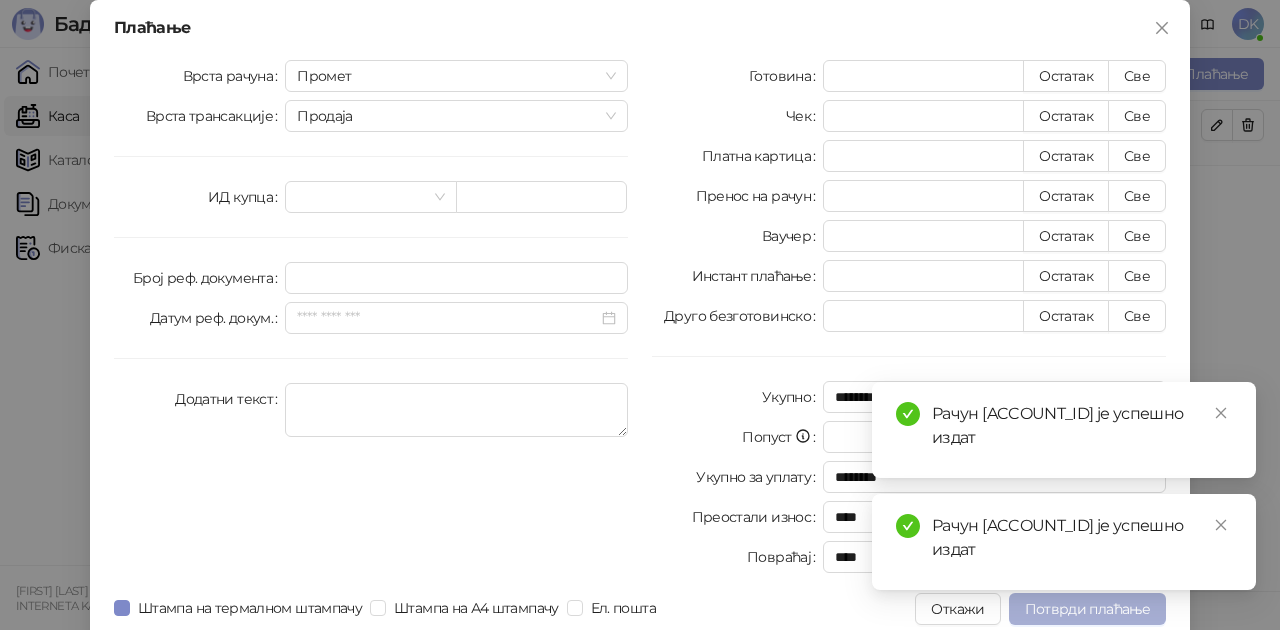 click on "Потврди плаћање" at bounding box center (1087, 609) 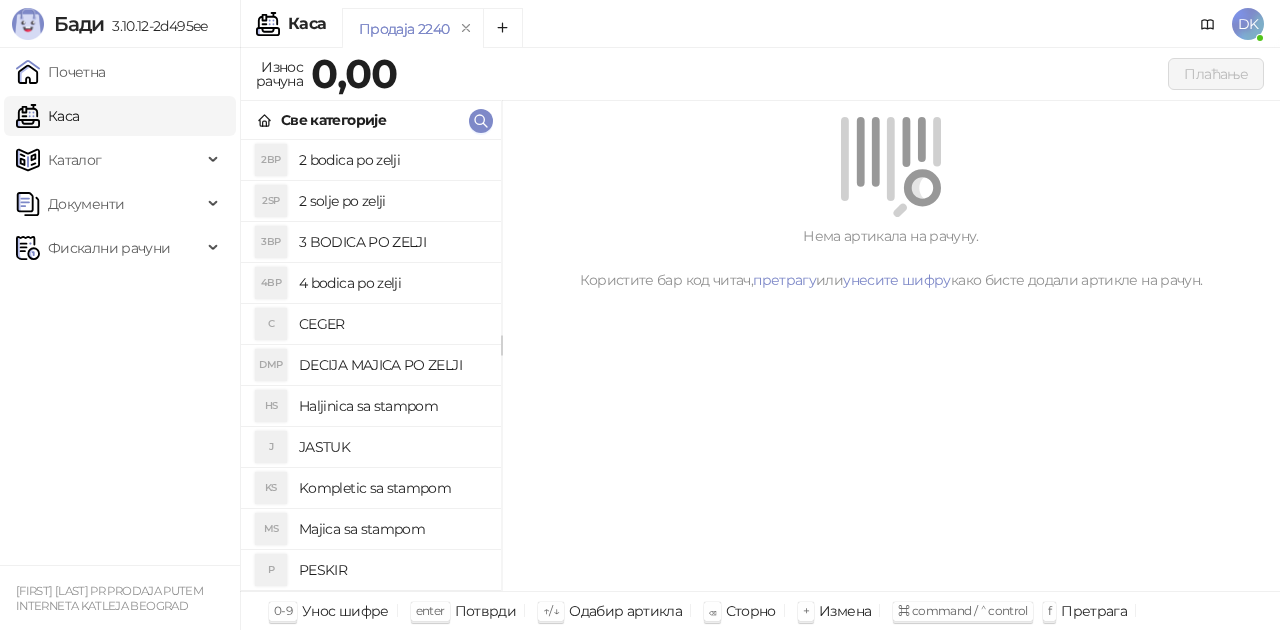 click on "DECIJA MAJICA PO ZELJI" at bounding box center (392, 365) 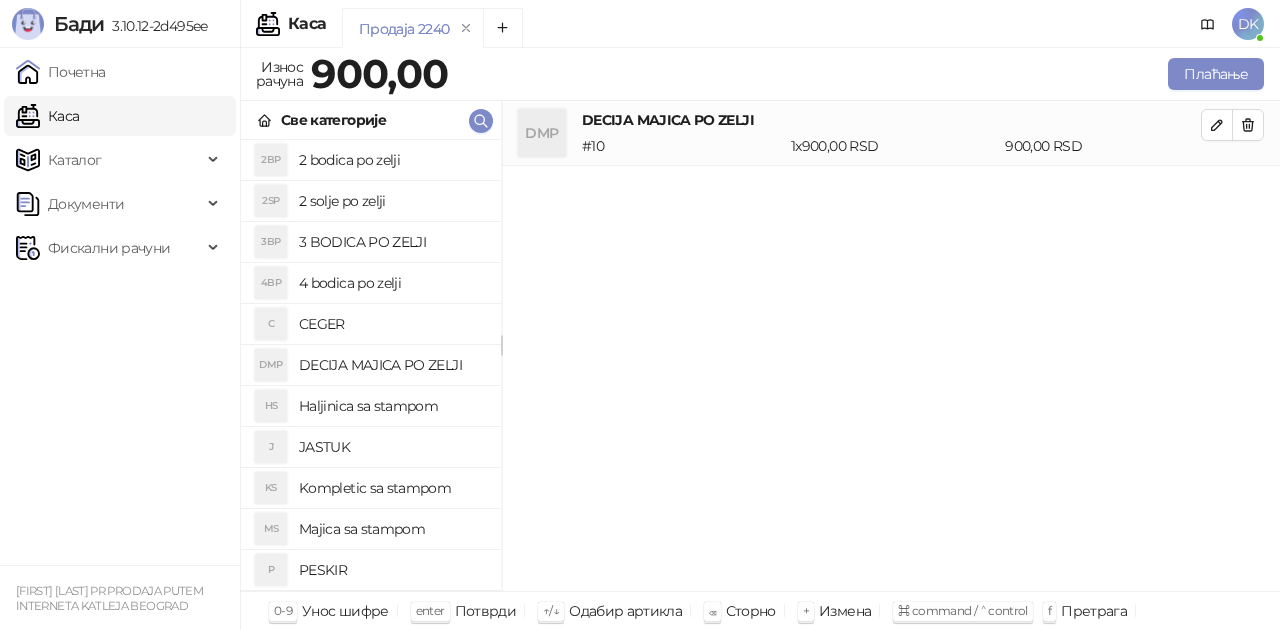 click on "DECIJA MAJICA PO ZELJI    # 10 1  x  [PRICE] [CURRENCY] [PRICE] [CURRENCY]" at bounding box center (891, 133) 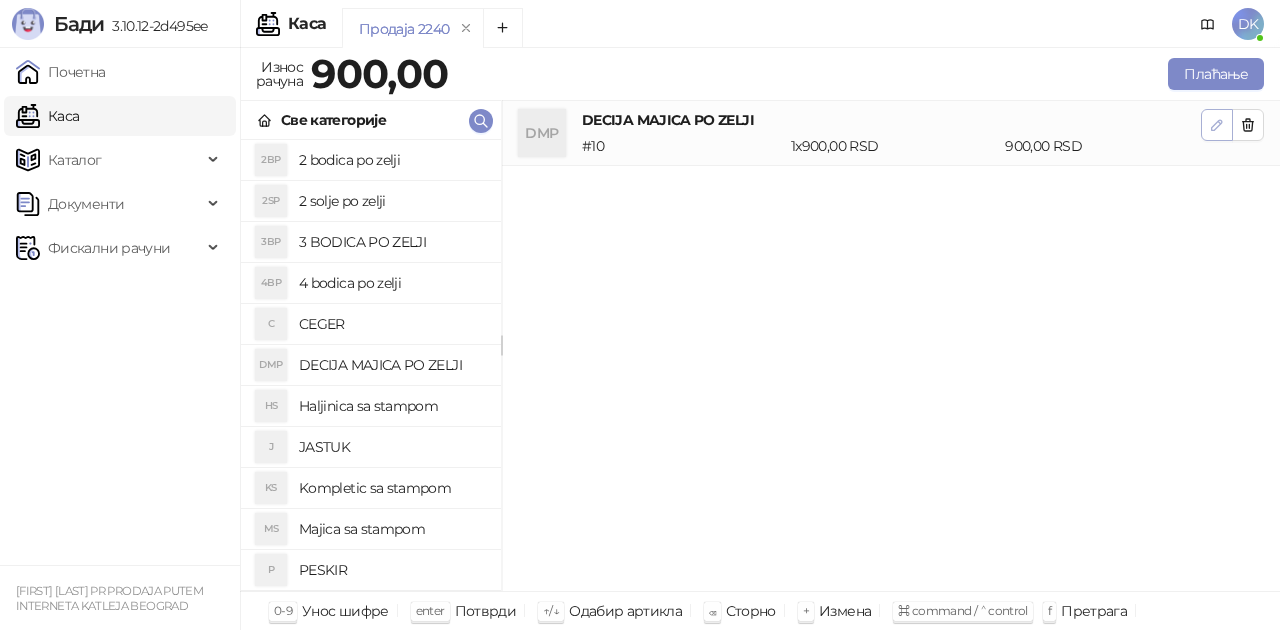 click at bounding box center [1217, 125] 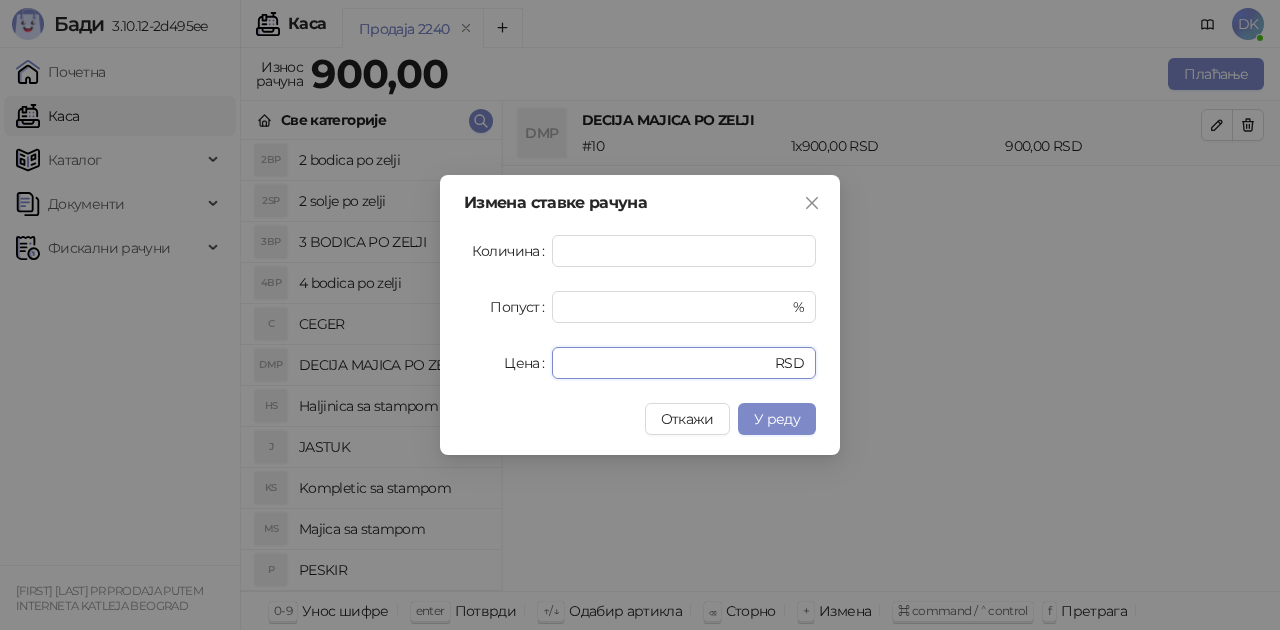 drag, startPoint x: 646, startPoint y: 364, endPoint x: 494, endPoint y: 364, distance: 152 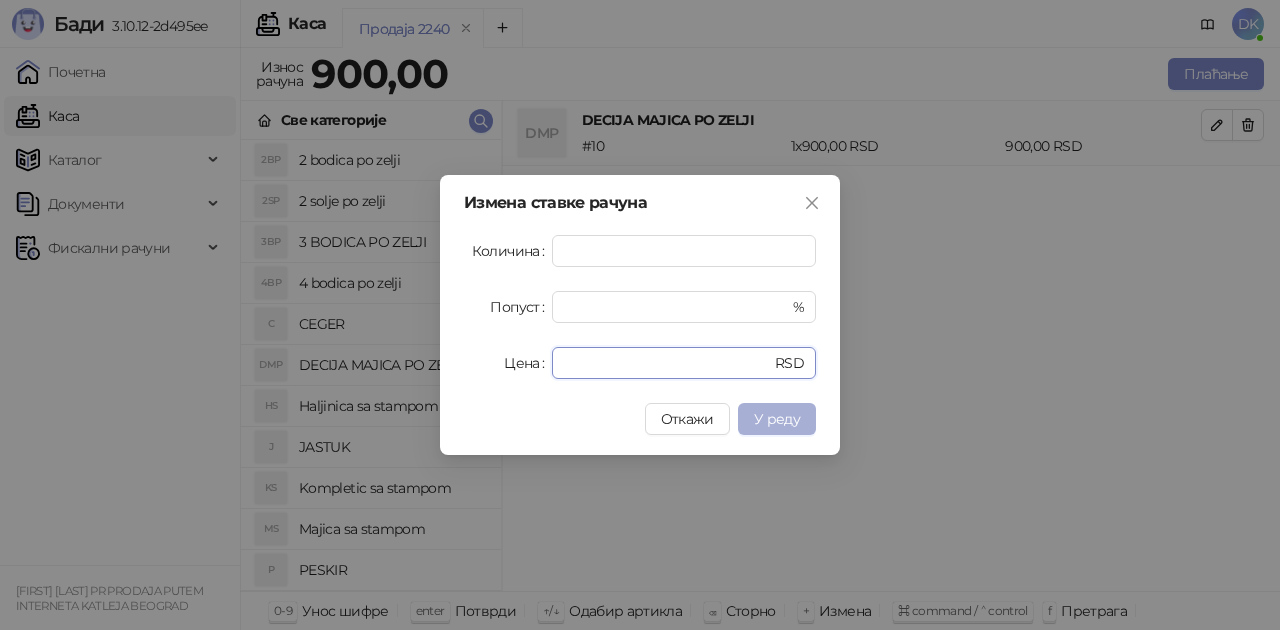 type on "****" 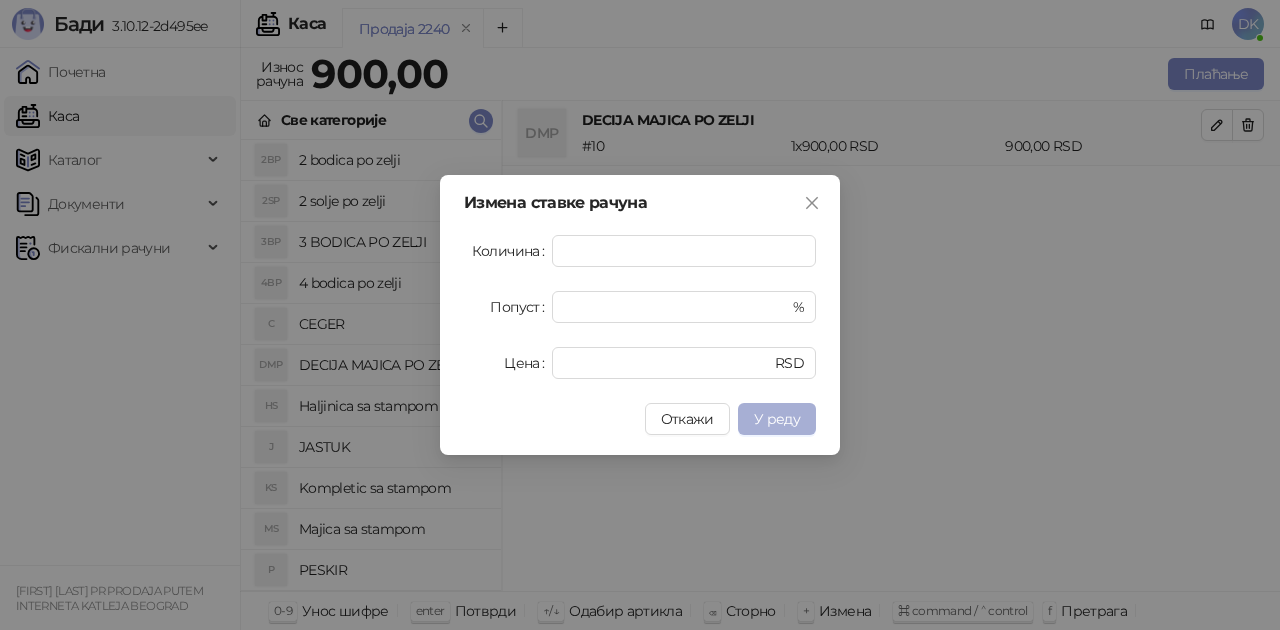 click on "У реду" at bounding box center [777, 419] 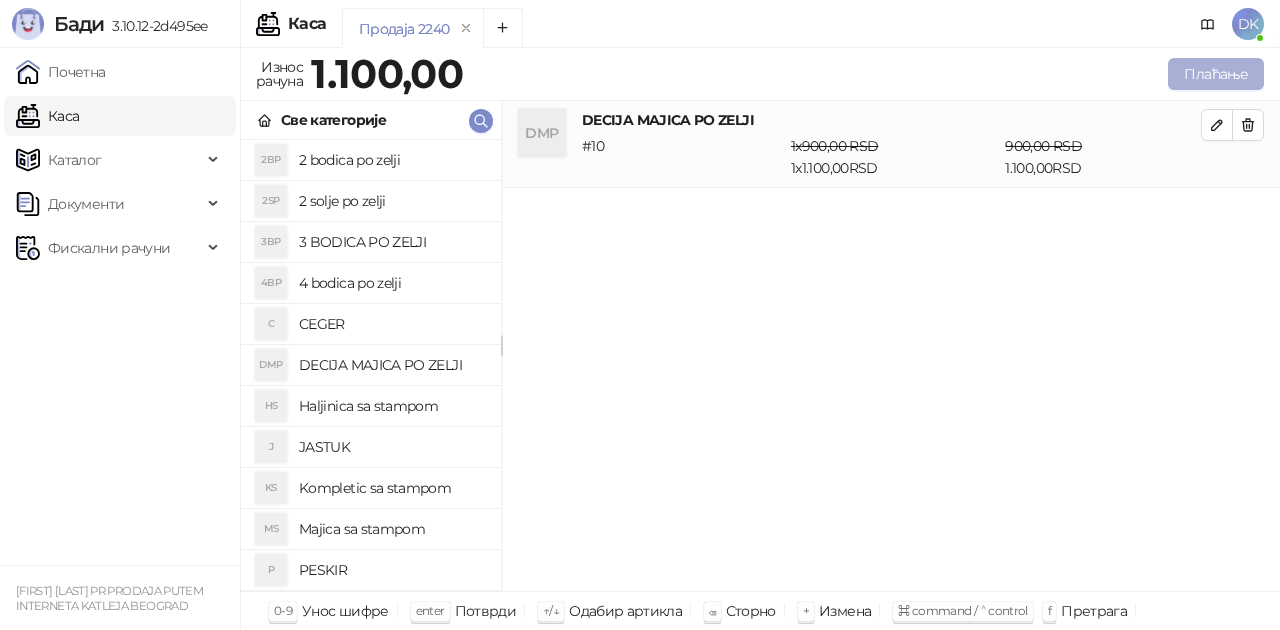 click on "Плаћање" at bounding box center [1216, 74] 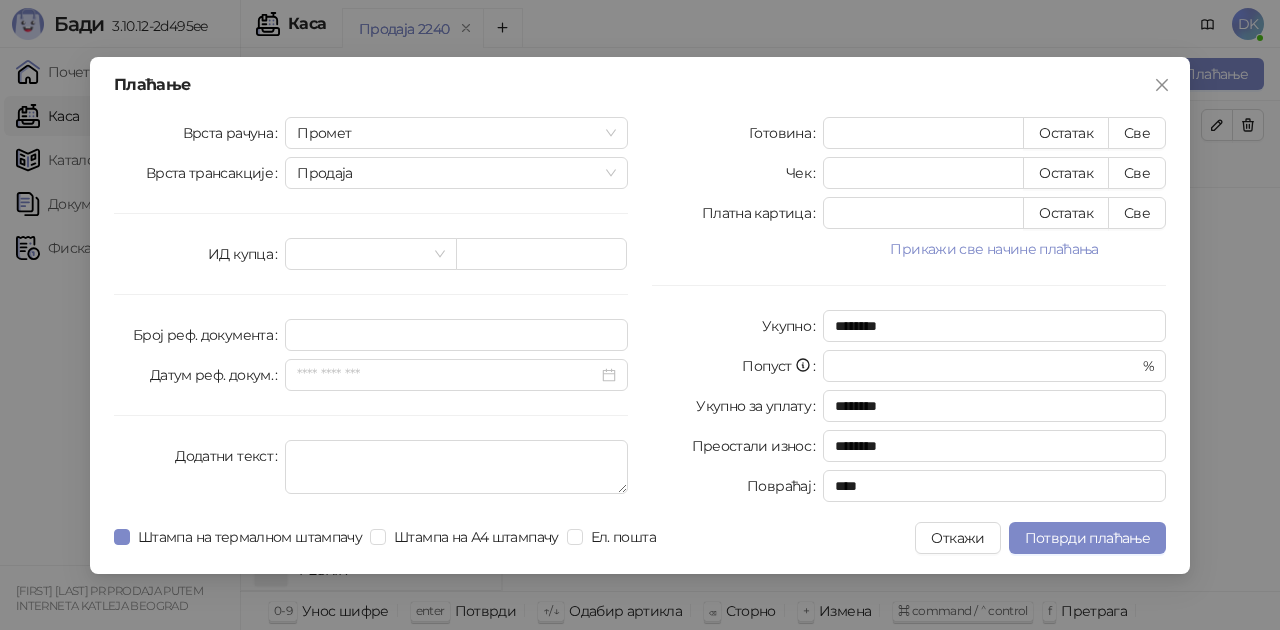 click on "Готовина * Остатак Све Чек * Остатак Све Платна картица * Остатак Све Прикажи све начине плаћања Пренос на рачун * Остатак Све Ваучер * Остатак Све Инстант плаћање * Остатак Све Друго безготовинско * Остатак Све Укупно ******** Попуст   * % Укупно за уплату ******** Преостали износ ******** Повраћај ****" at bounding box center [909, 313] 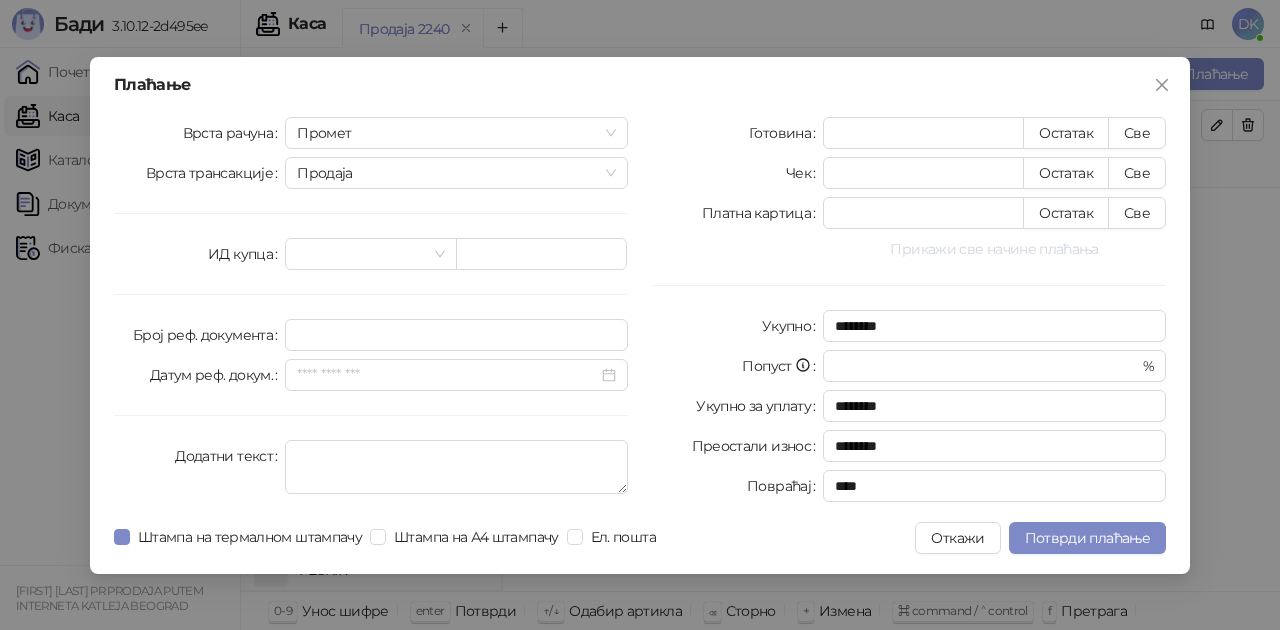 click on "Прикажи све начине плаћања" at bounding box center [994, 249] 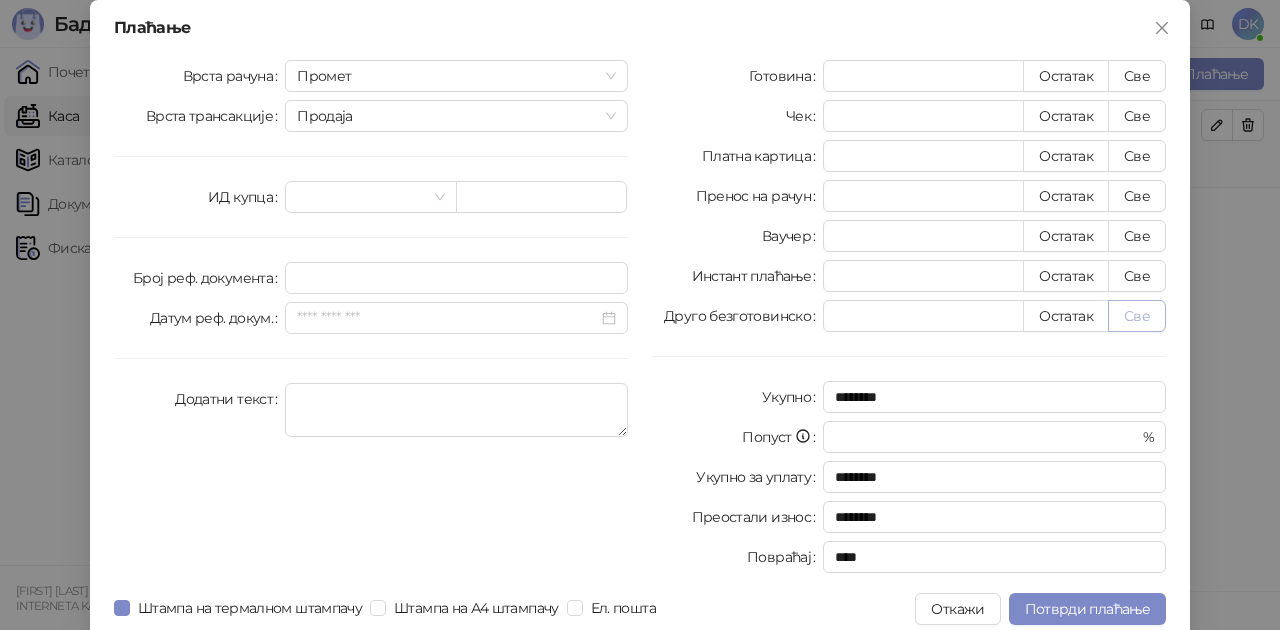 click on "Све" at bounding box center (1137, 316) 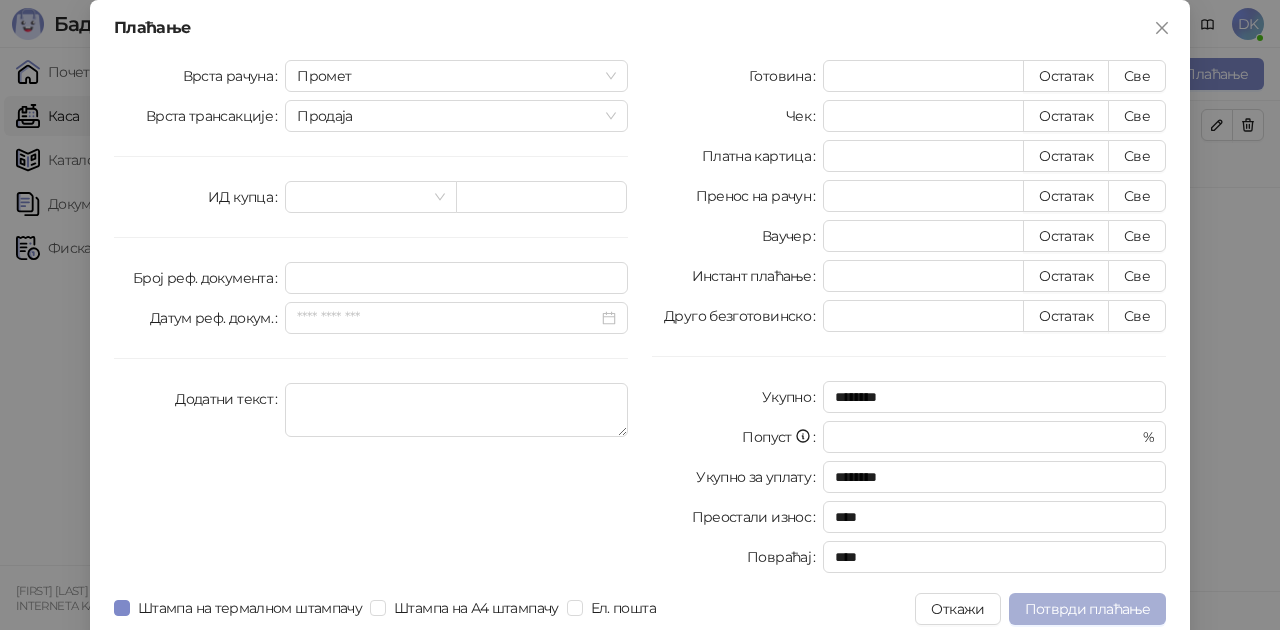 click on "Потврди плаћање" at bounding box center [1087, 609] 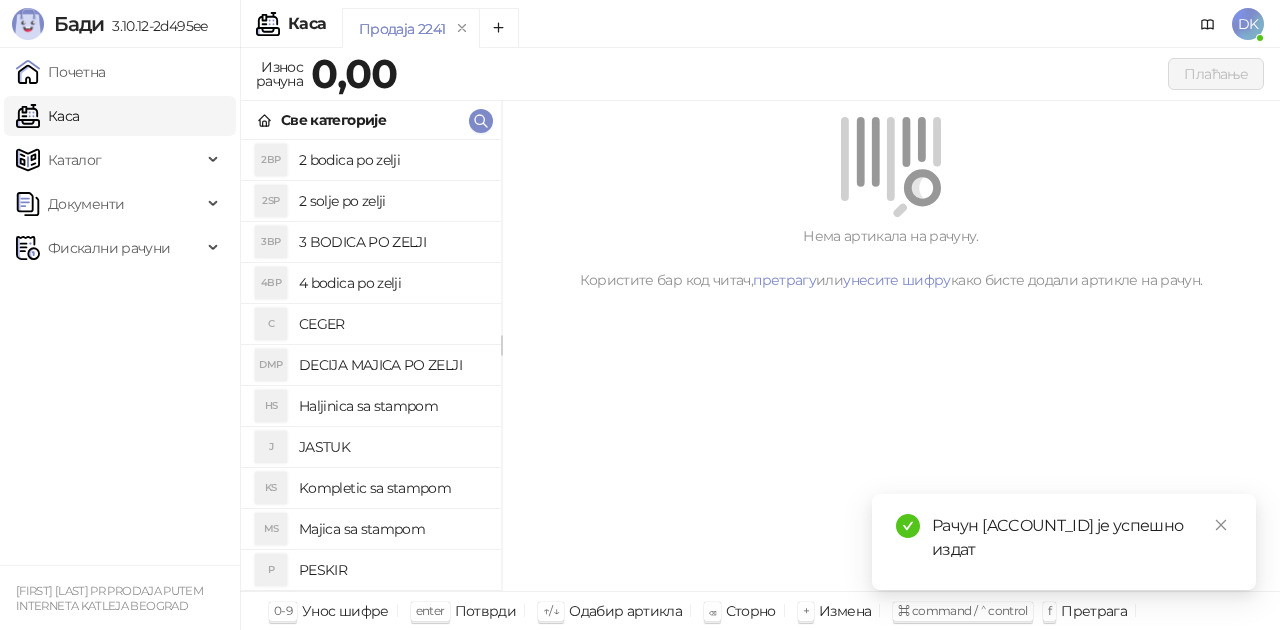 click on "DECIJA MAJICA PO ZELJI" at bounding box center [392, 365] 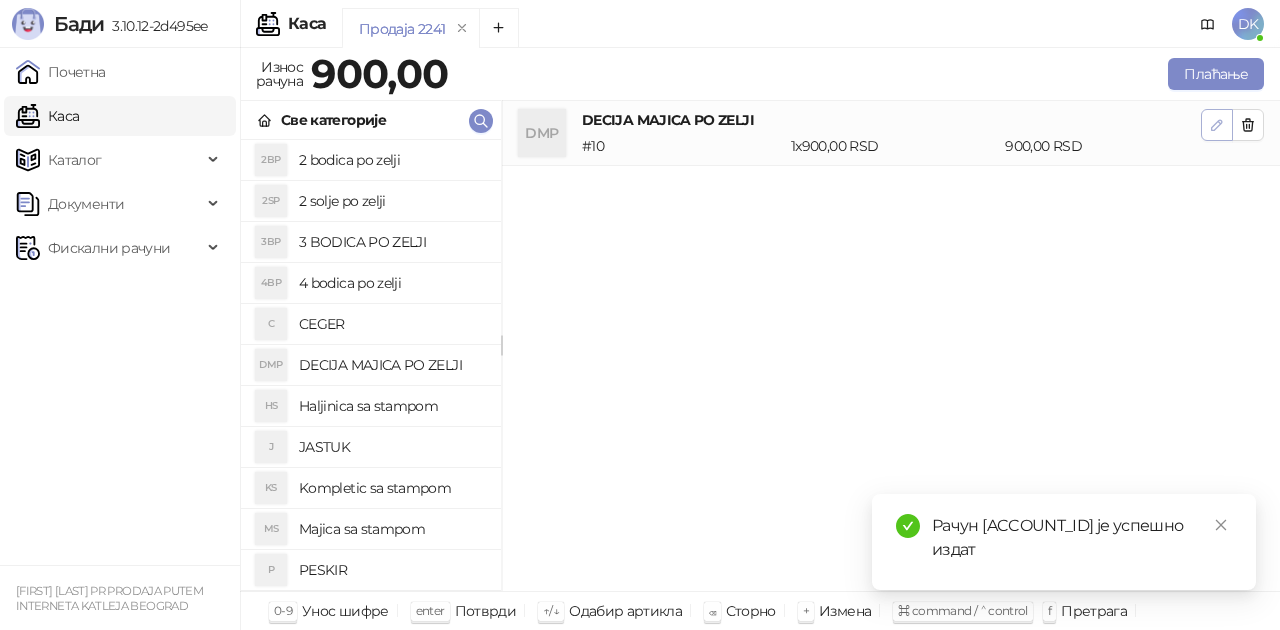 click at bounding box center [1217, 125] 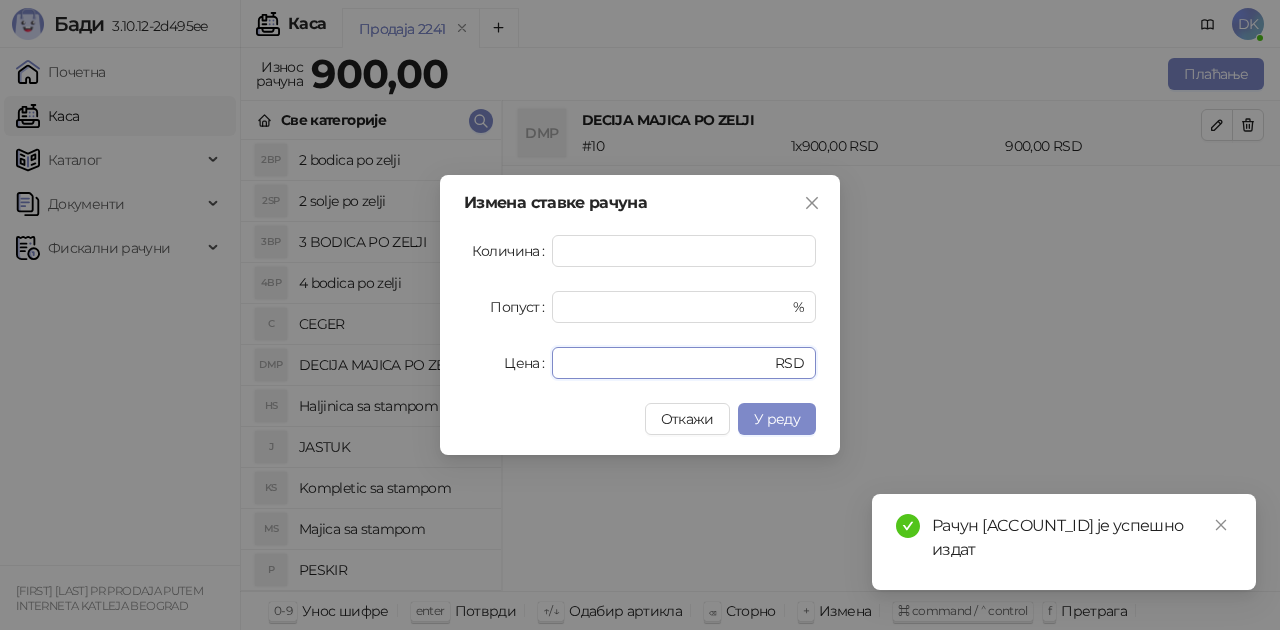 drag, startPoint x: 634, startPoint y: 356, endPoint x: 530, endPoint y: 358, distance: 104.019226 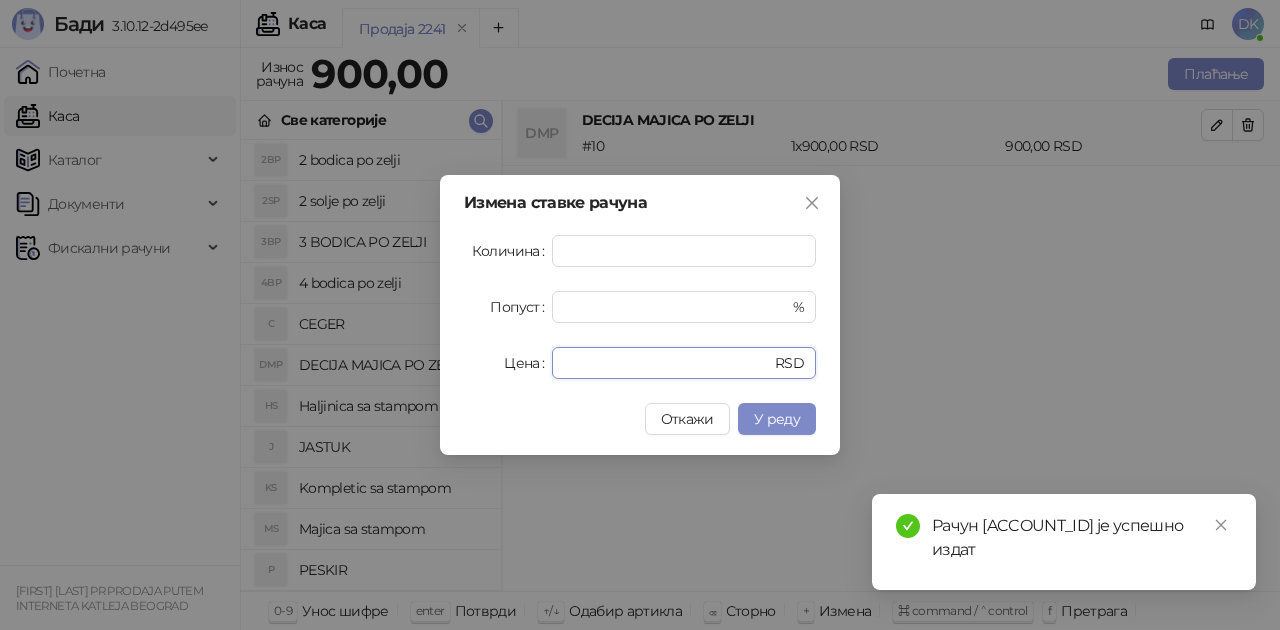type on "*" 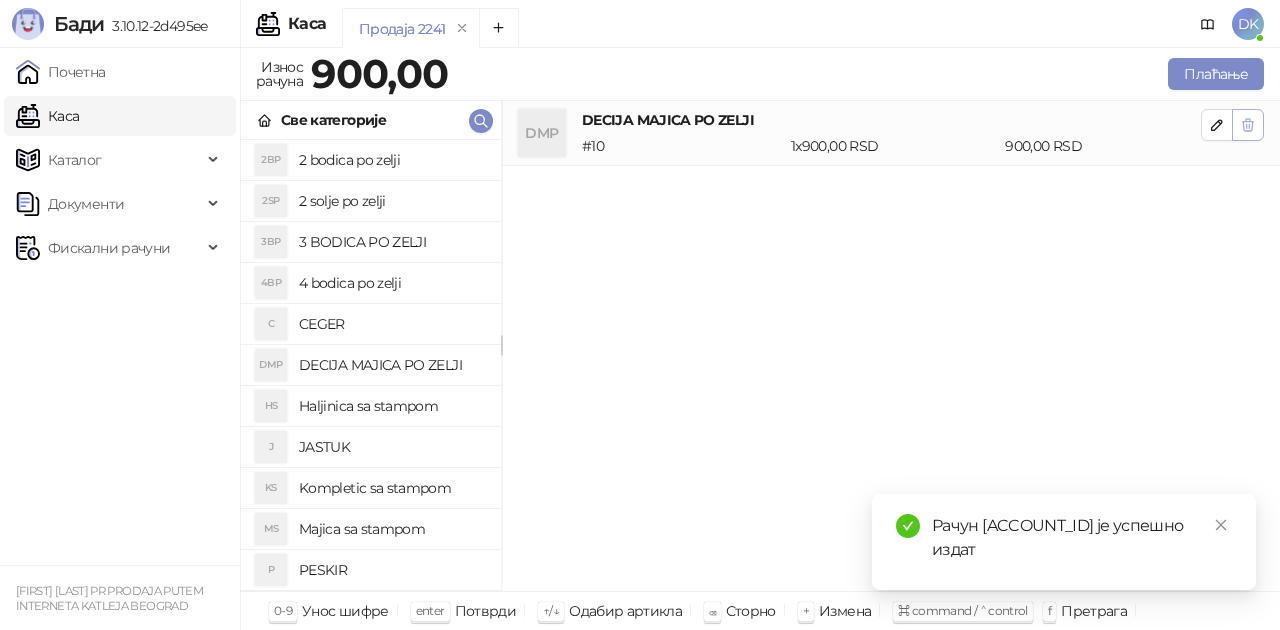 click 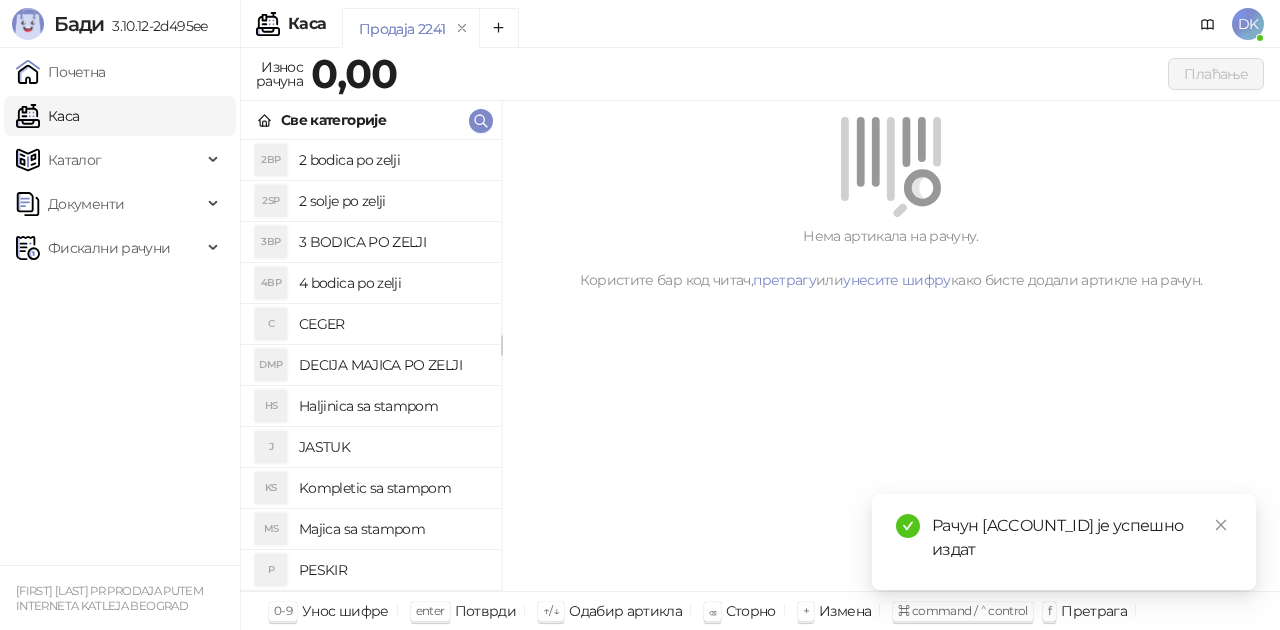 click on "Majica sa stampom" at bounding box center (392, 529) 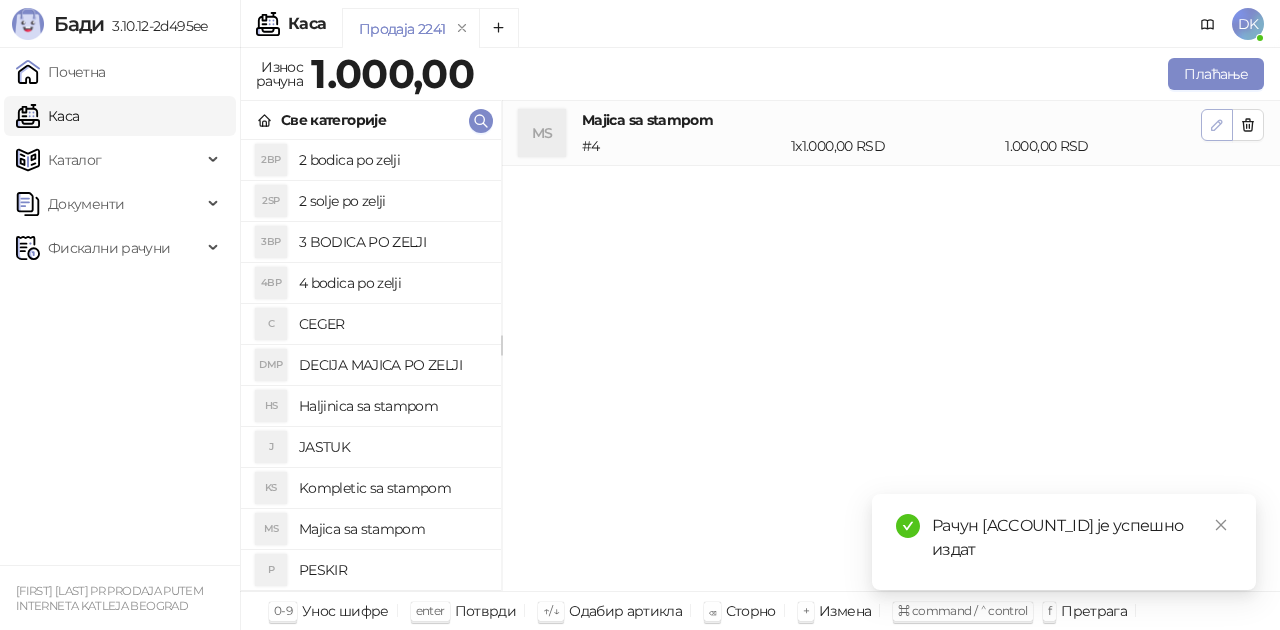 click at bounding box center (1217, 125) 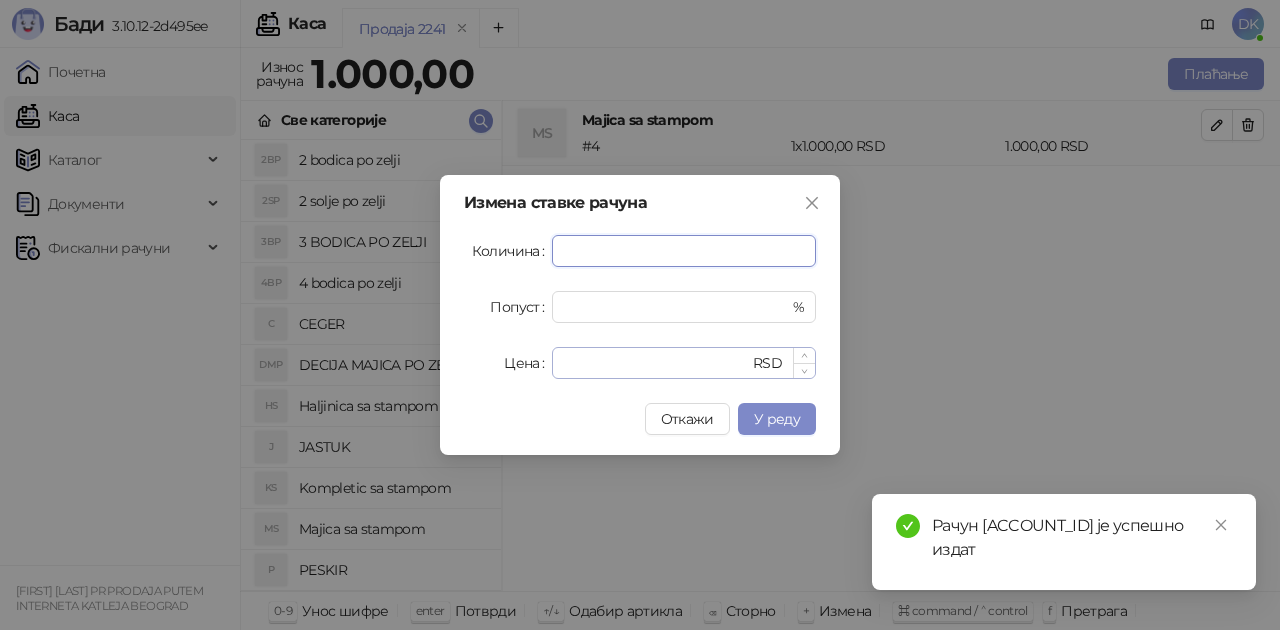 type on "*" 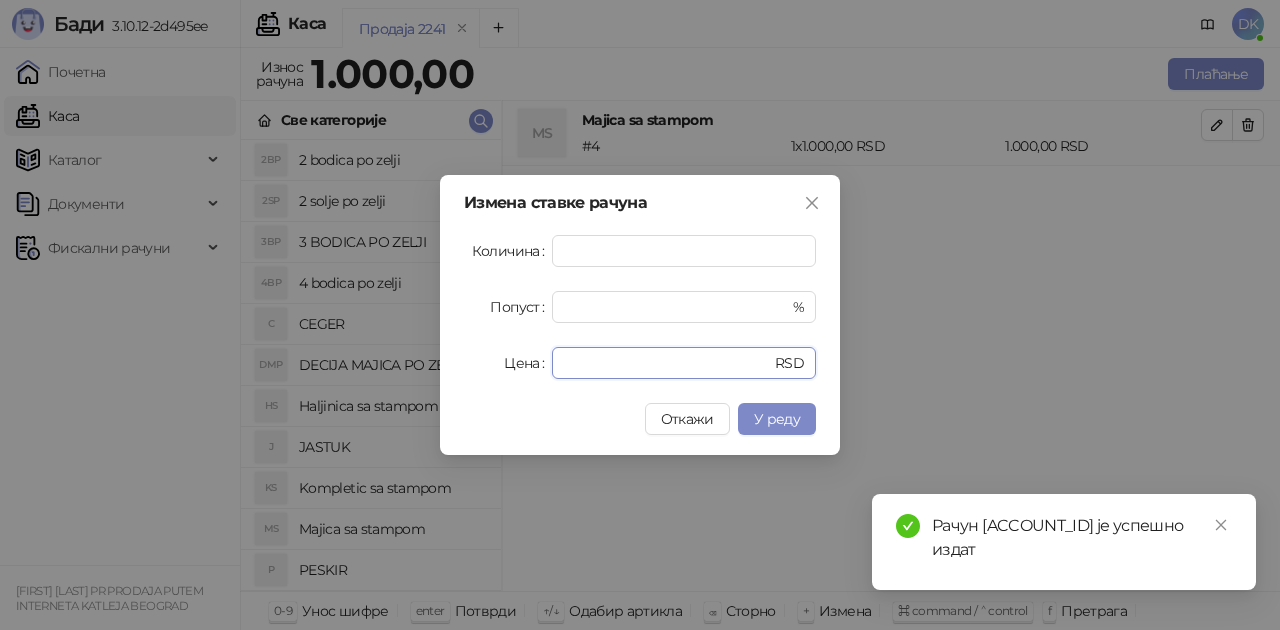 drag, startPoint x: 602, startPoint y: 369, endPoint x: 498, endPoint y: 347, distance: 106.30146 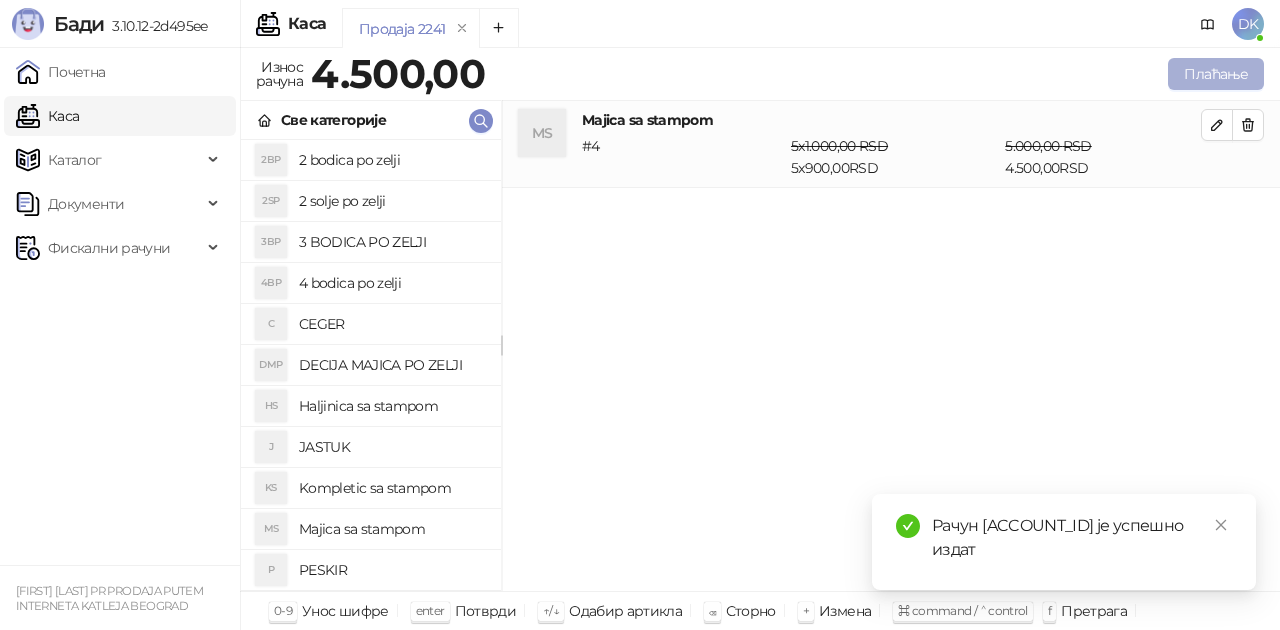 click on "Плаћање" at bounding box center (1216, 74) 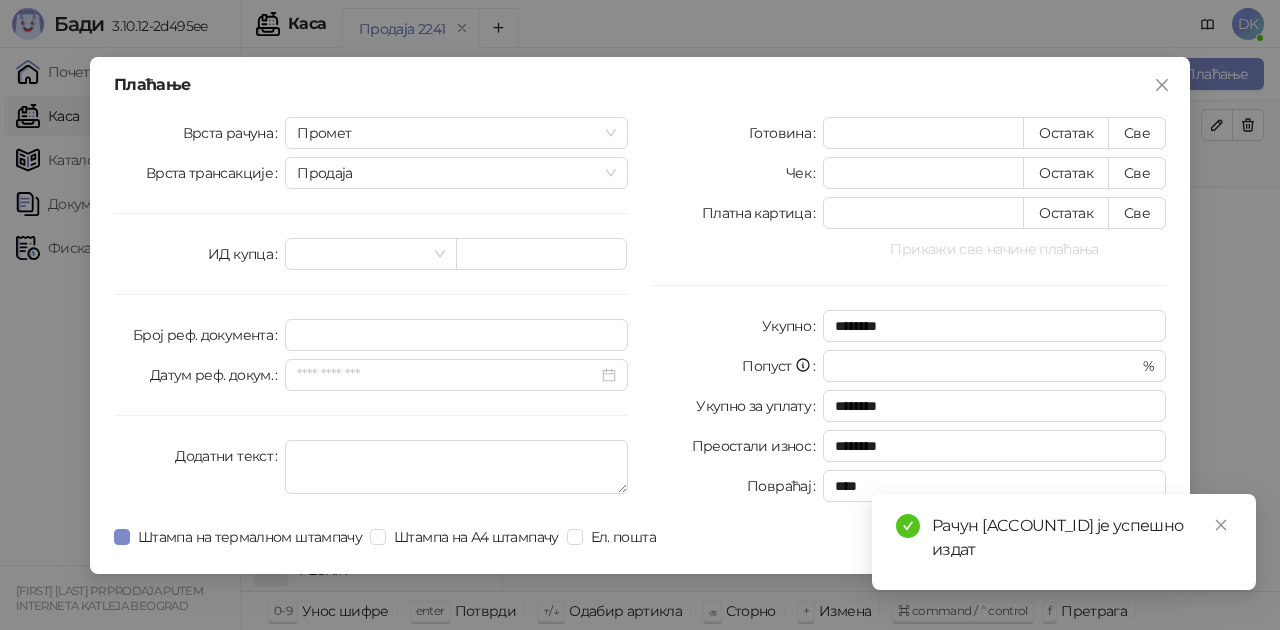 click on "Прикажи све начине плаћања" at bounding box center [994, 249] 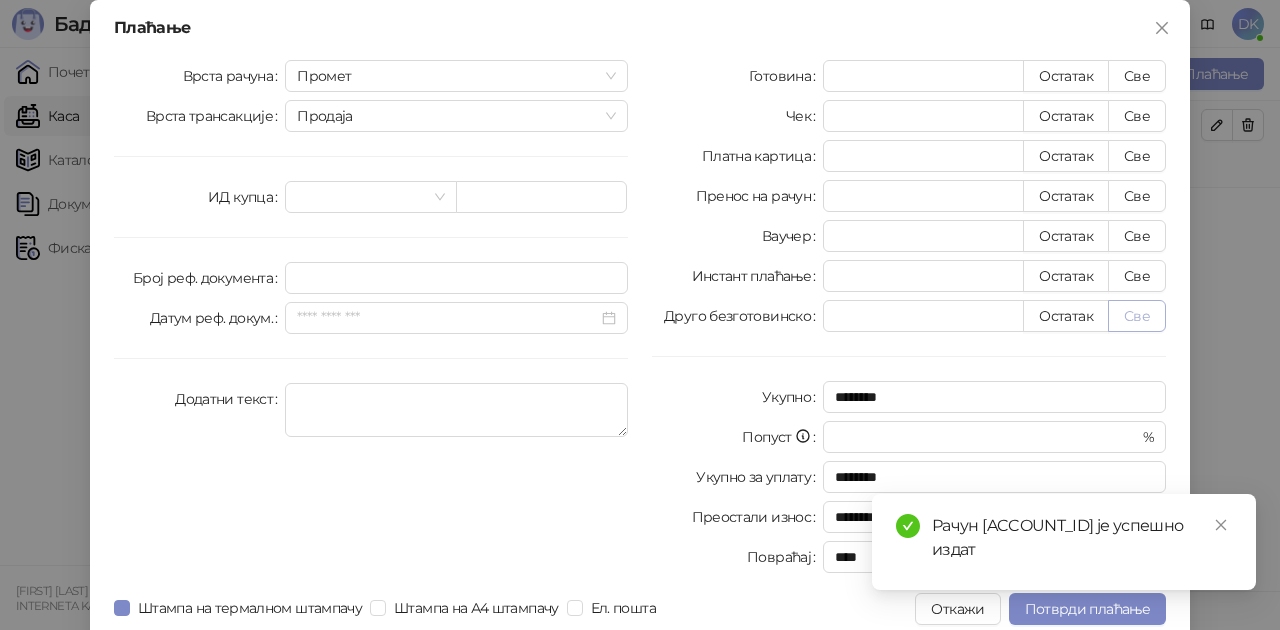 click on "Све" at bounding box center (1137, 316) 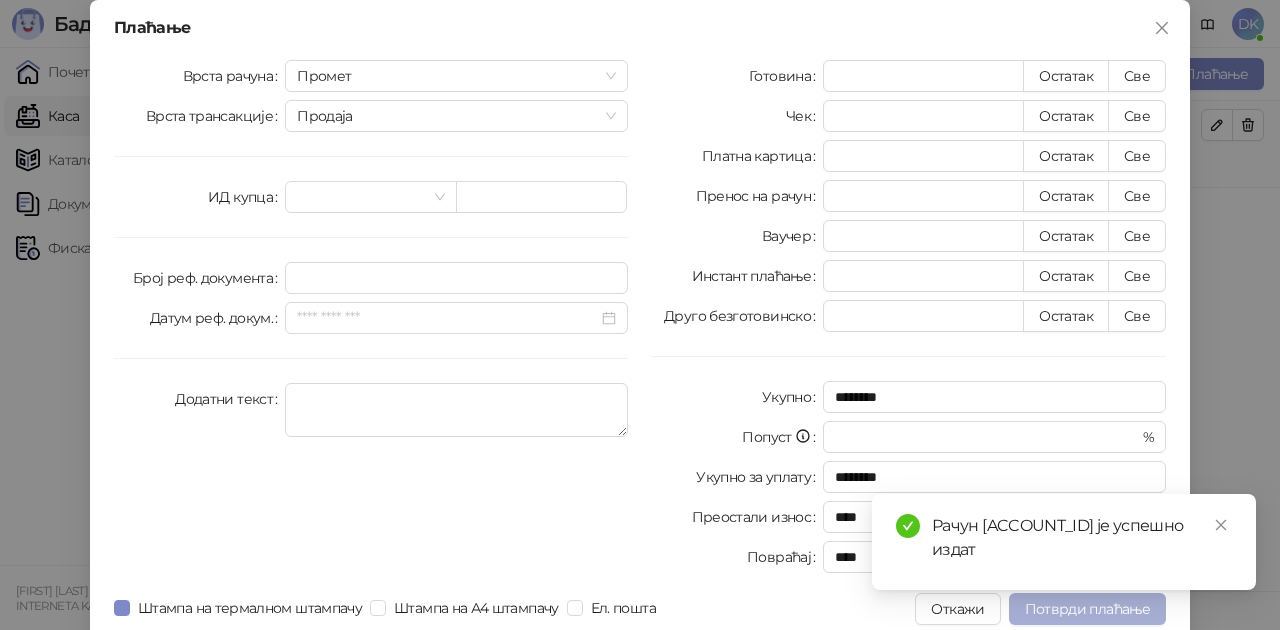 click on "Потврди плаћање" at bounding box center [1087, 609] 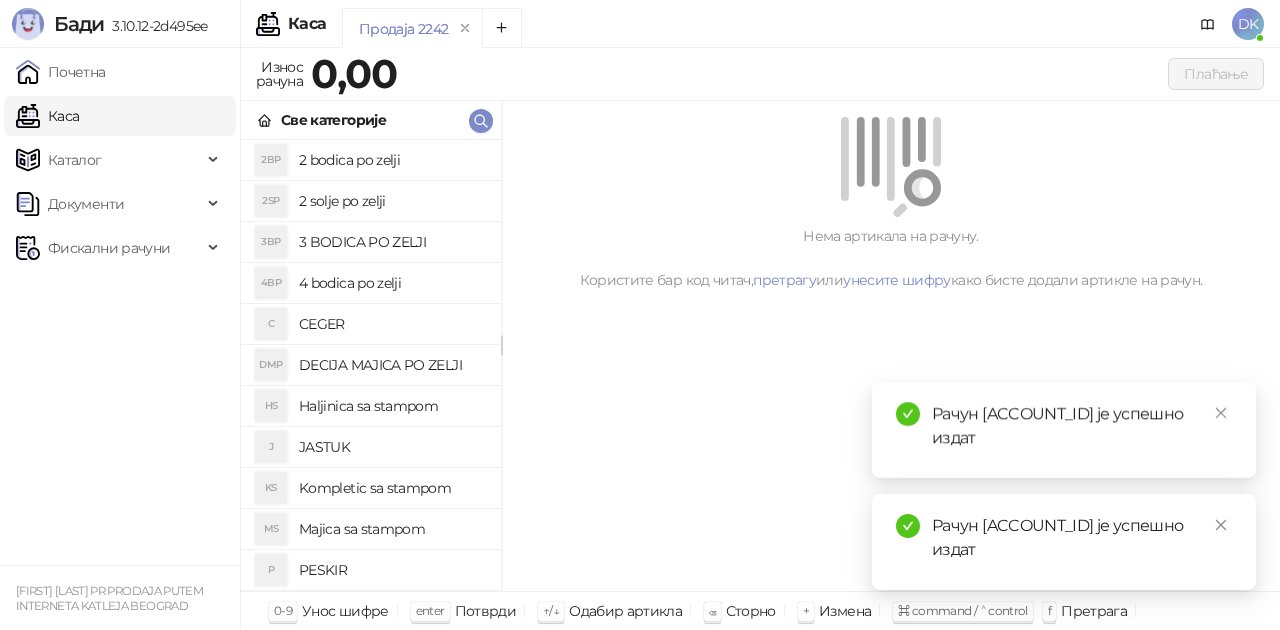 click on "Majica sa stampom" at bounding box center [392, 529] 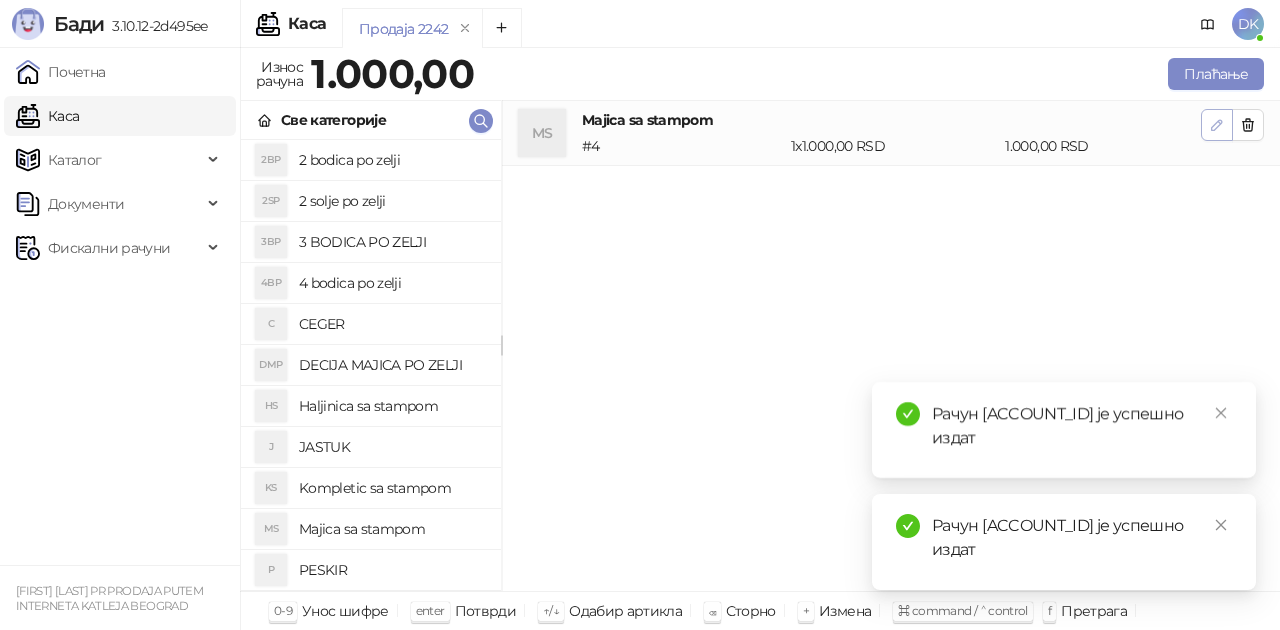 click 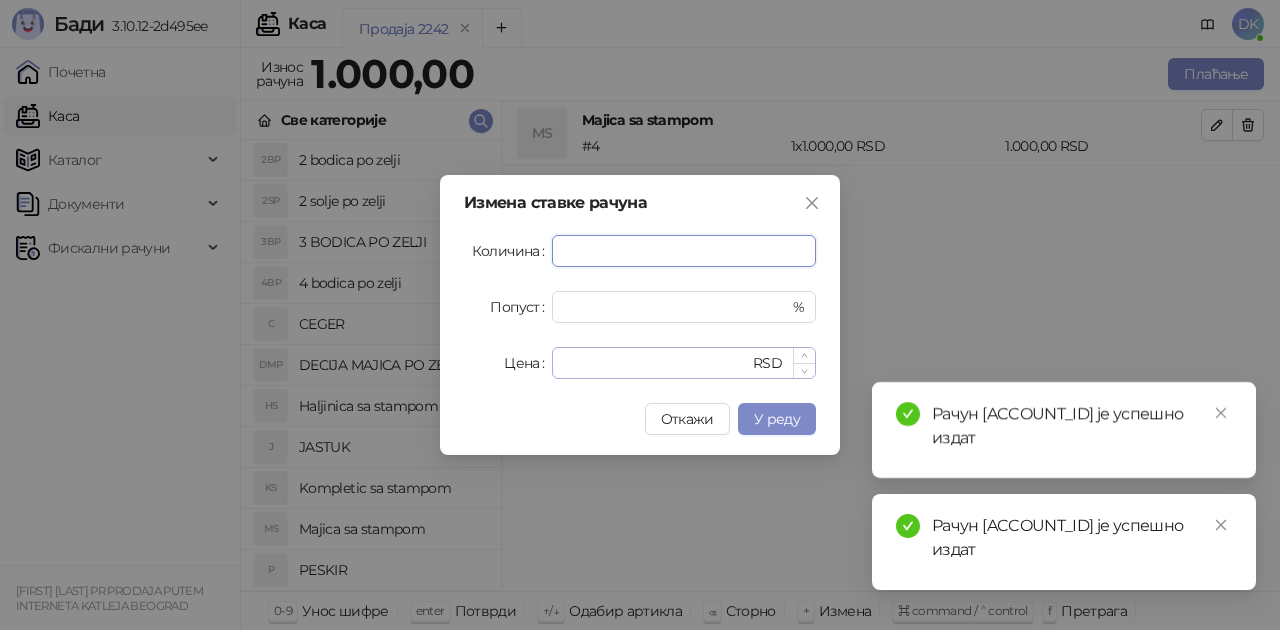 type on "*" 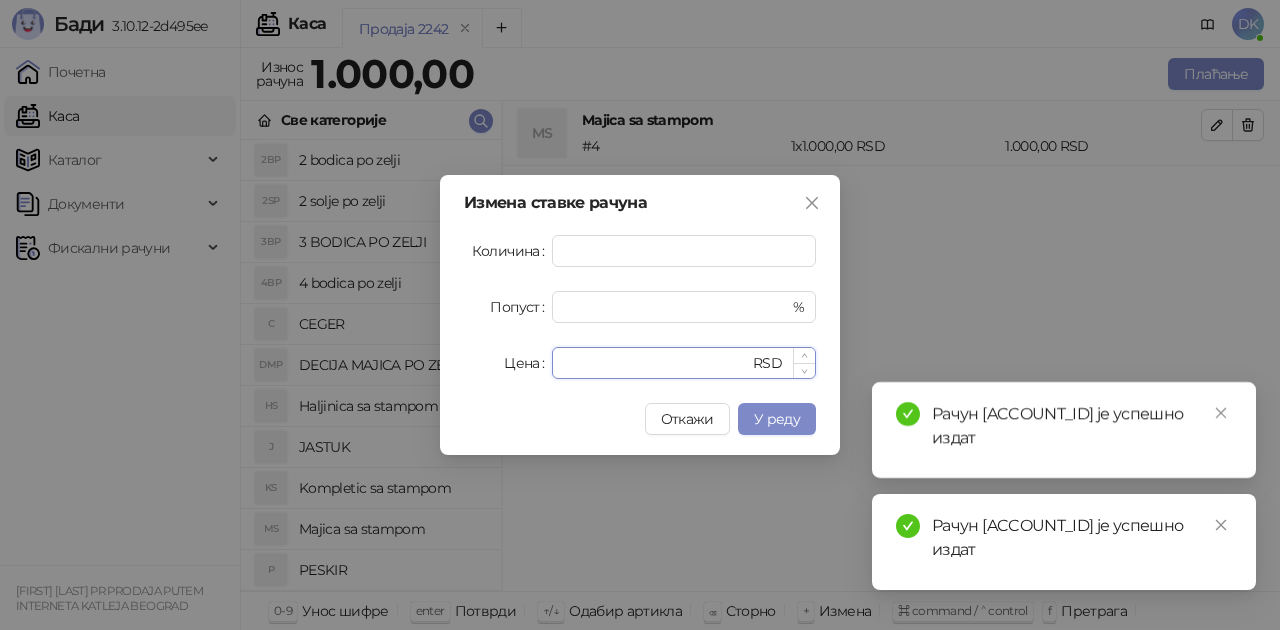 type on "****" 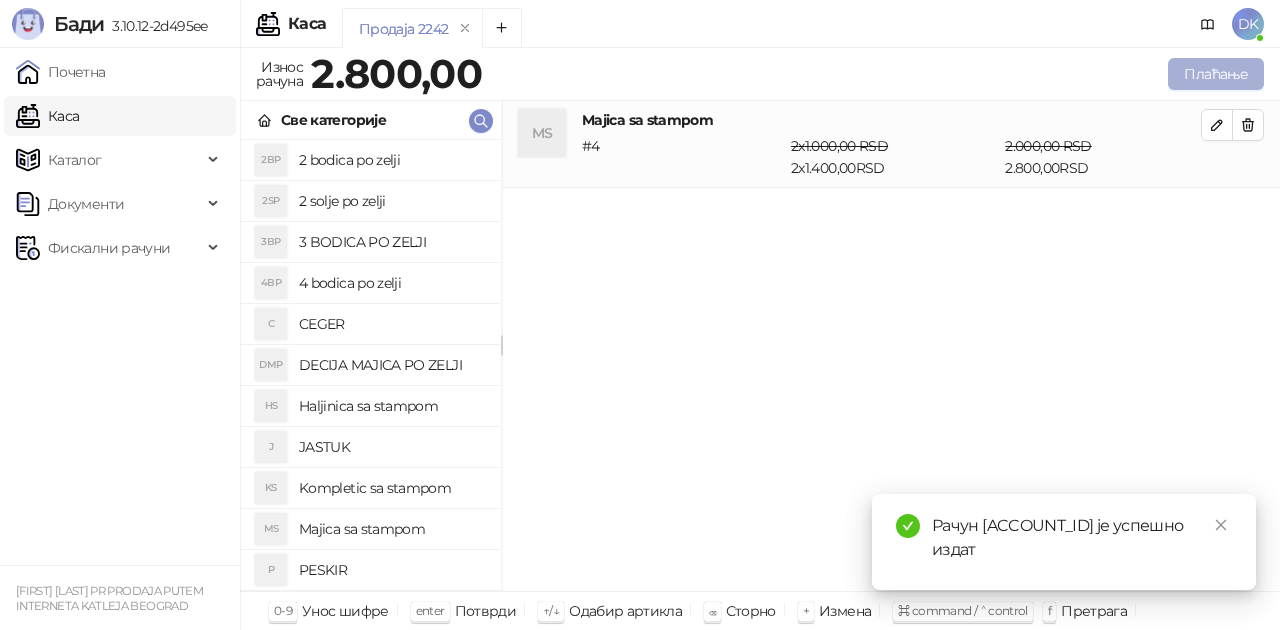 click on "Плаћање" at bounding box center (1216, 74) 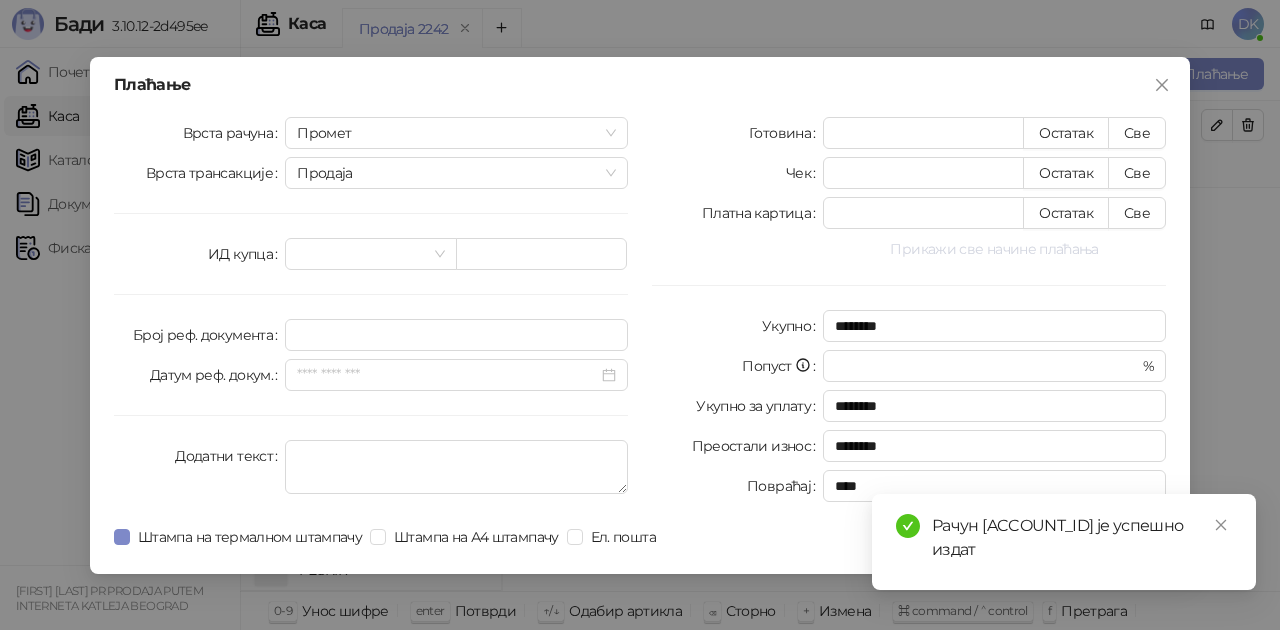 click on "Прикажи све начине плаћања" at bounding box center [994, 249] 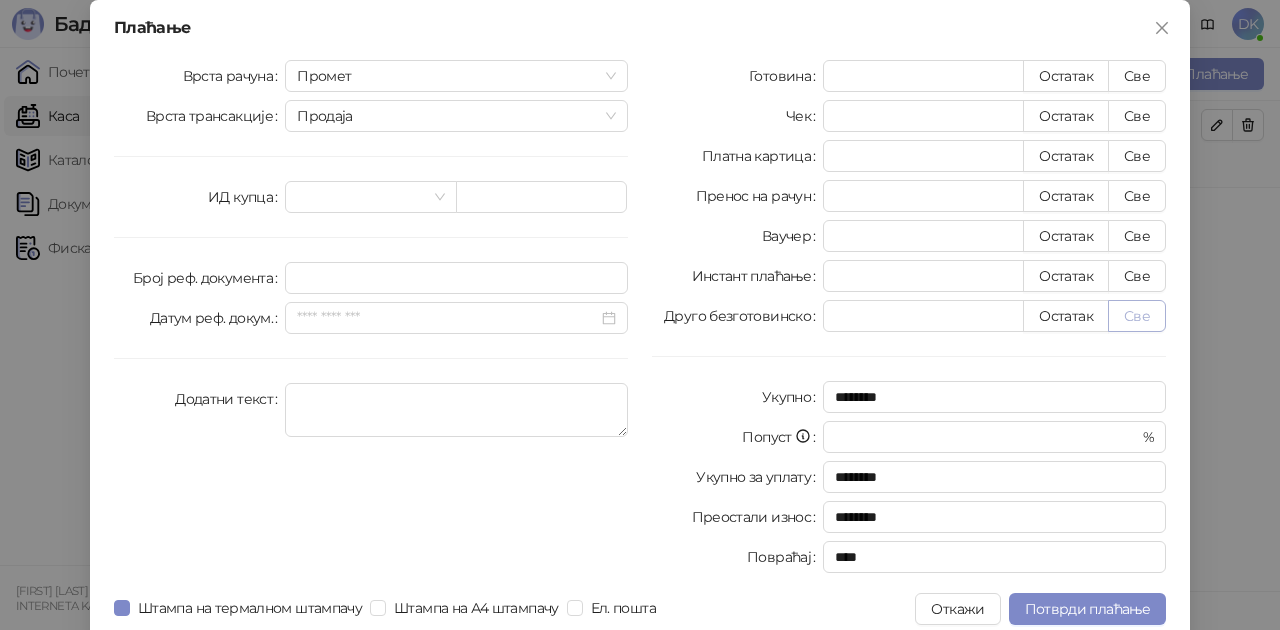 click on "Све" at bounding box center [1137, 316] 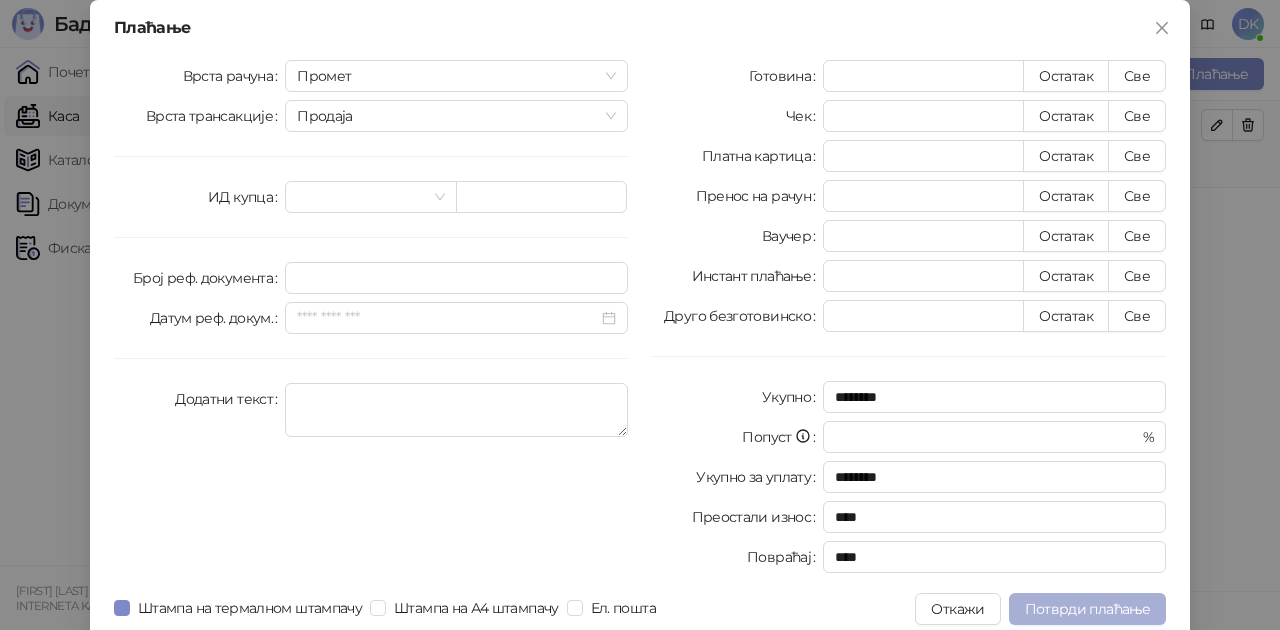 click on "Потврди плаћање" at bounding box center (1087, 609) 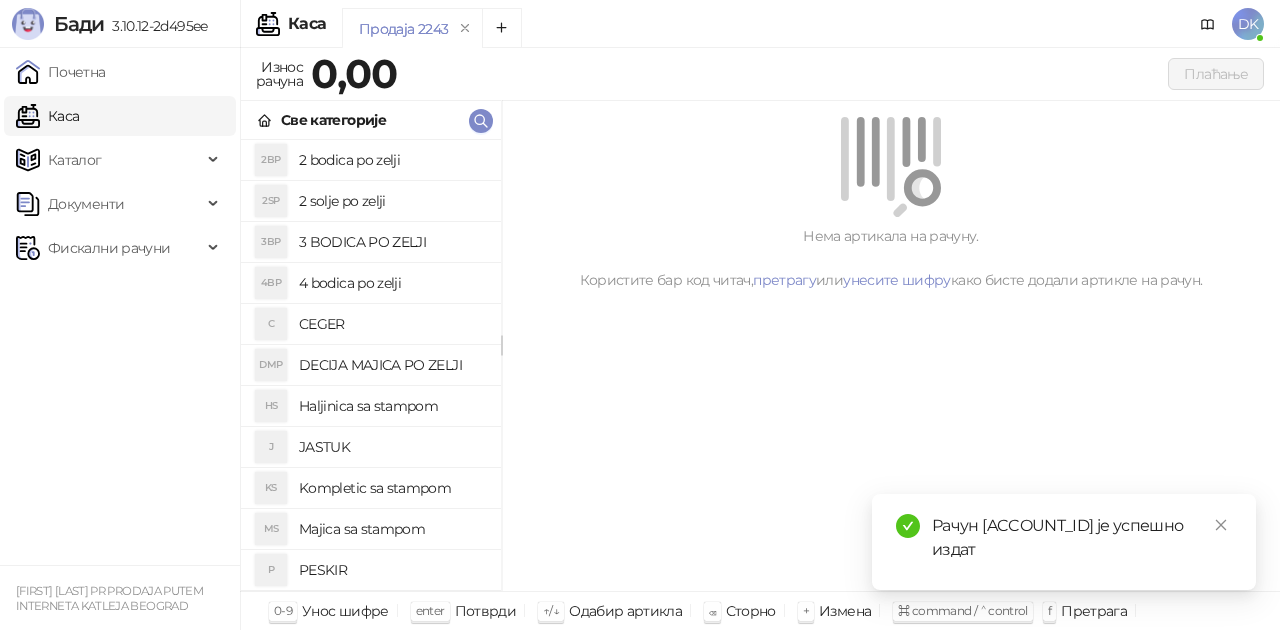 click on "Majica sa stampom" at bounding box center (392, 529) 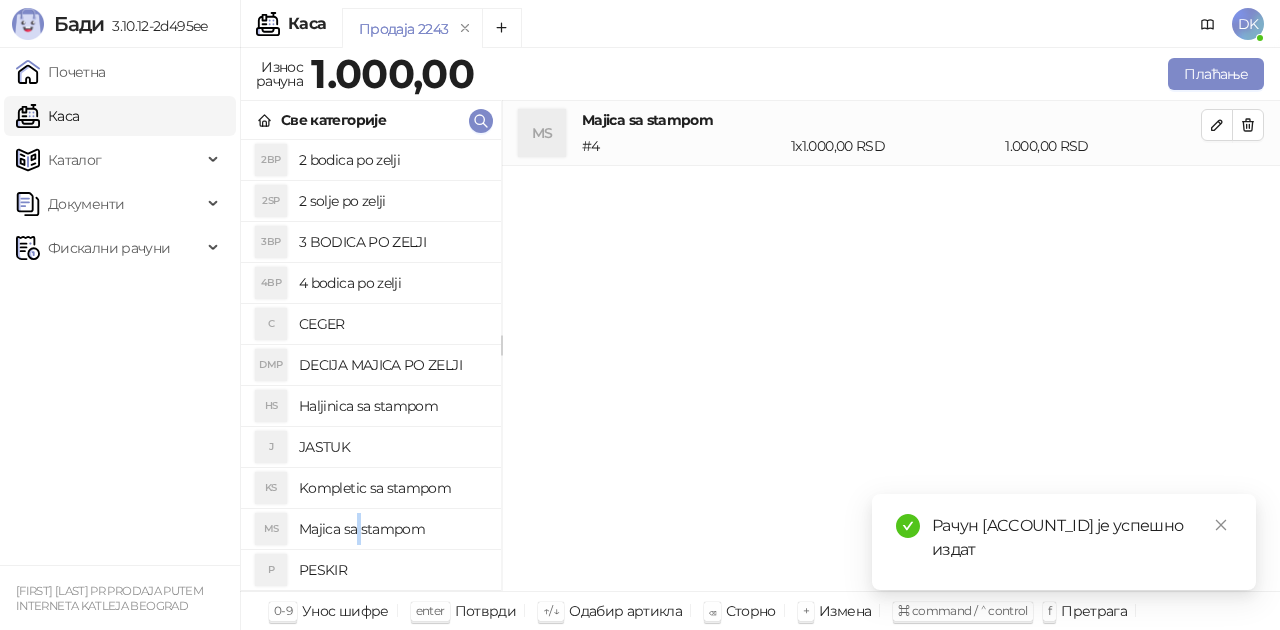 click on "Majica sa stampom" at bounding box center (392, 529) 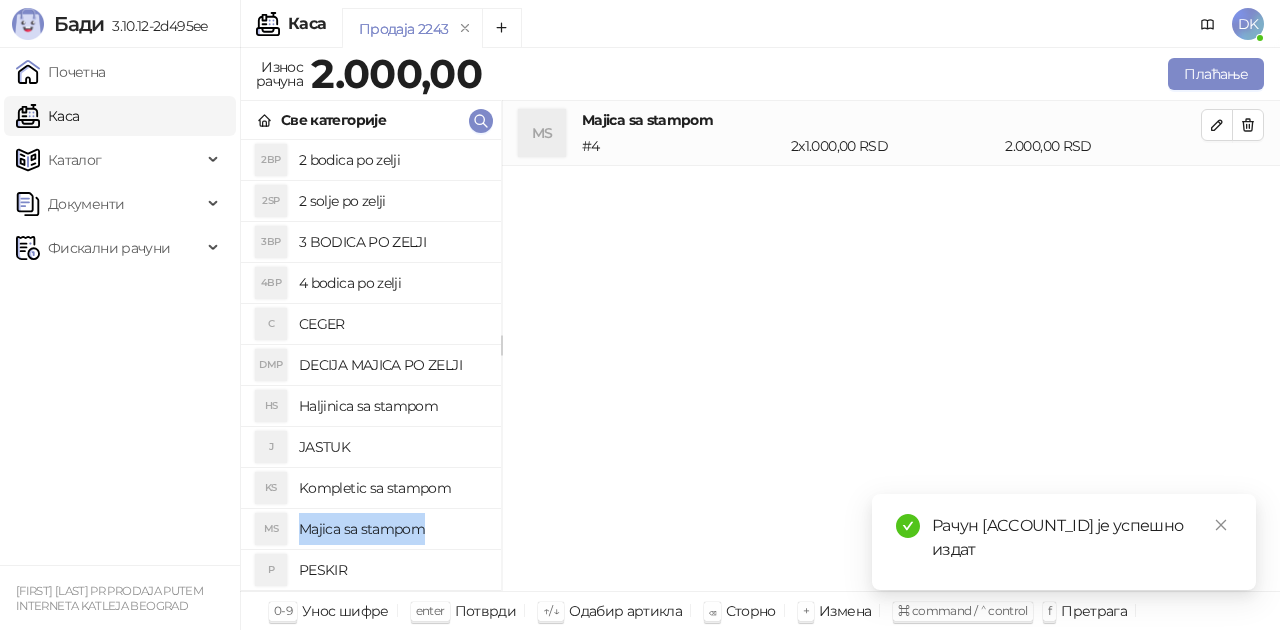 click on "Majica sa stampom" at bounding box center [392, 529] 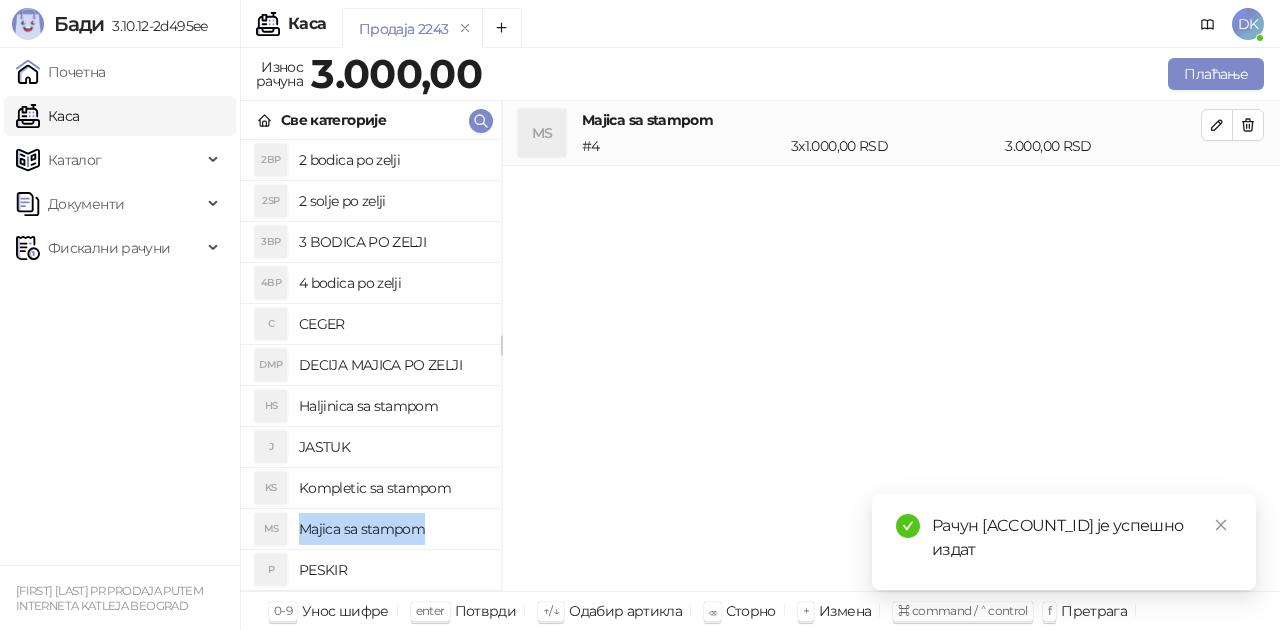 click on "Majica sa stampom" at bounding box center [392, 529] 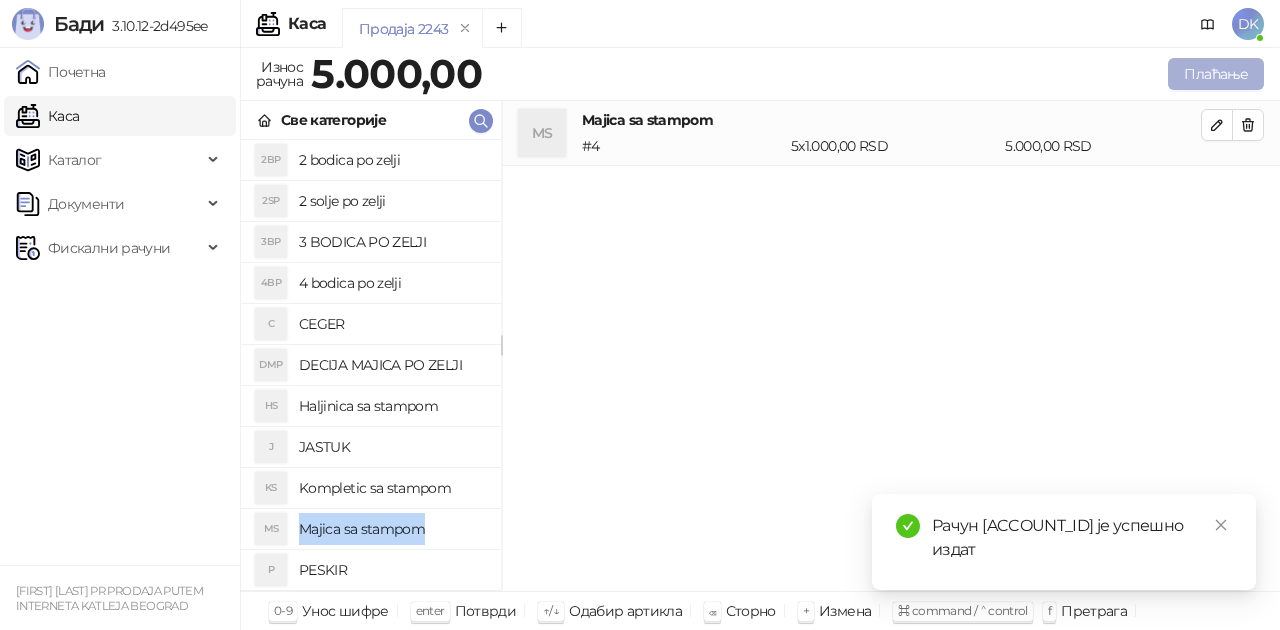 click on "Плаћање" at bounding box center [1216, 74] 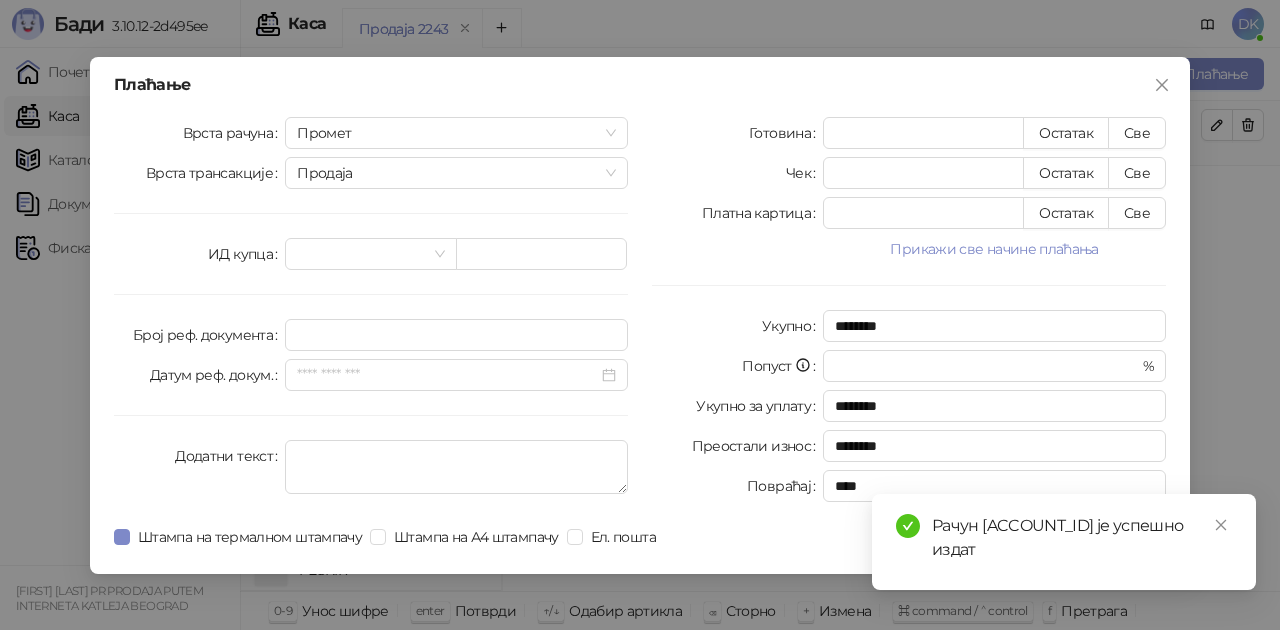click on "Прикажи све начине плаћања" at bounding box center [994, 249] 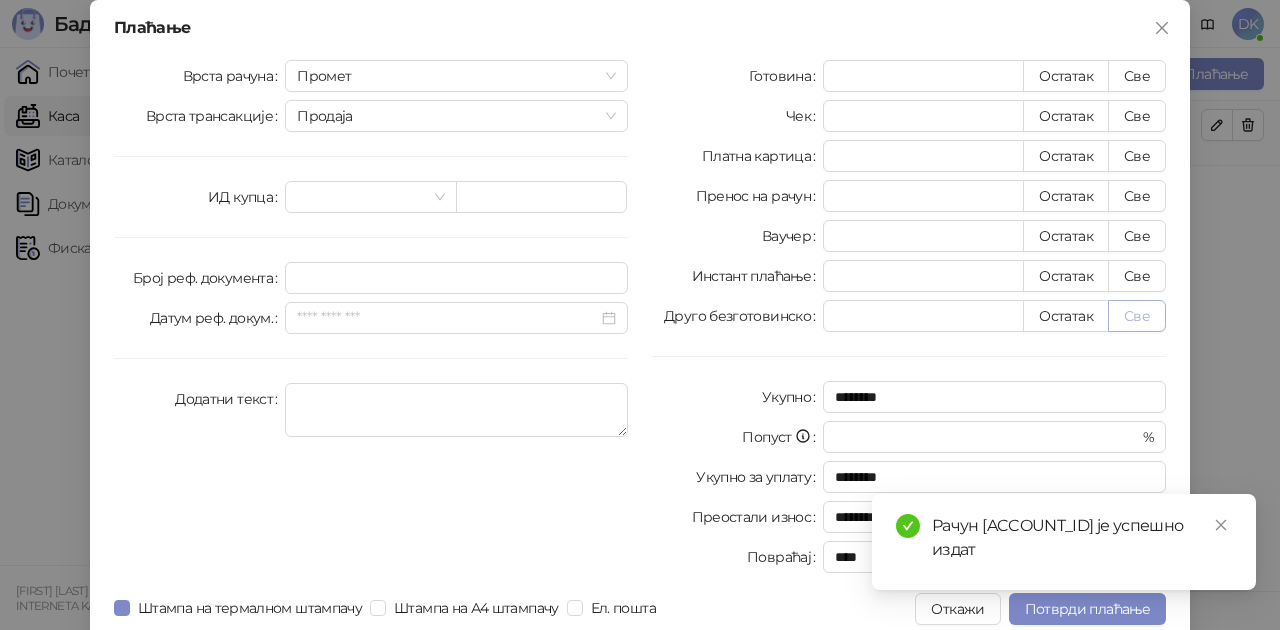 click on "Све" at bounding box center (1137, 316) 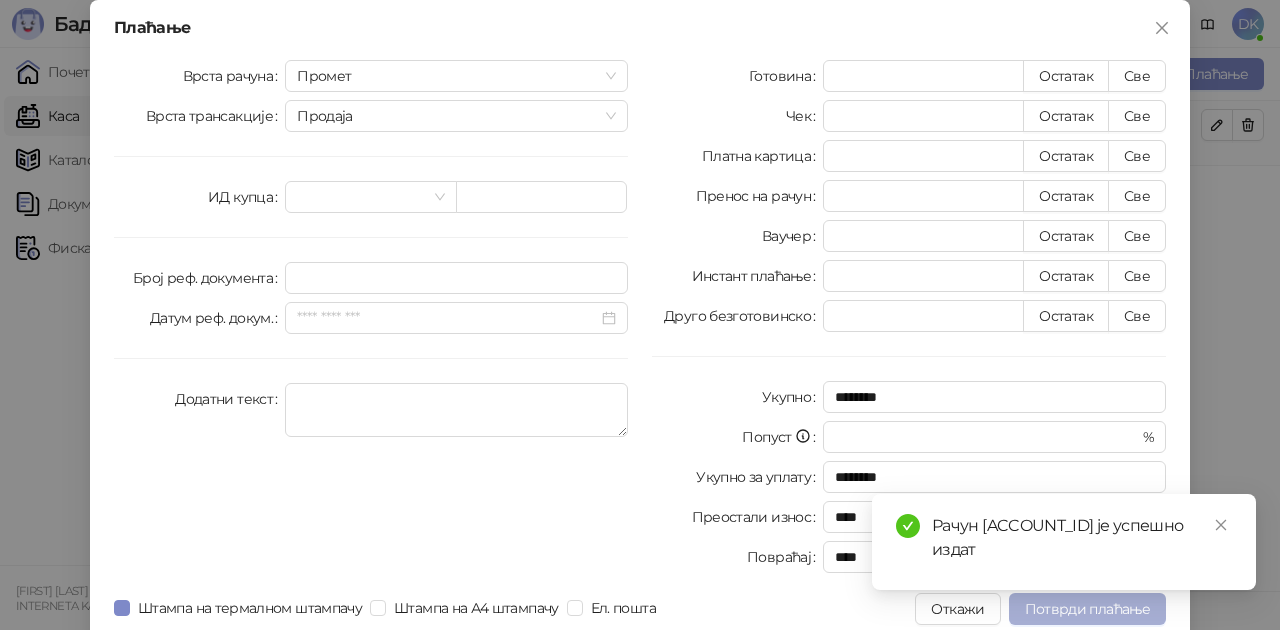 click on "Потврди плаћање" at bounding box center (1087, 609) 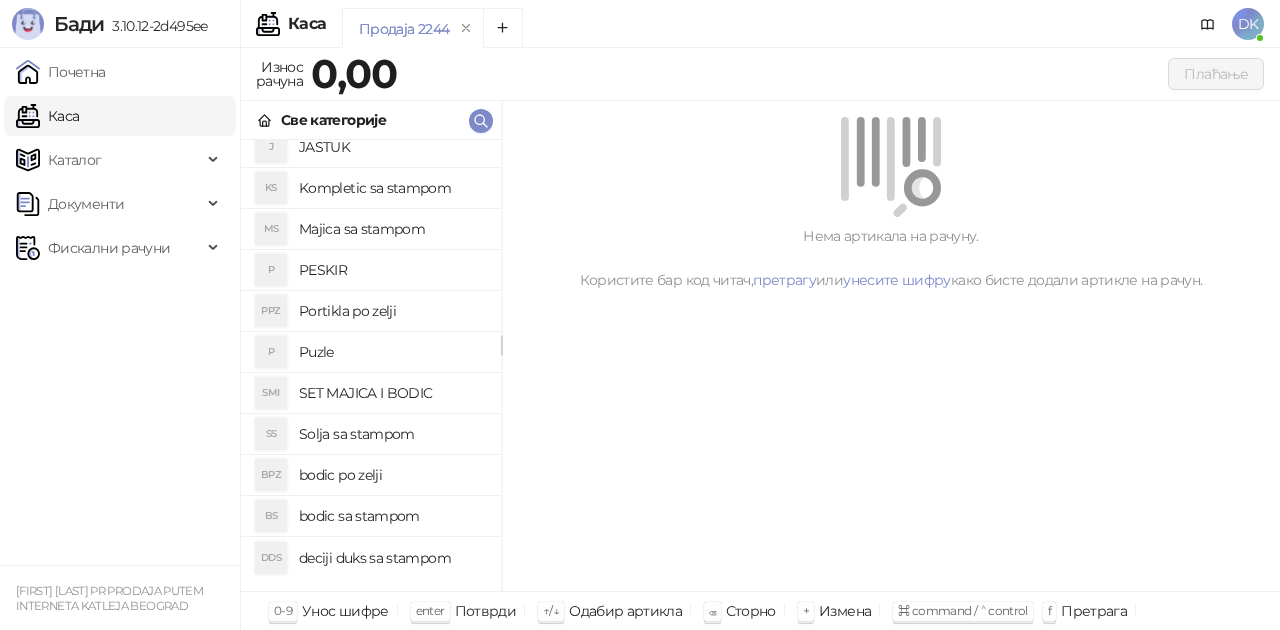 scroll, scrollTop: 0, scrollLeft: 0, axis: both 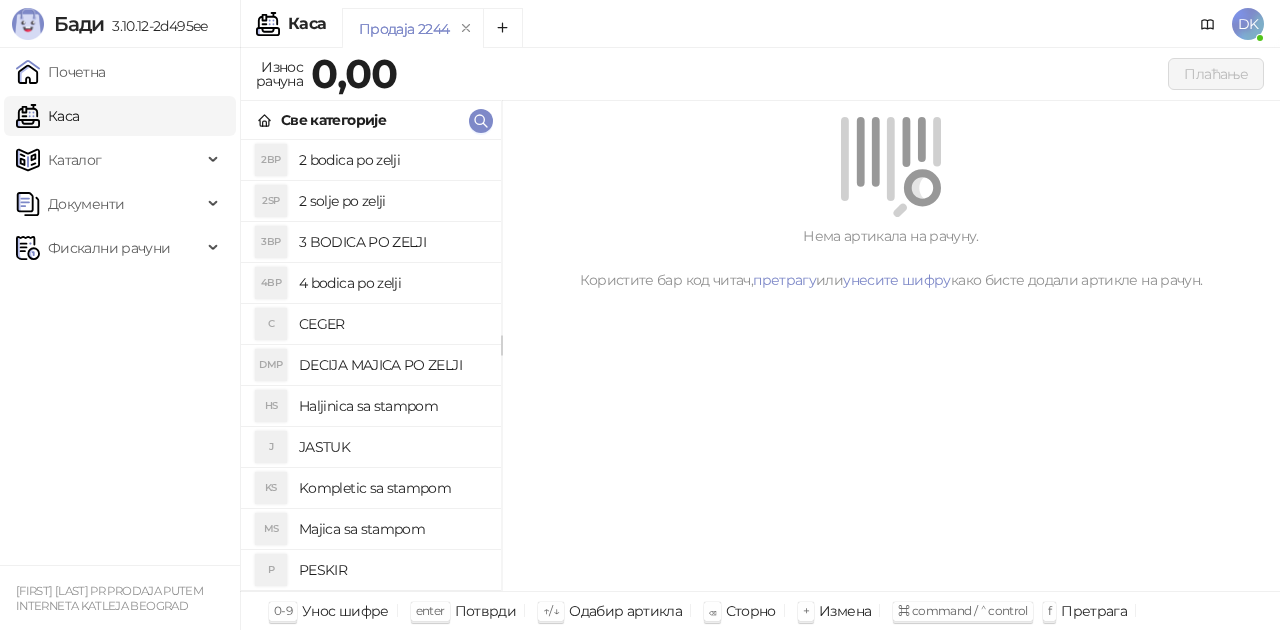 click on "DECIJA MAJICA PO ZELJI" at bounding box center (392, 365) 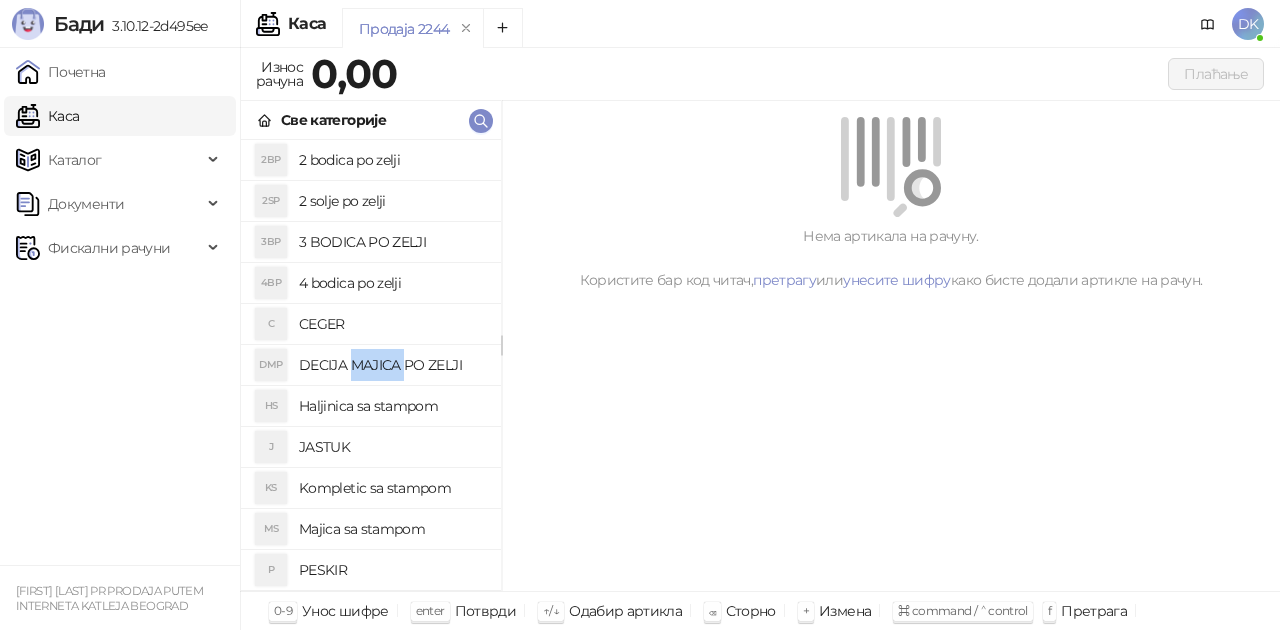 click on "DECIJA MAJICA PO ZELJI" at bounding box center (392, 365) 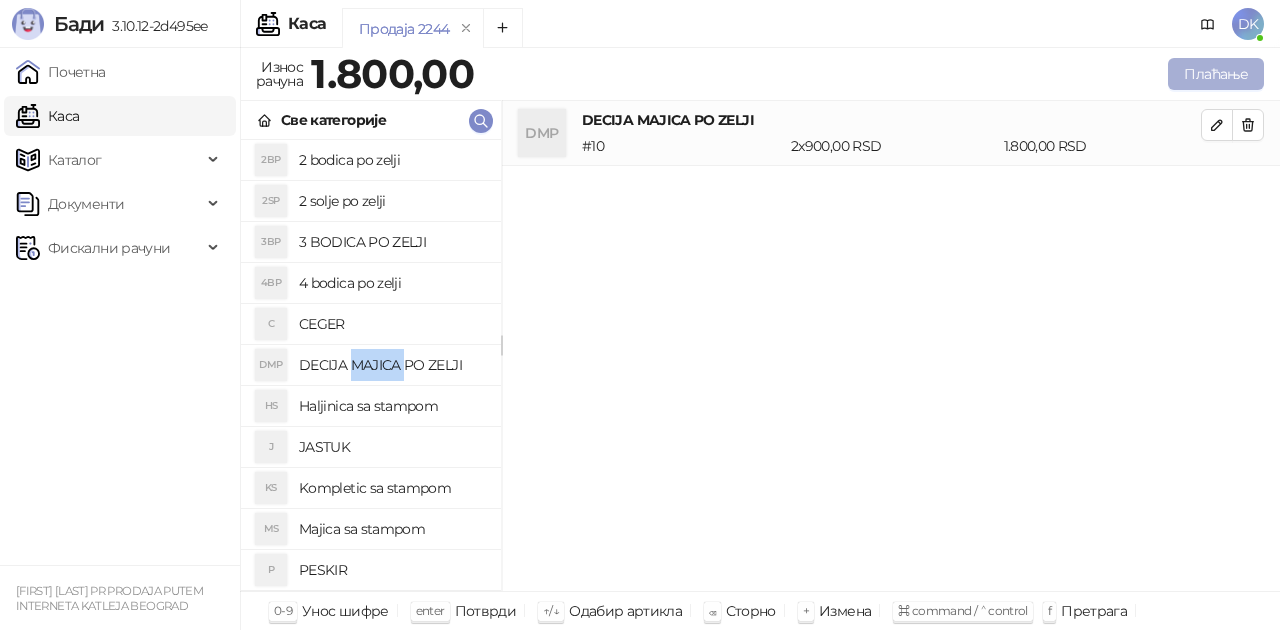 click on "Плаћање" at bounding box center [1216, 74] 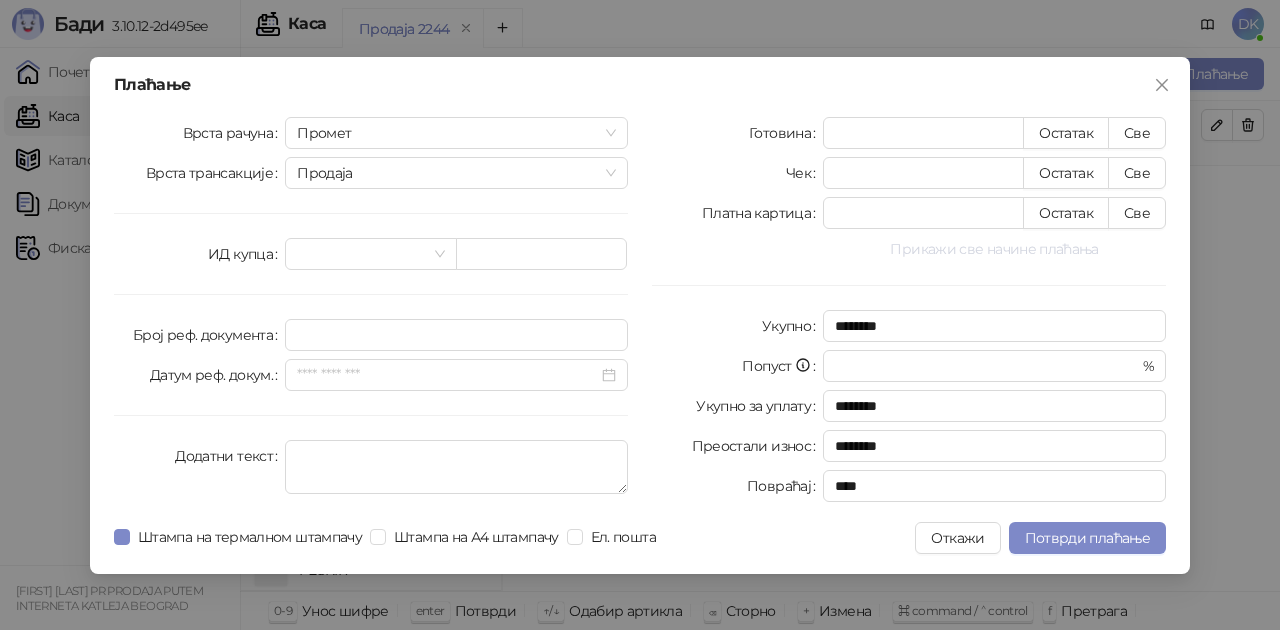 click on "Прикажи све начине плаћања" at bounding box center [994, 249] 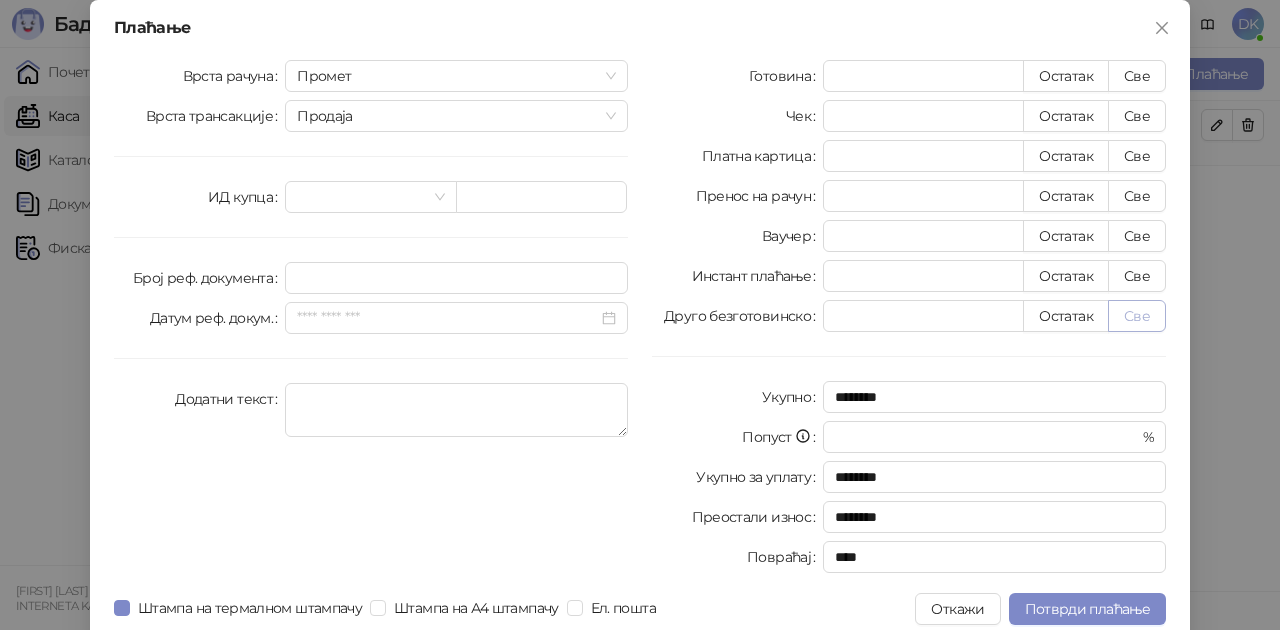 click on "Све" at bounding box center (1137, 316) 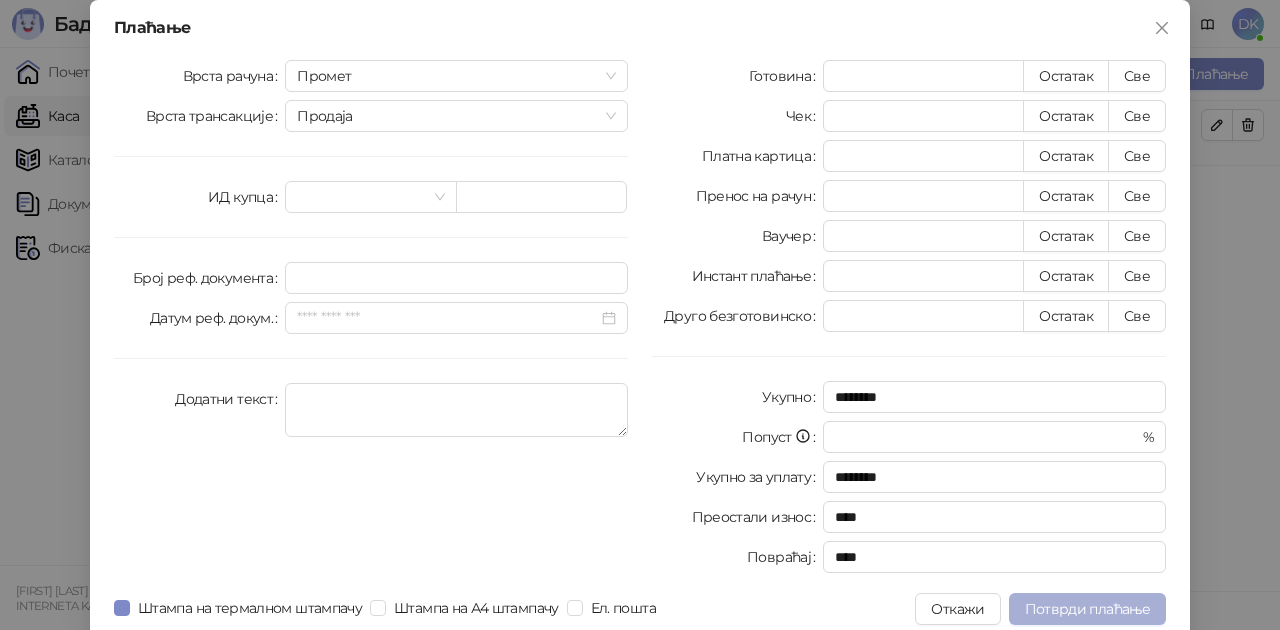 click on "Потврди плаћање" at bounding box center [1087, 609] 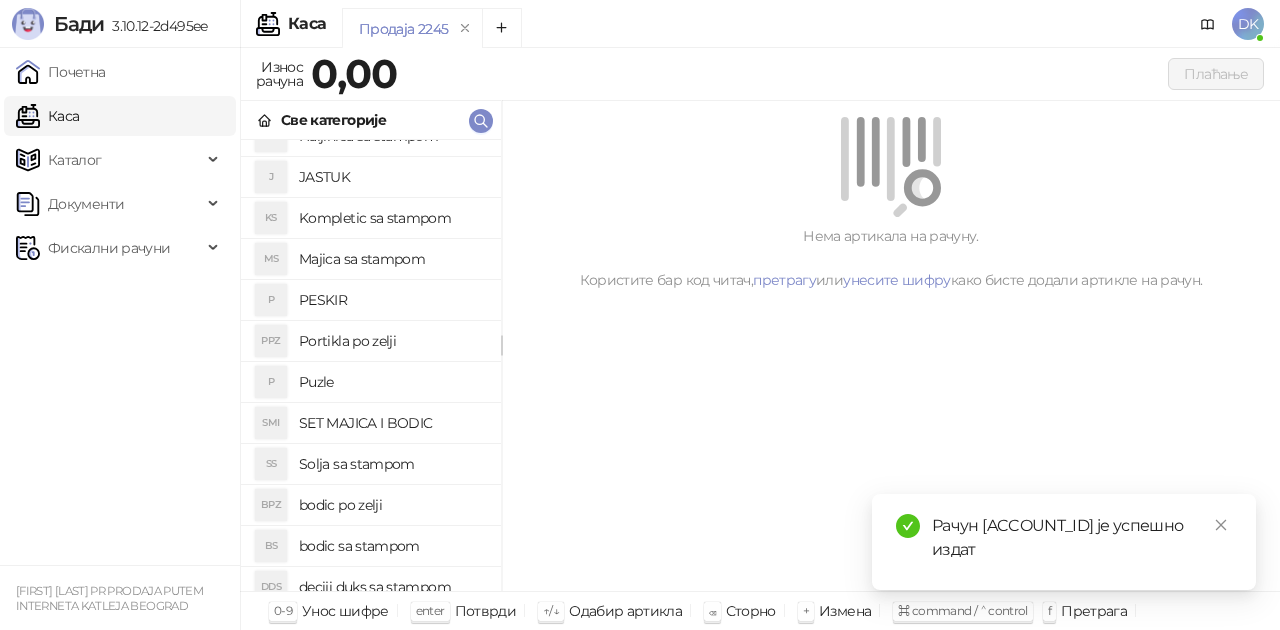 scroll, scrollTop: 300, scrollLeft: 0, axis: vertical 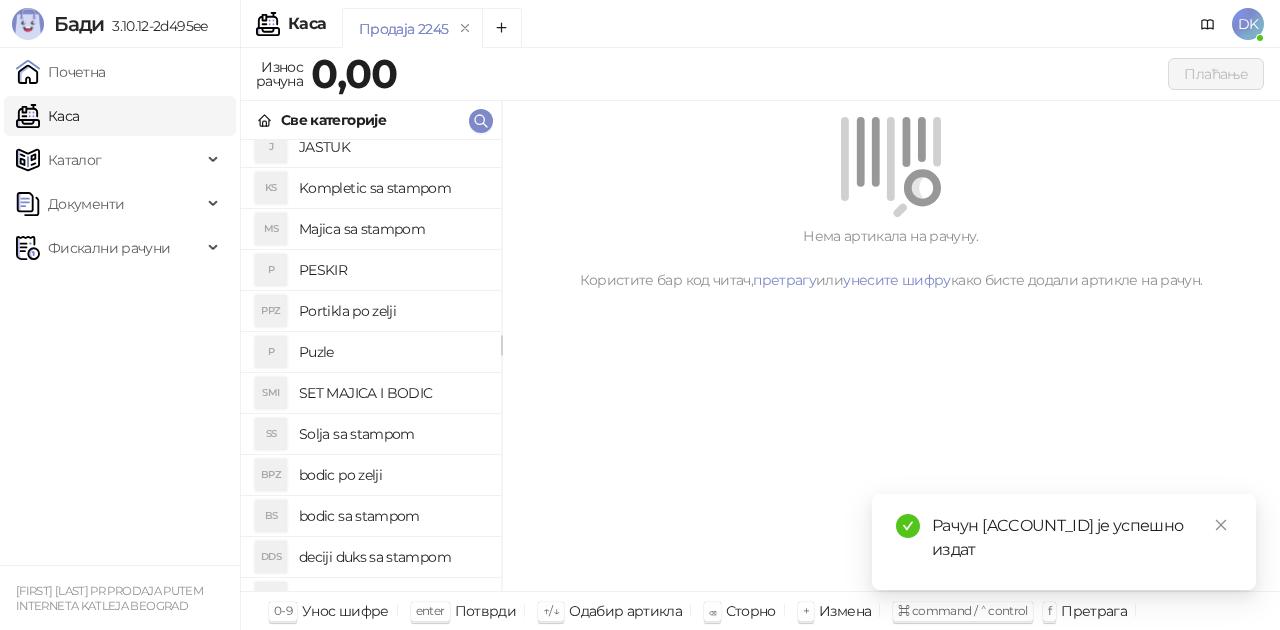 click on "bodic po zelji" at bounding box center [392, 475] 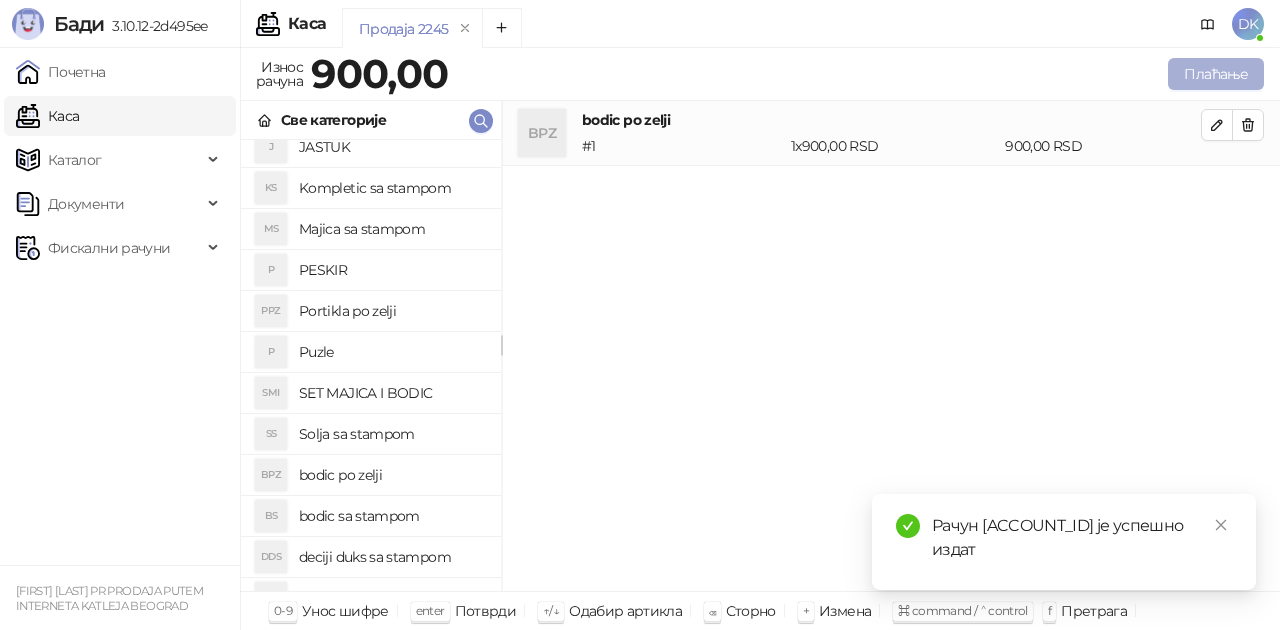 click on "Плаћање" at bounding box center [1216, 74] 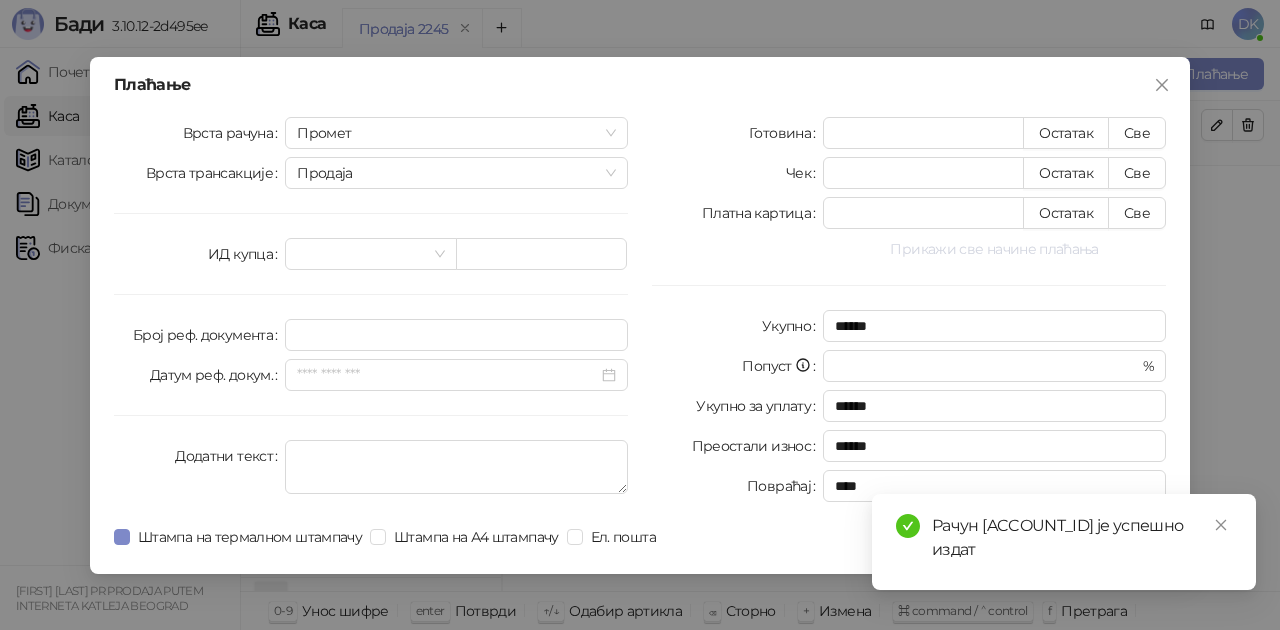 click on "Прикажи све начине плаћања" at bounding box center [994, 249] 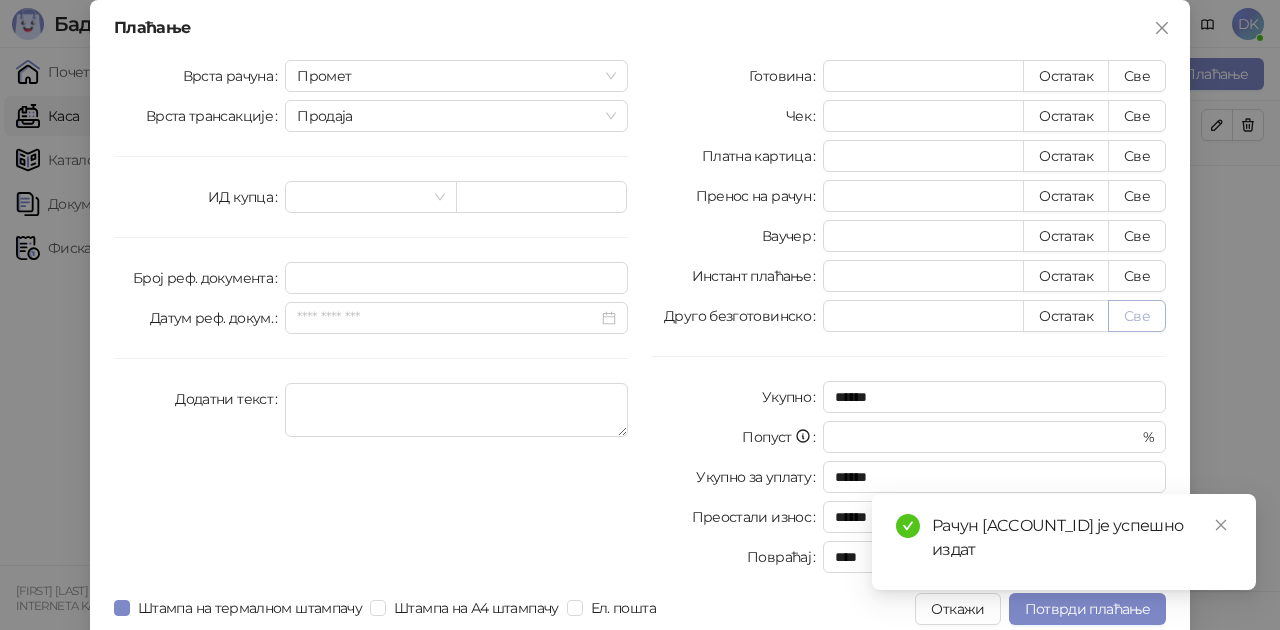 click on "Све" at bounding box center (1137, 316) 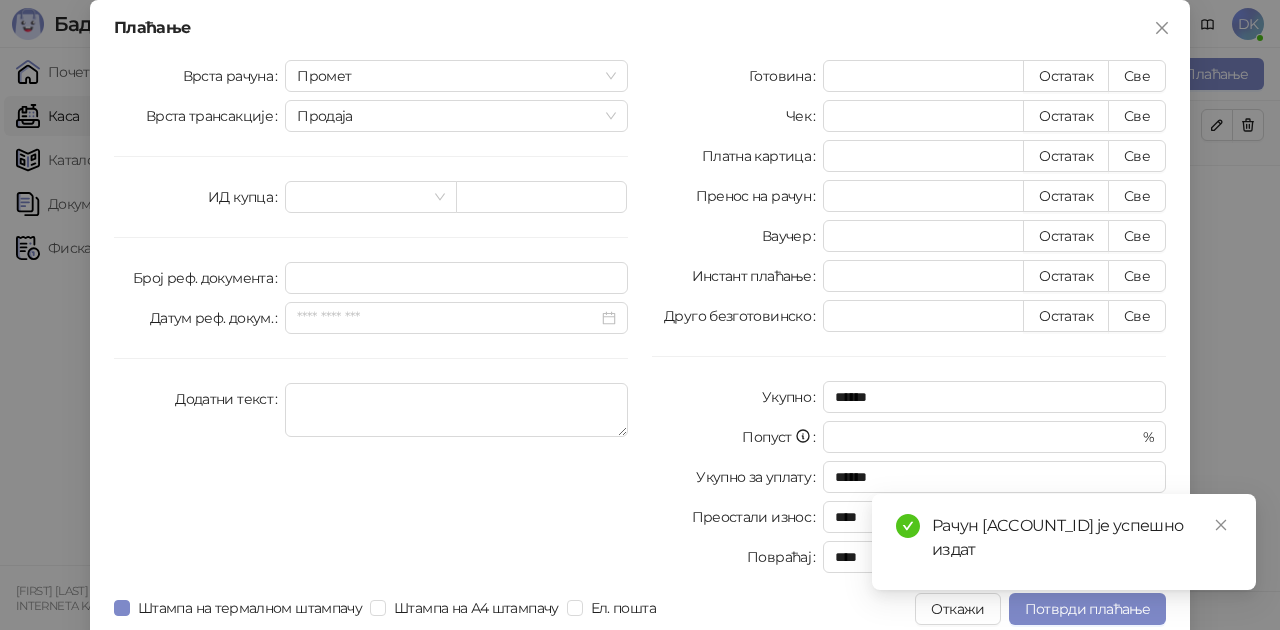 click on "Рачун [ACCOUNT_ID] је успешно издат" at bounding box center (1064, 542) 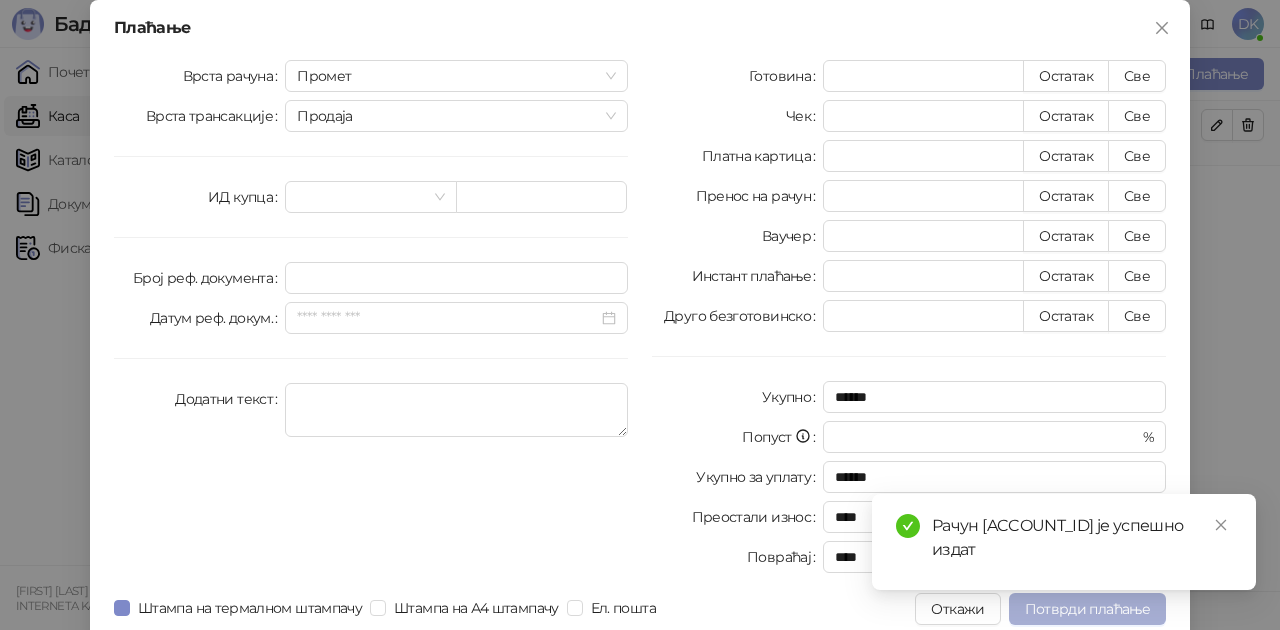 click on "Потврди плаћање" at bounding box center (1087, 609) 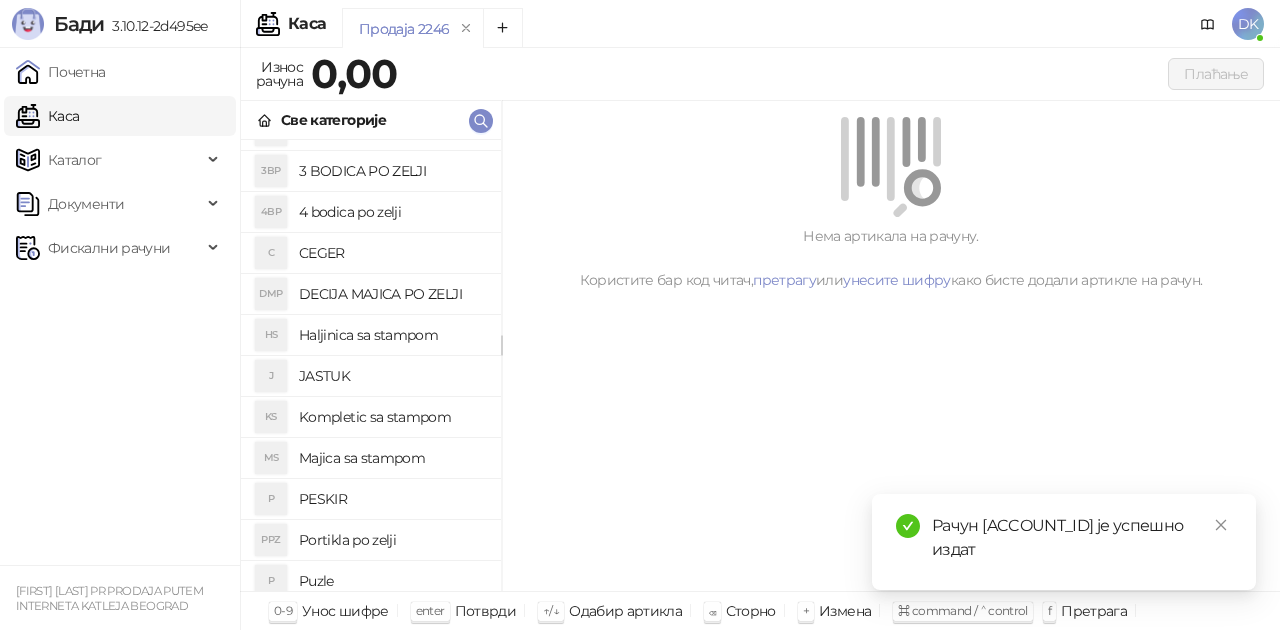 scroll, scrollTop: 100, scrollLeft: 0, axis: vertical 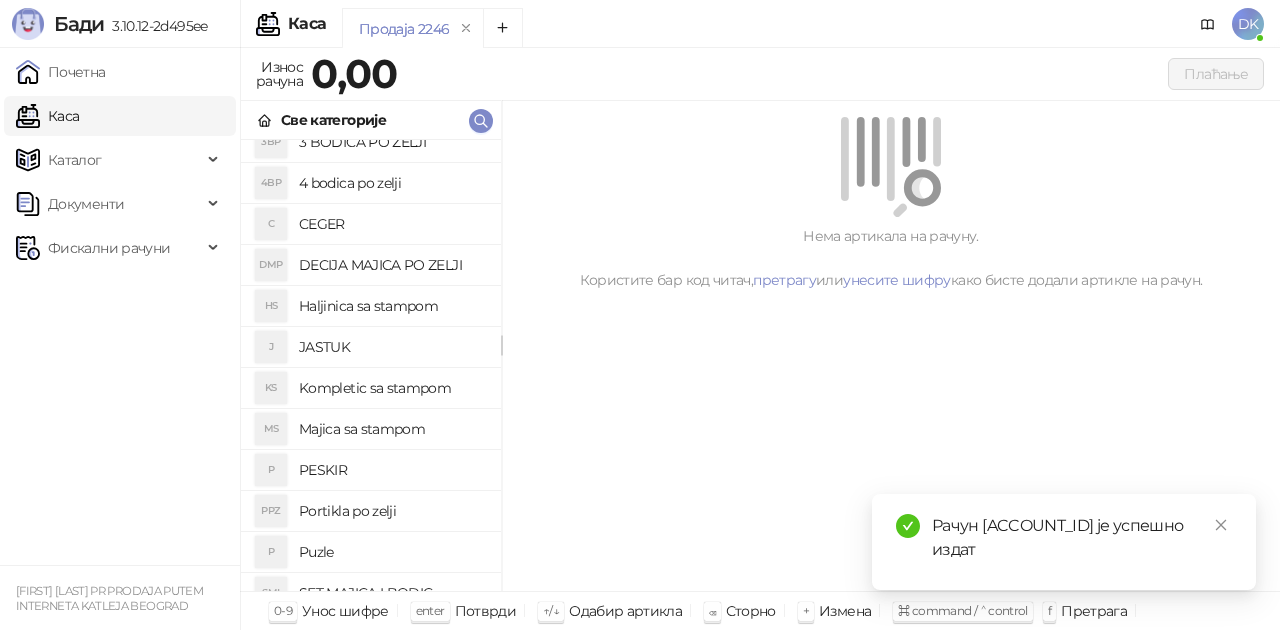 click on "Majica sa stampom" at bounding box center [392, 429] 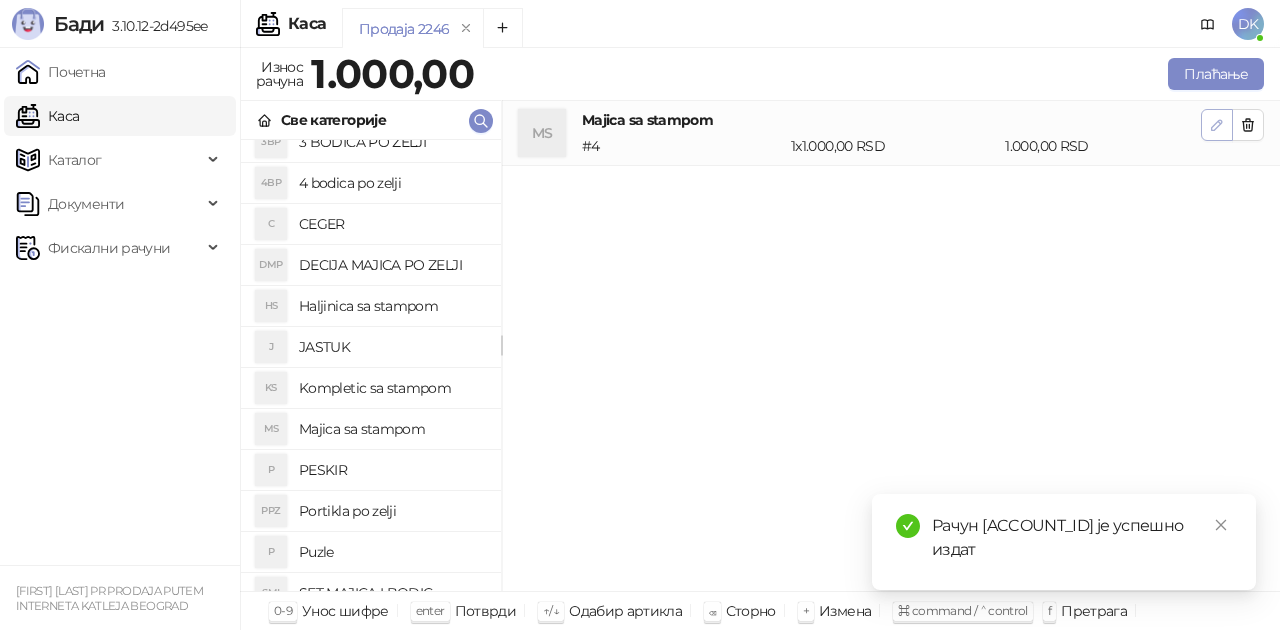 click at bounding box center (1217, 124) 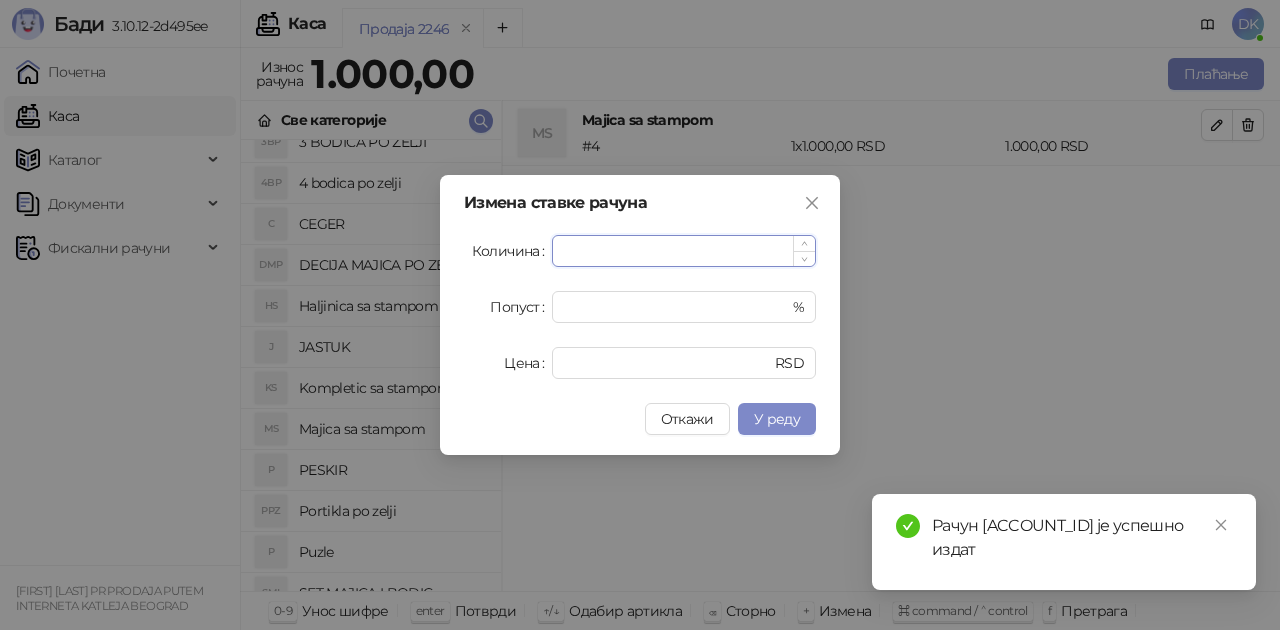 type on "*" 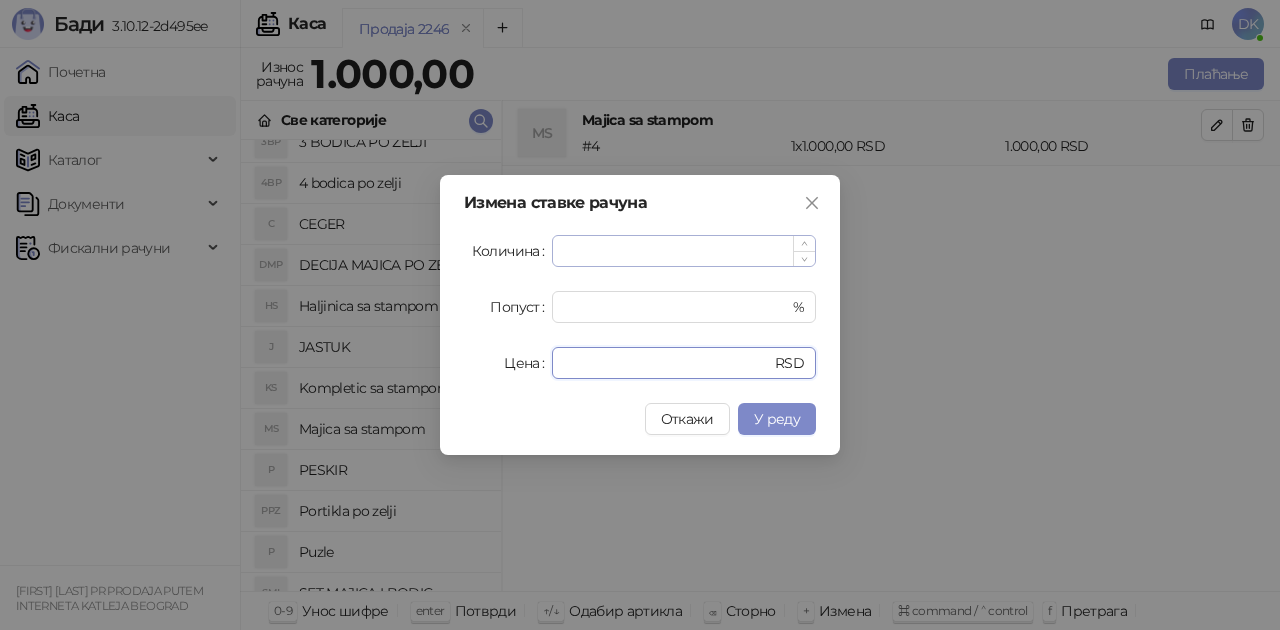 type on "****" 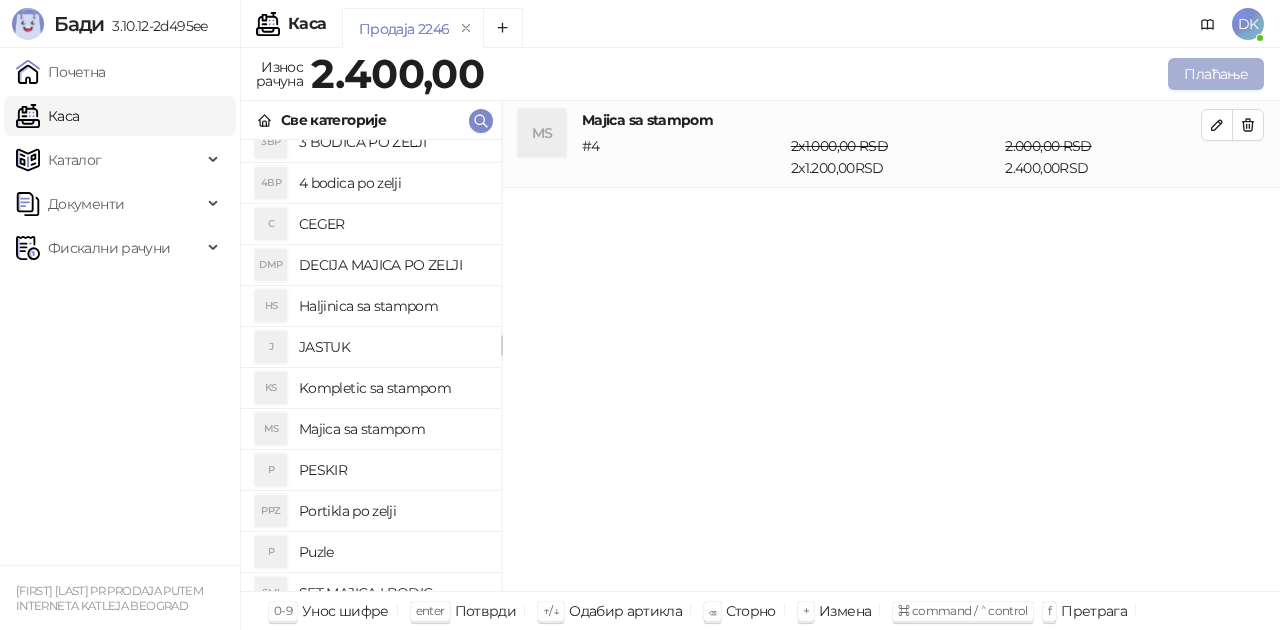 click on "Плаћање" at bounding box center (1216, 74) 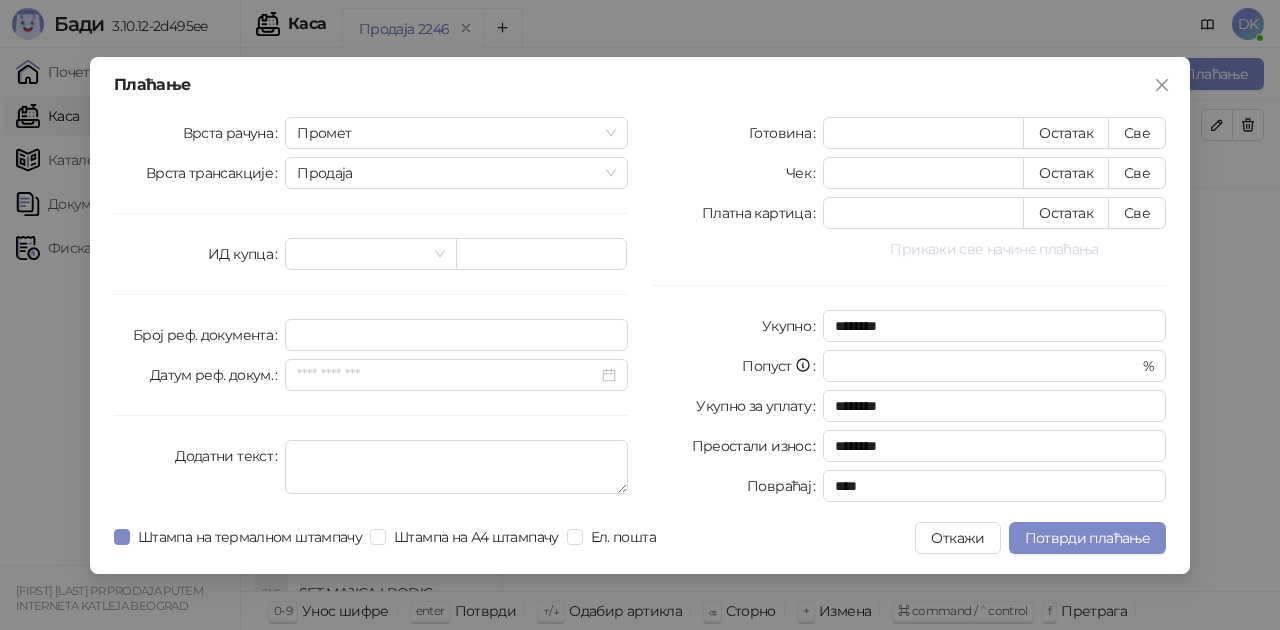 click on "Прикажи све начине плаћања" at bounding box center [994, 249] 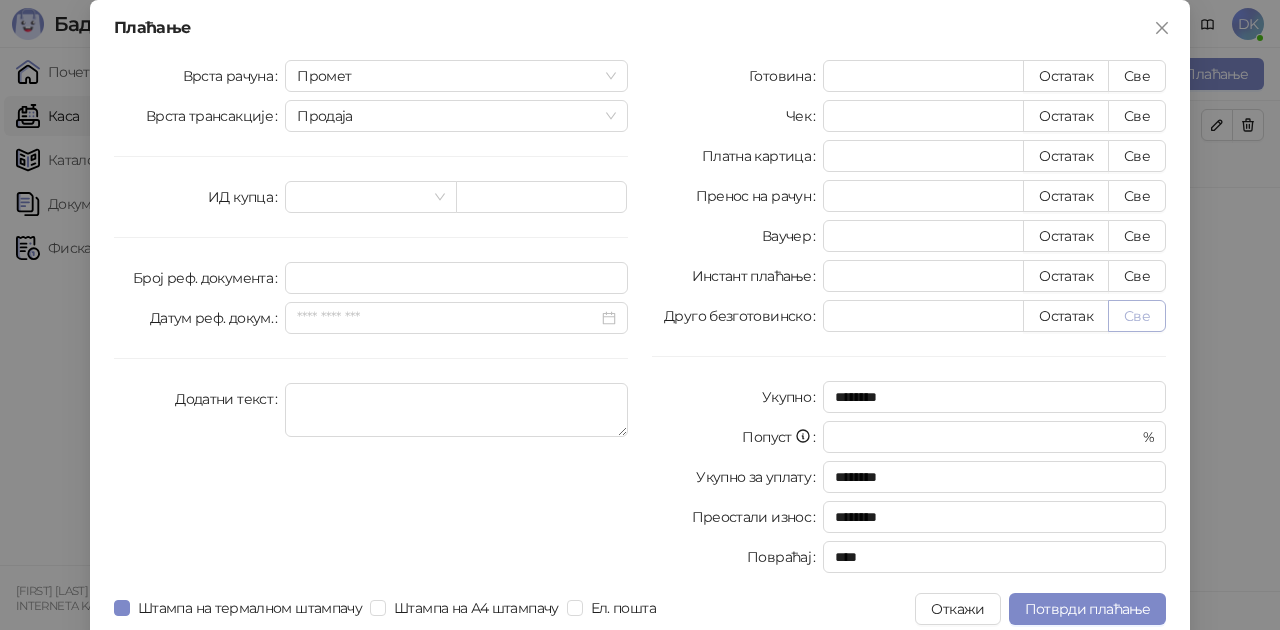 click on "Све" at bounding box center (1137, 316) 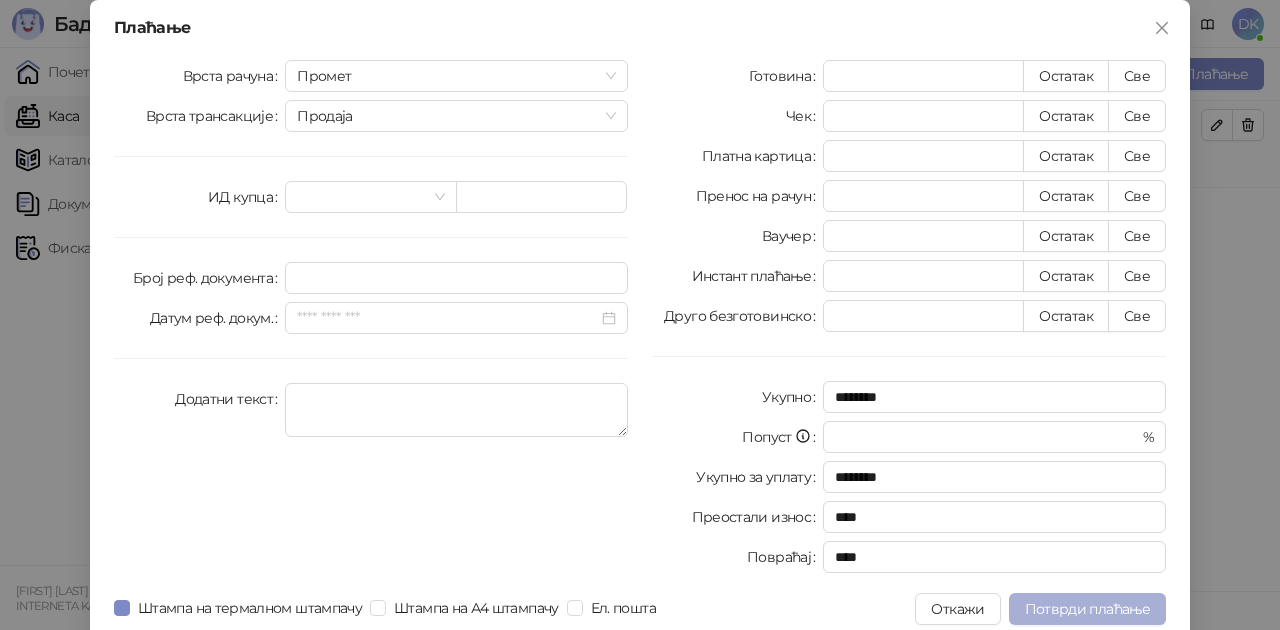 click on "Потврди плаћање" at bounding box center (1087, 609) 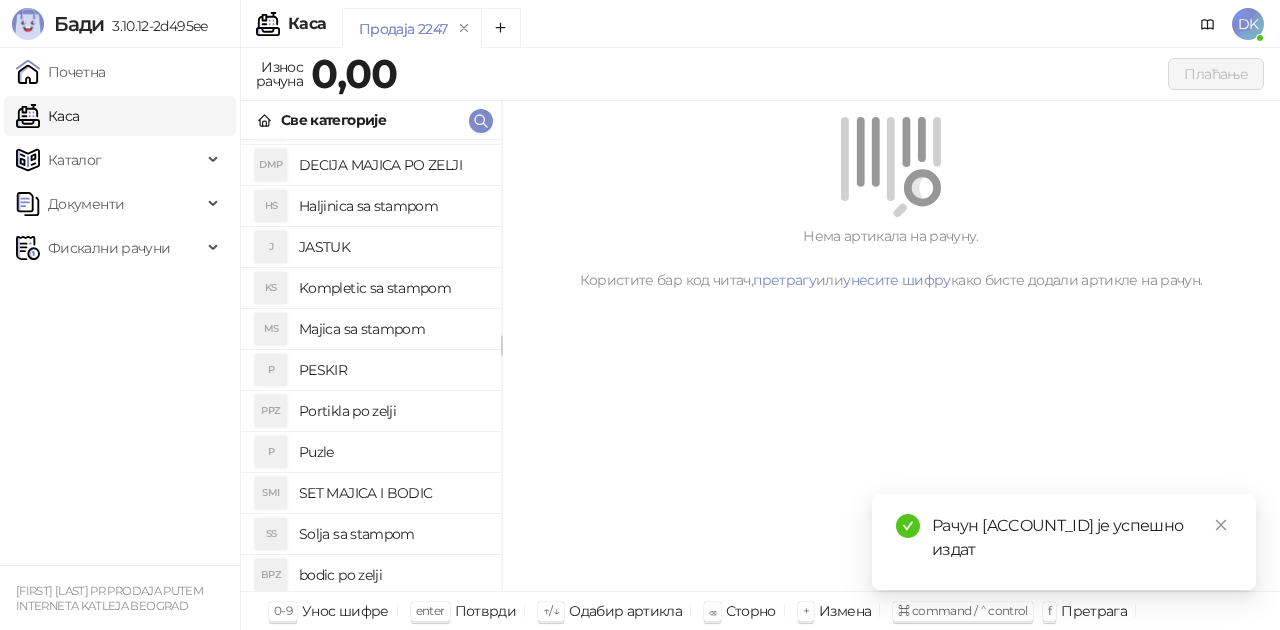scroll, scrollTop: 300, scrollLeft: 0, axis: vertical 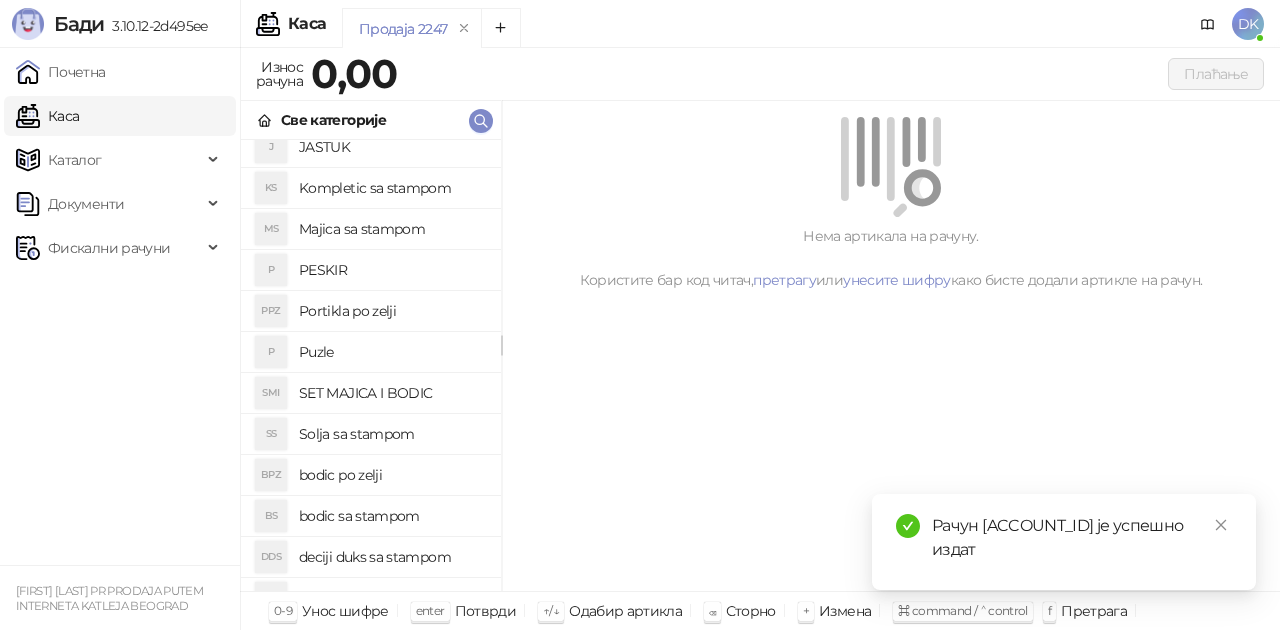 click on "SET MAJICA I BODIC" at bounding box center (392, 393) 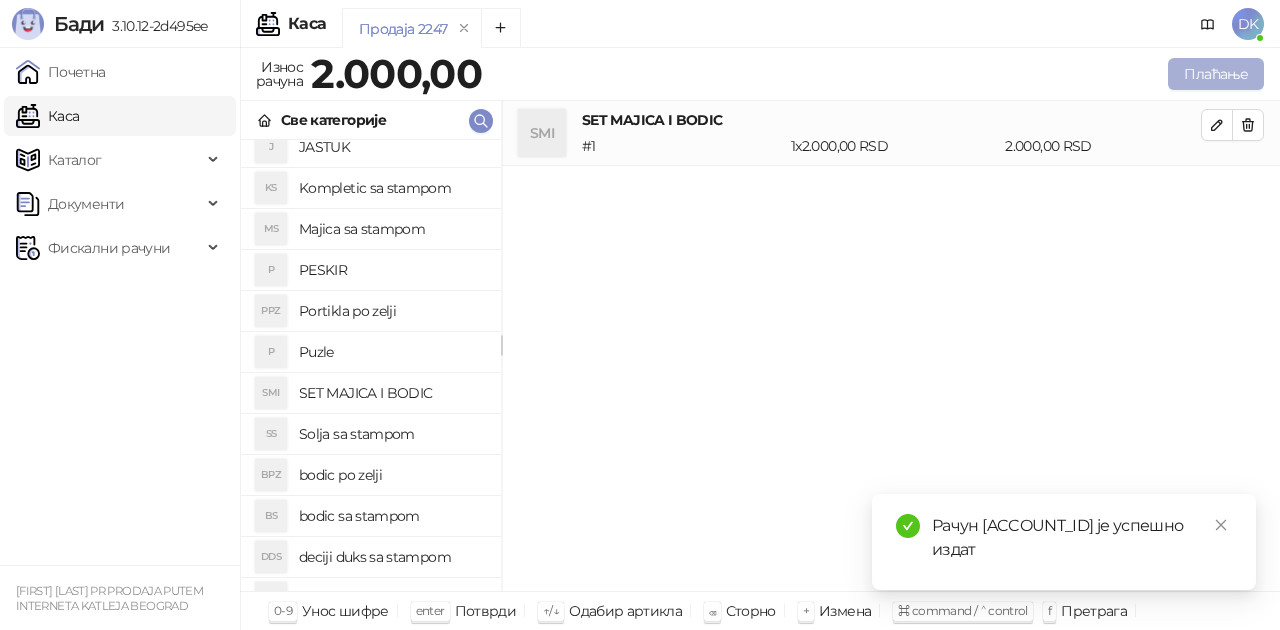 click on "Плаћање" at bounding box center (1216, 74) 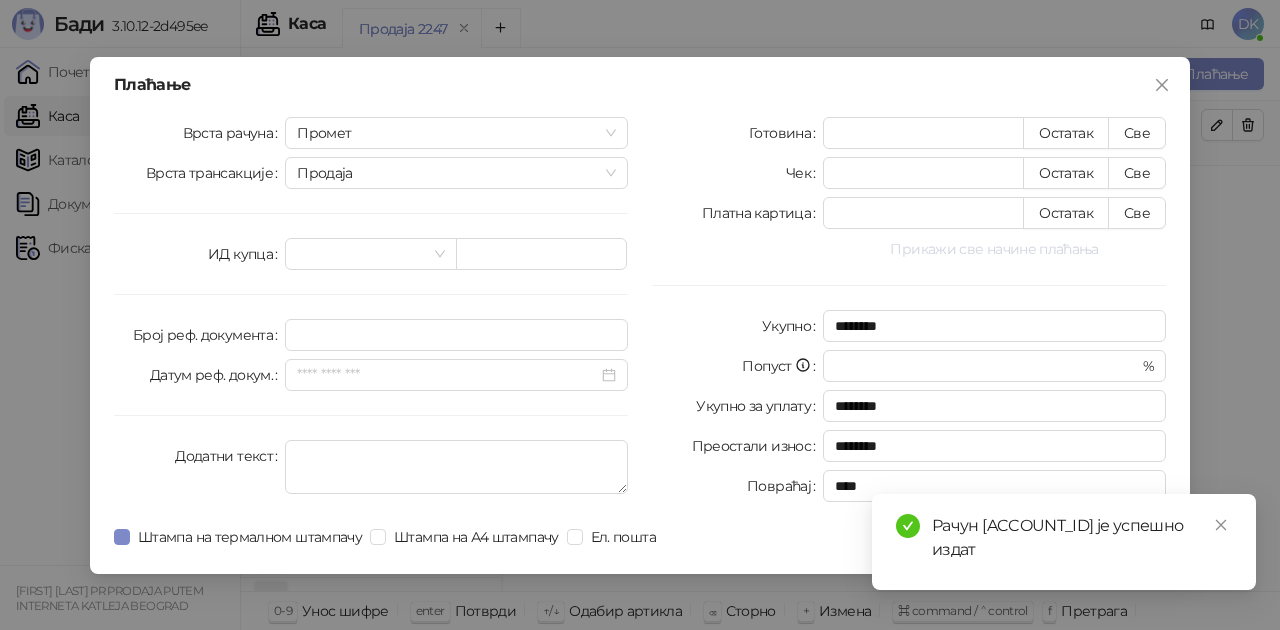 click on "Прикажи све начине плаћања" at bounding box center [994, 249] 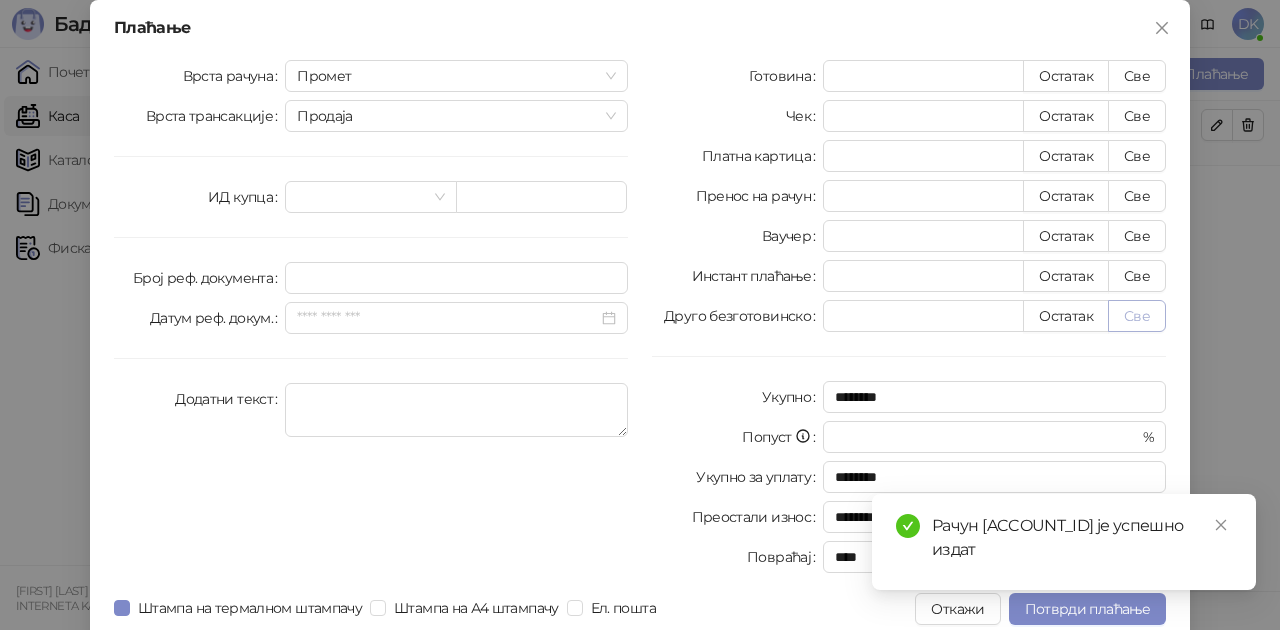 click on "Све" at bounding box center (1137, 316) 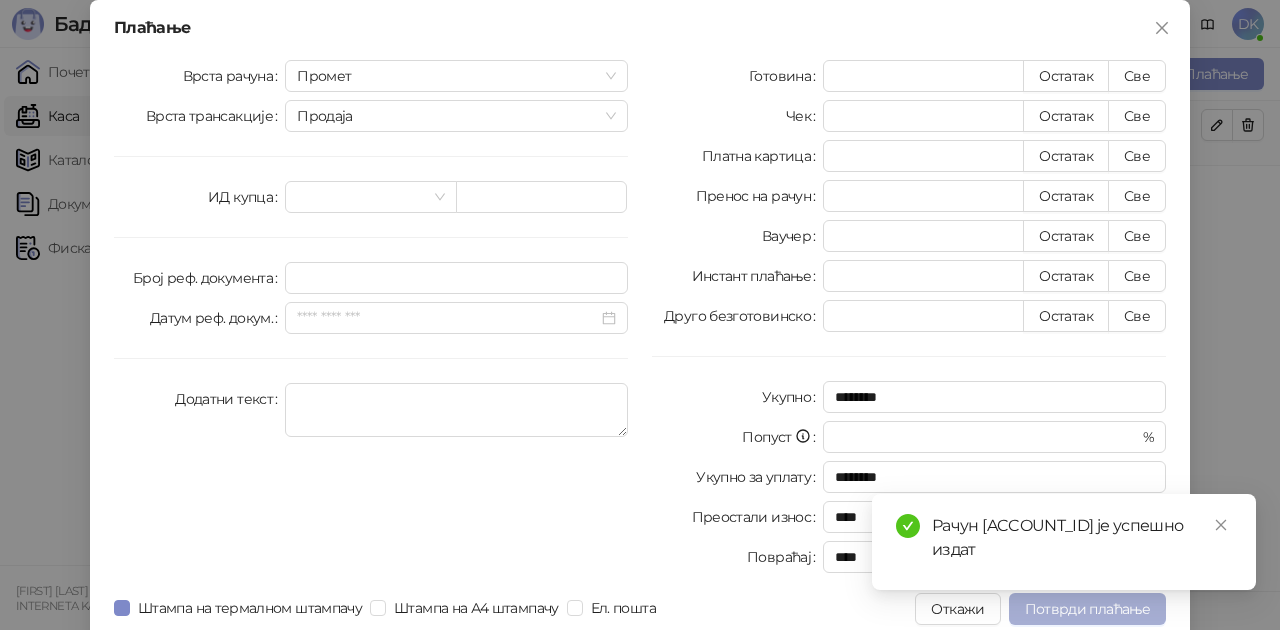 click on "Потврди плаћање" at bounding box center [1087, 609] 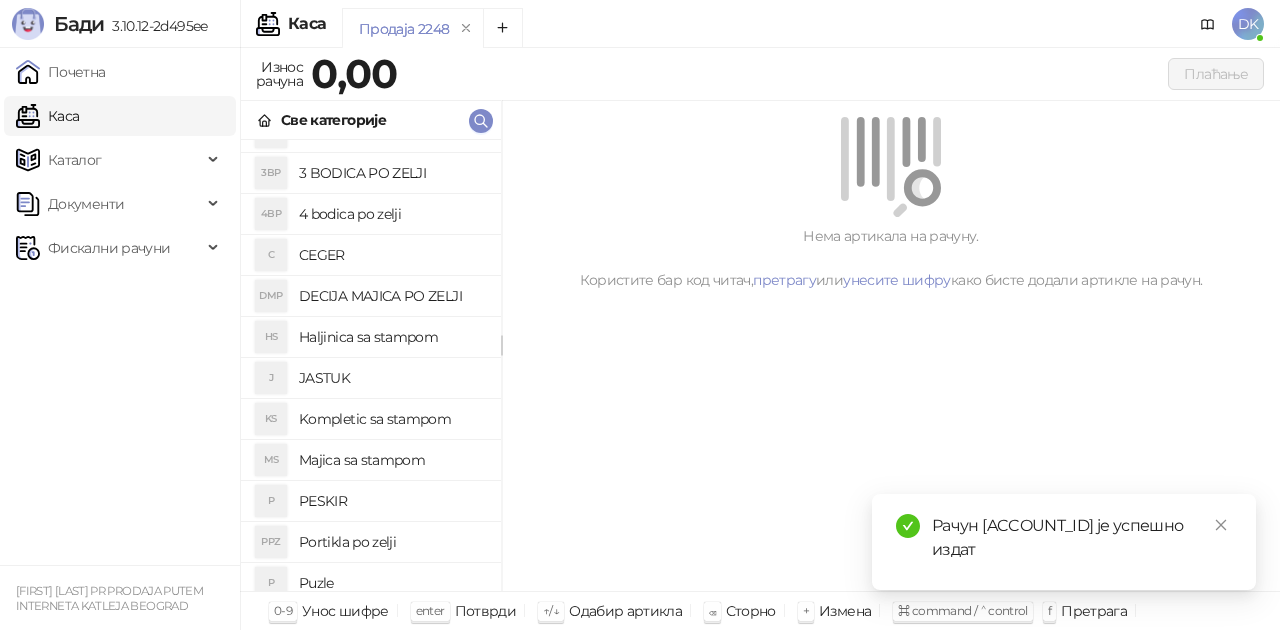 scroll, scrollTop: 100, scrollLeft: 0, axis: vertical 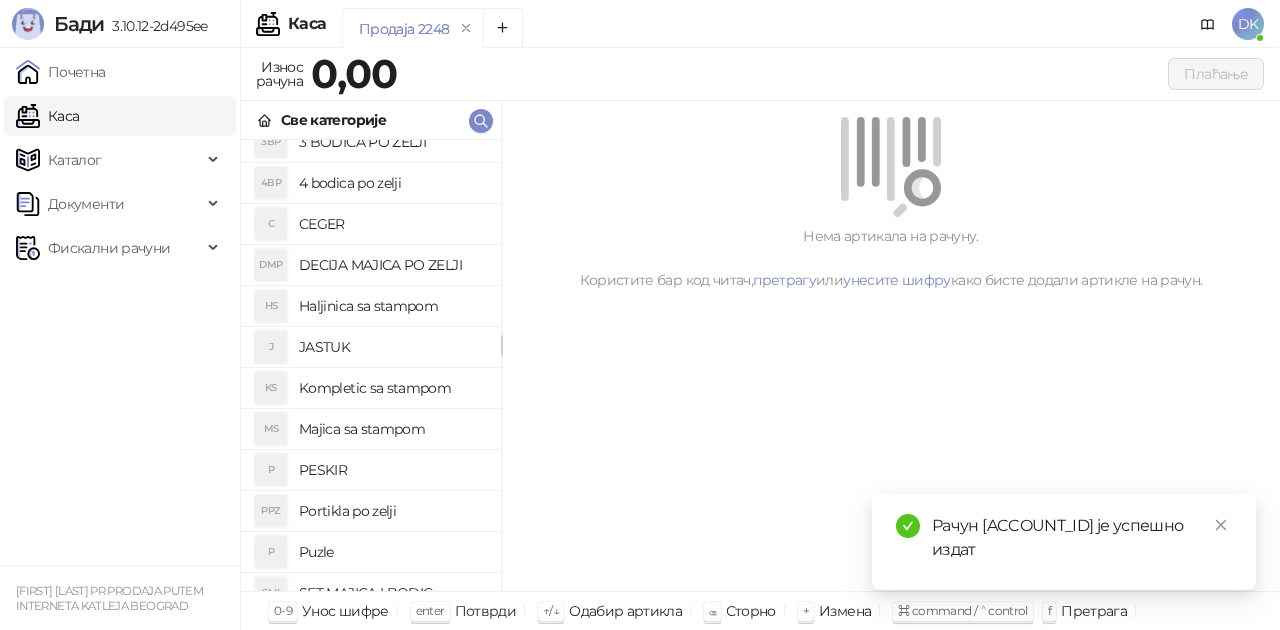 click on "Majica sa stampom" at bounding box center (392, 429) 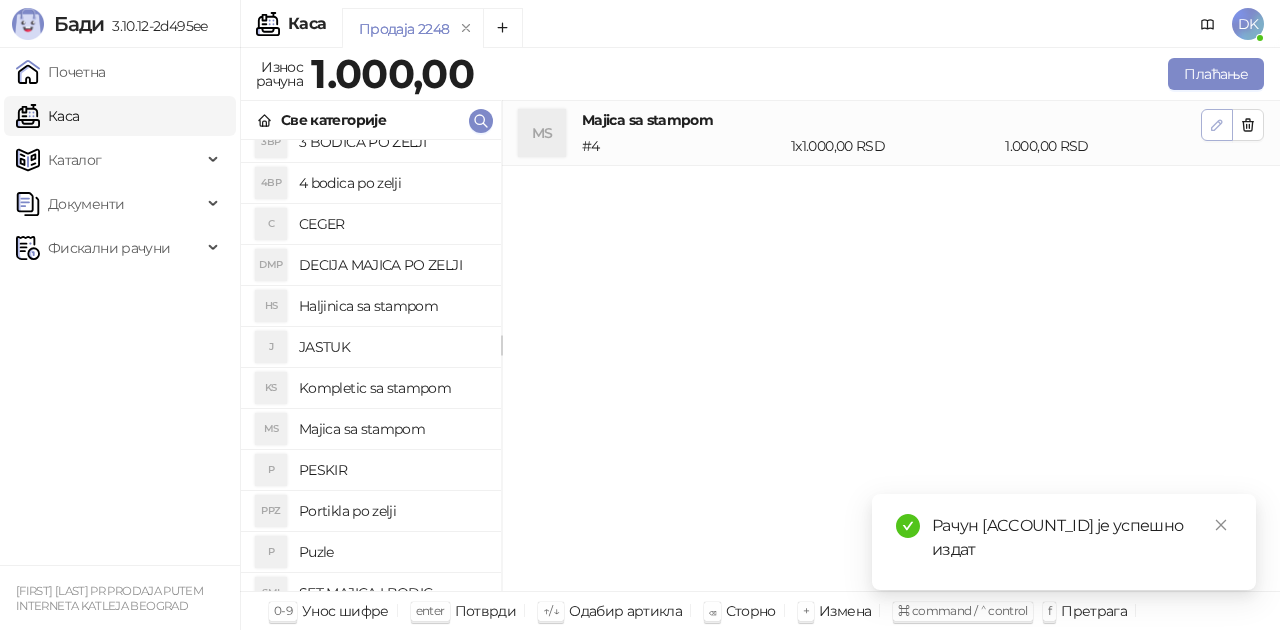 click 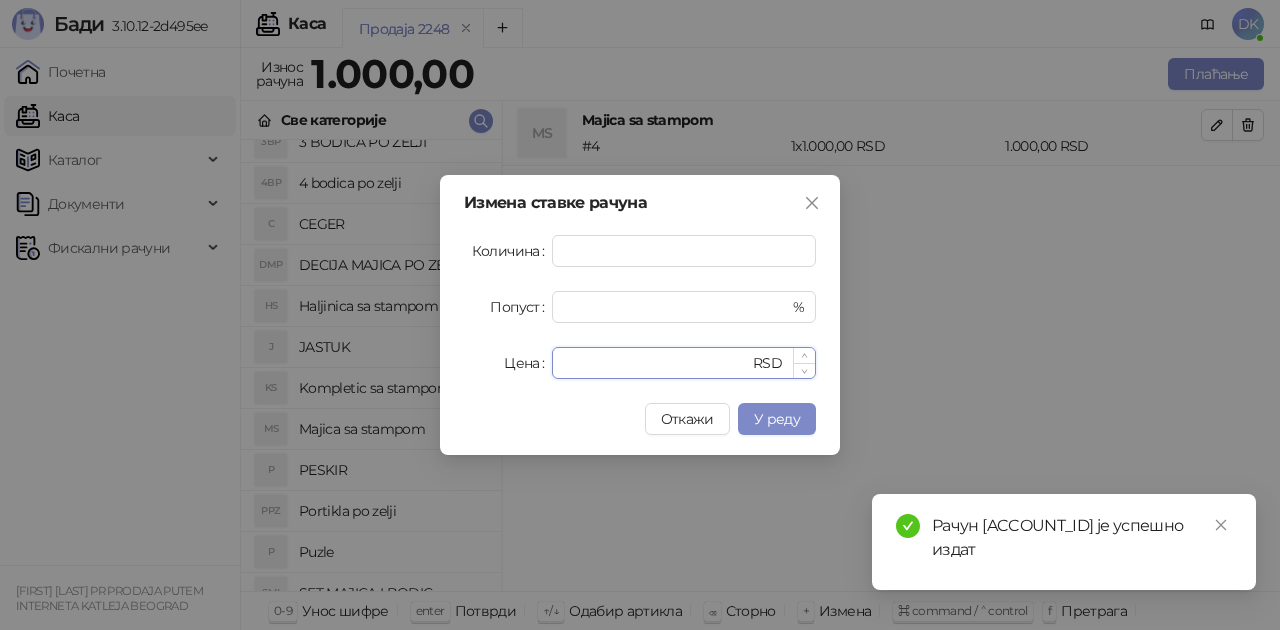 drag, startPoint x: 661, startPoint y: 375, endPoint x: 557, endPoint y: 358, distance: 105.380264 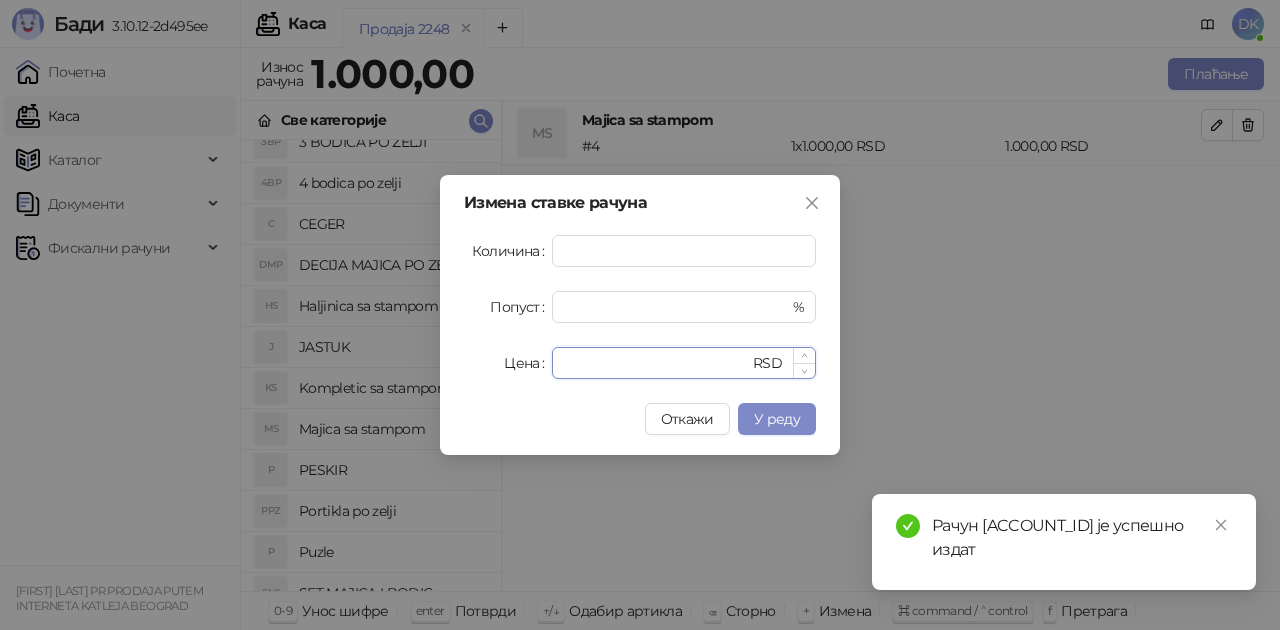 type on "****" 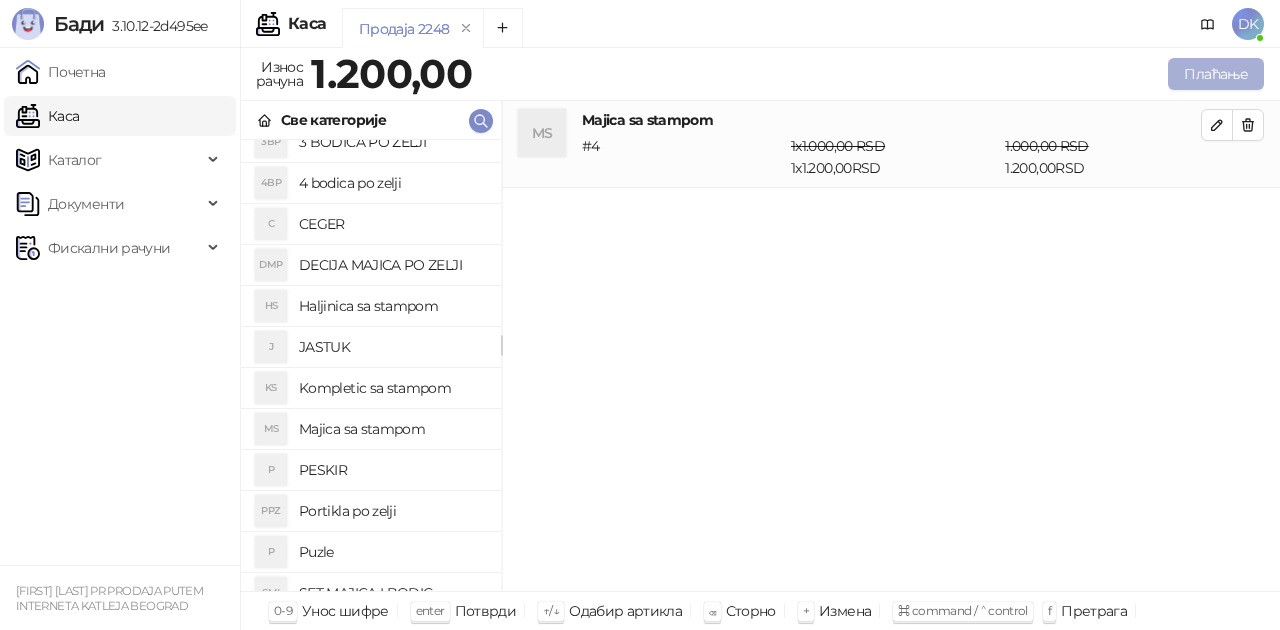 click on "Плаћање" at bounding box center (1216, 74) 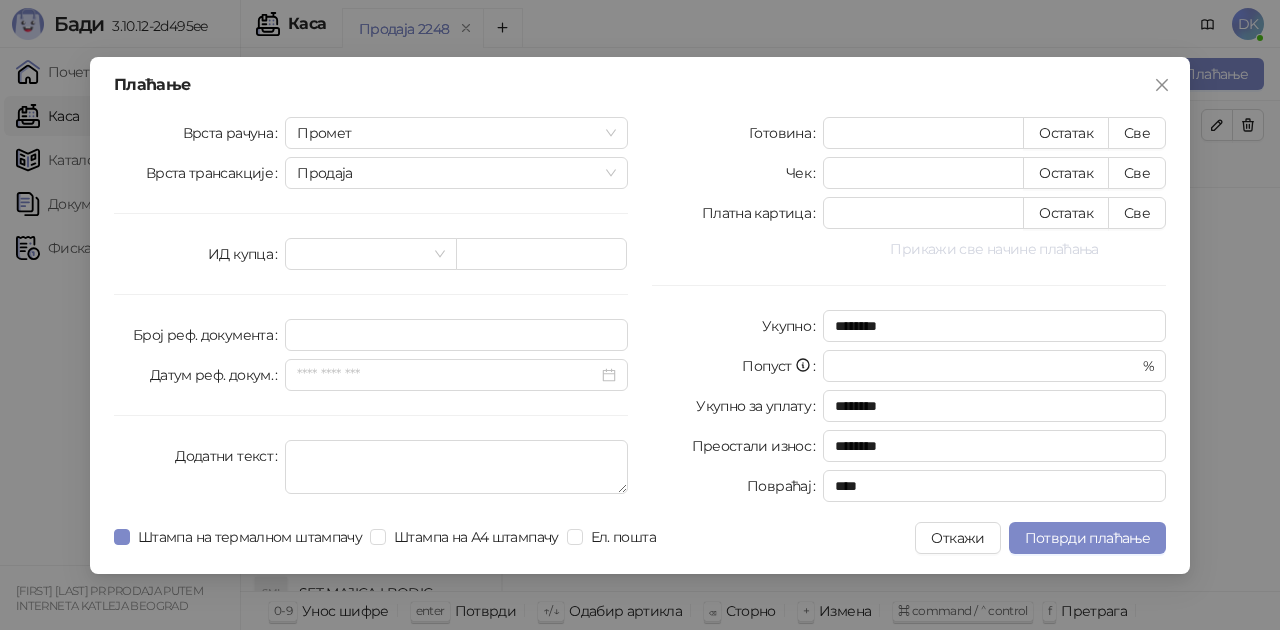 click on "Прикажи све начине плаћања" at bounding box center [994, 249] 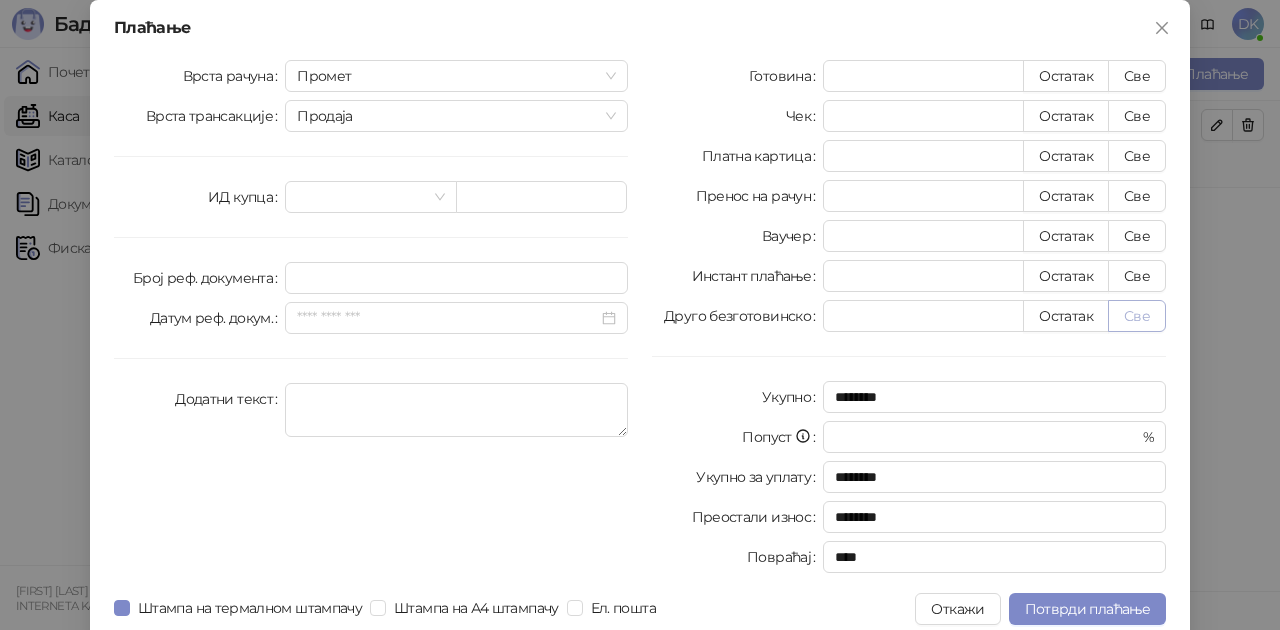 click on "Све" at bounding box center [1137, 316] 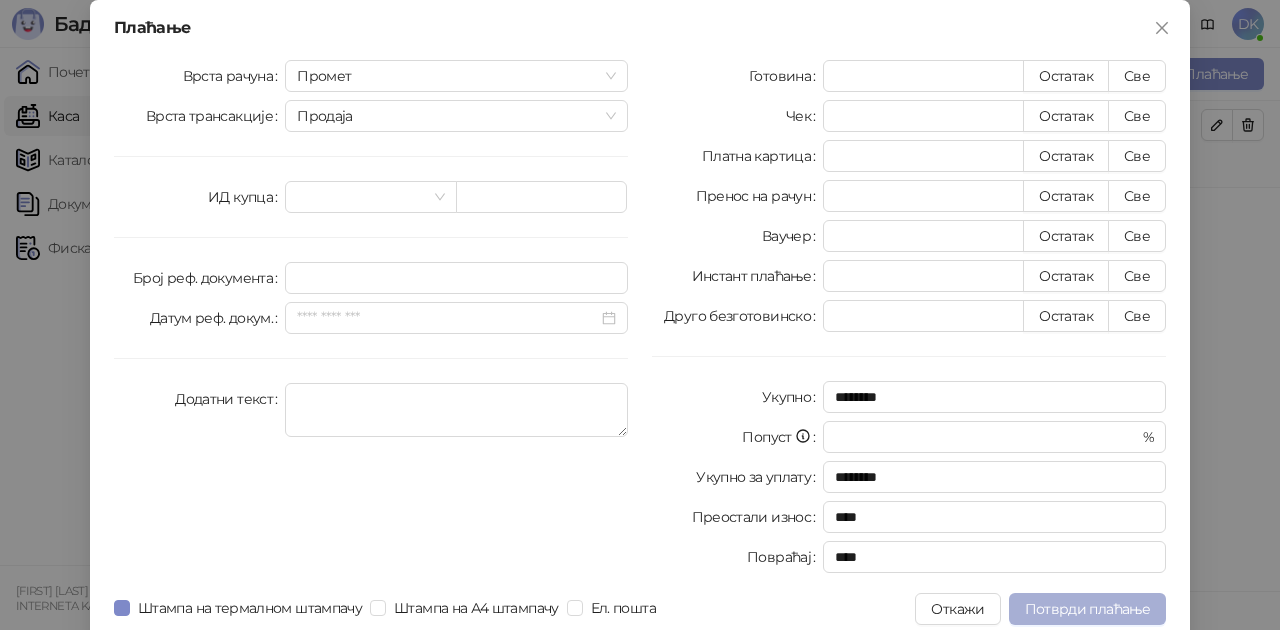 click on "Потврди плаћање" at bounding box center [1087, 609] 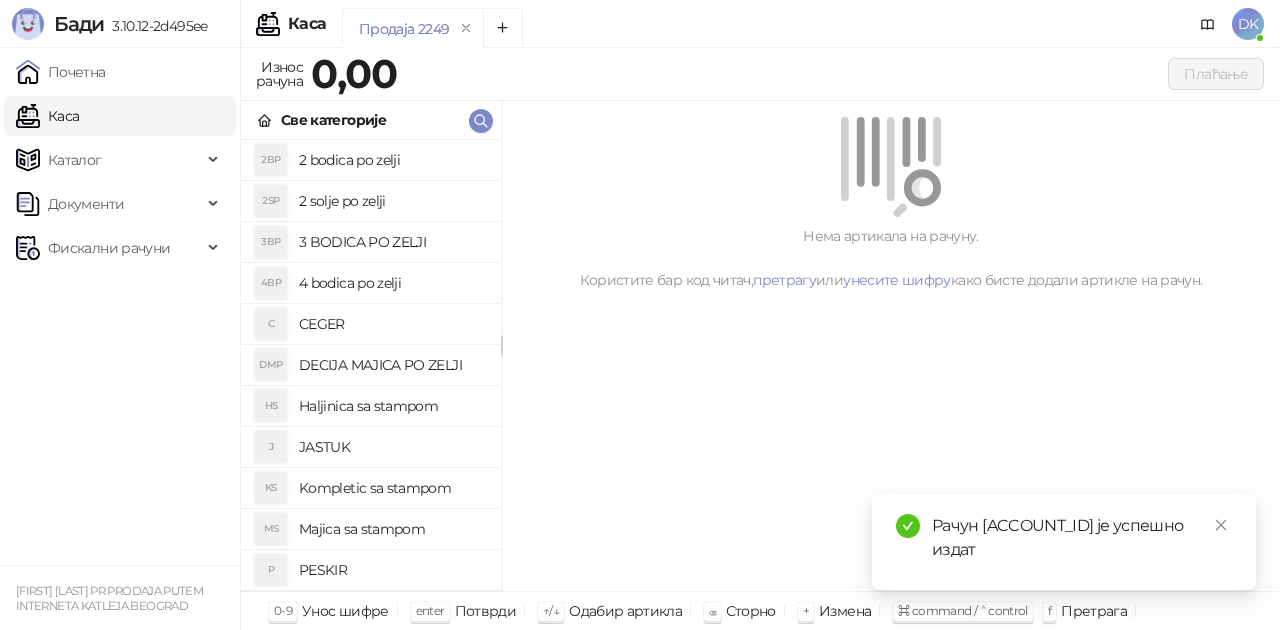 click on "4 bodica po zelji" at bounding box center [392, 283] 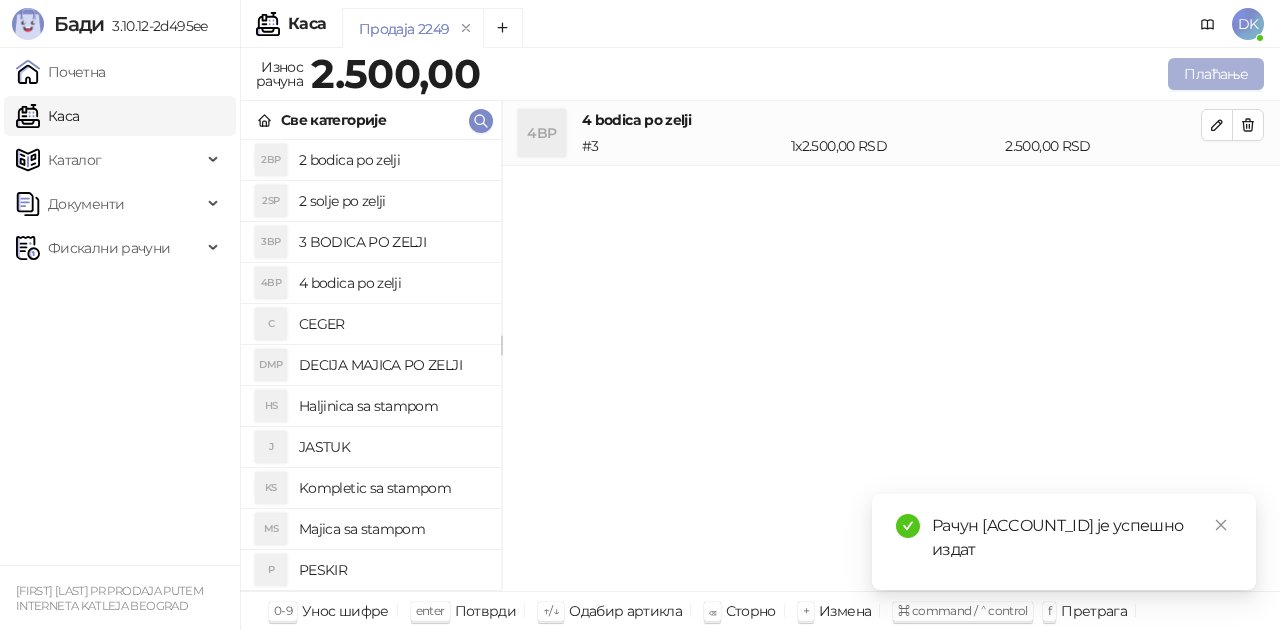 click on "Плаћање" at bounding box center [1216, 74] 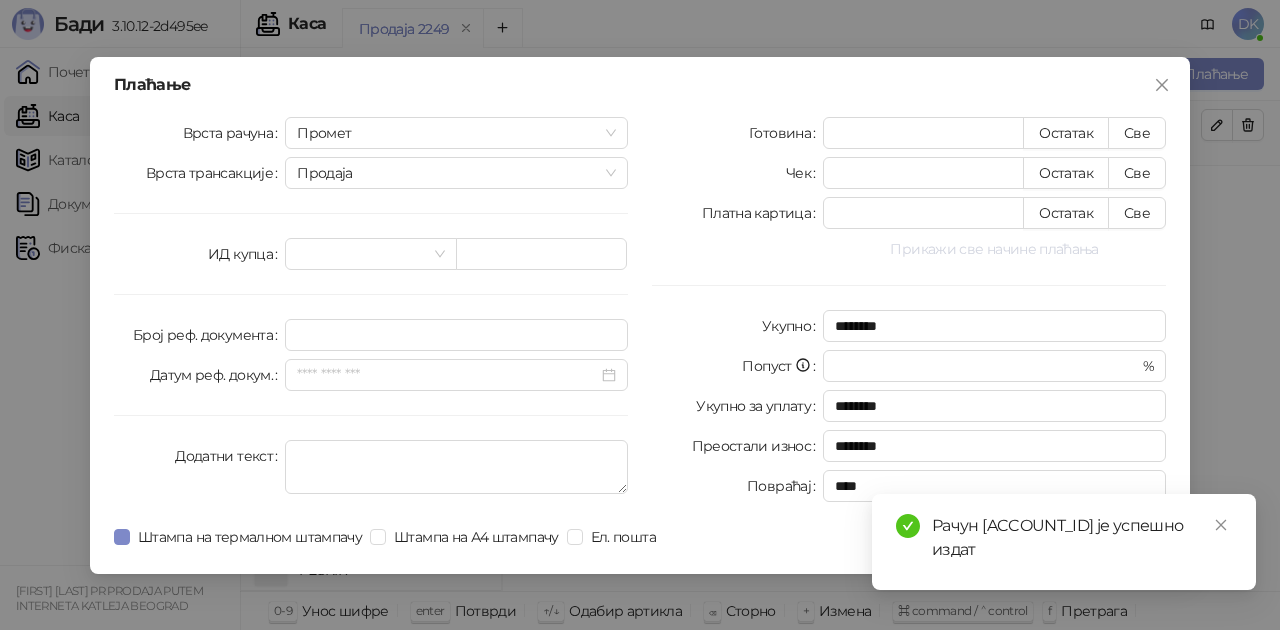 click on "Прикажи све начине плаћања" at bounding box center [994, 249] 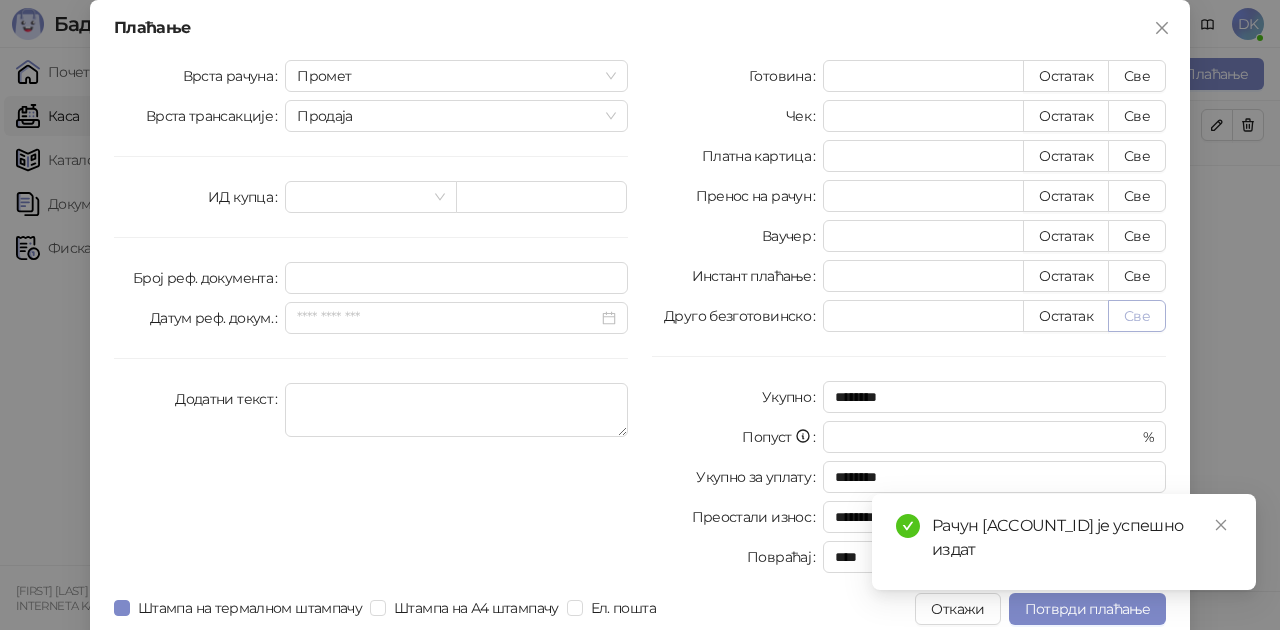 click on "Све" at bounding box center (1137, 316) 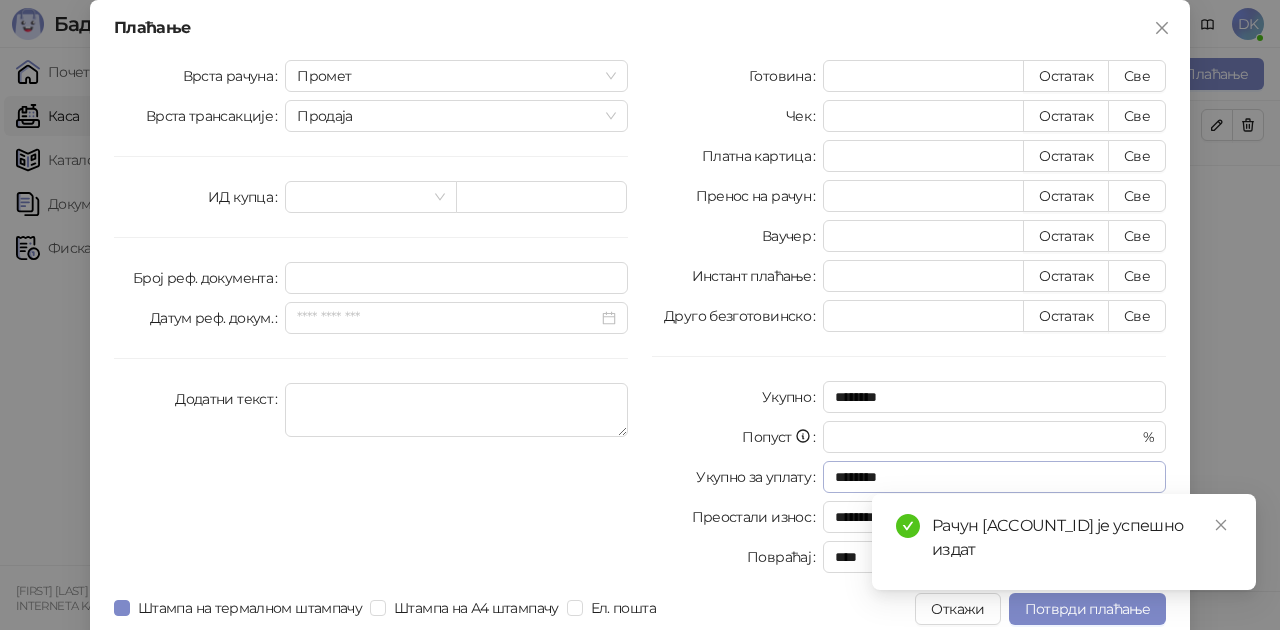 type on "****" 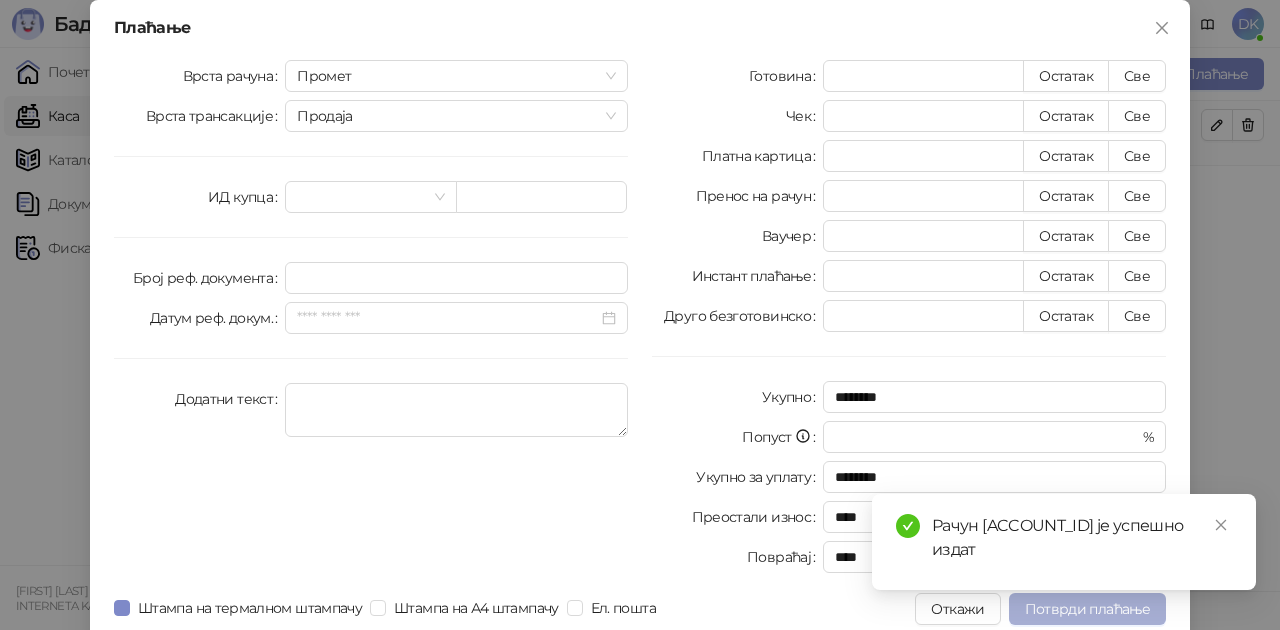 click on "Потврди плаћање" at bounding box center [1087, 609] 